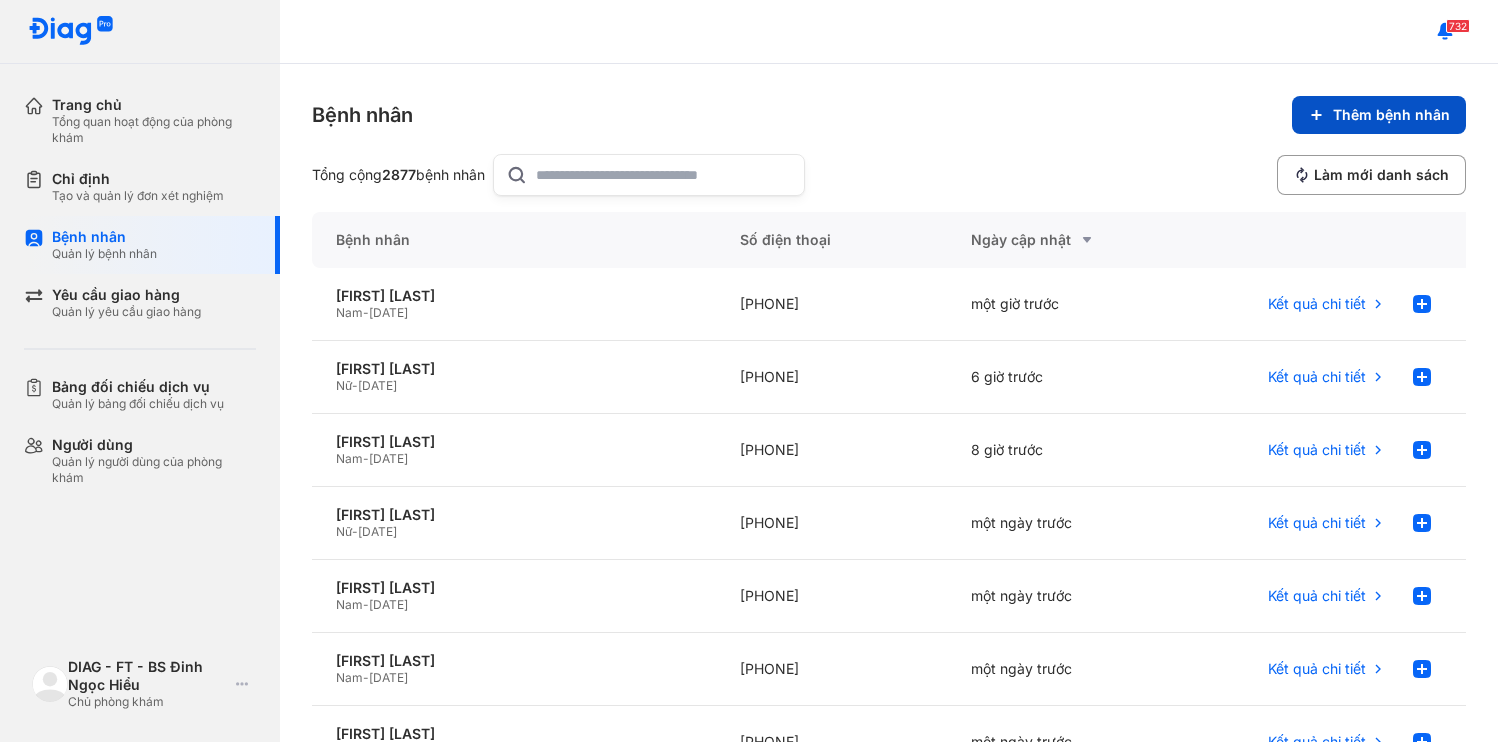 scroll, scrollTop: 0, scrollLeft: 0, axis: both 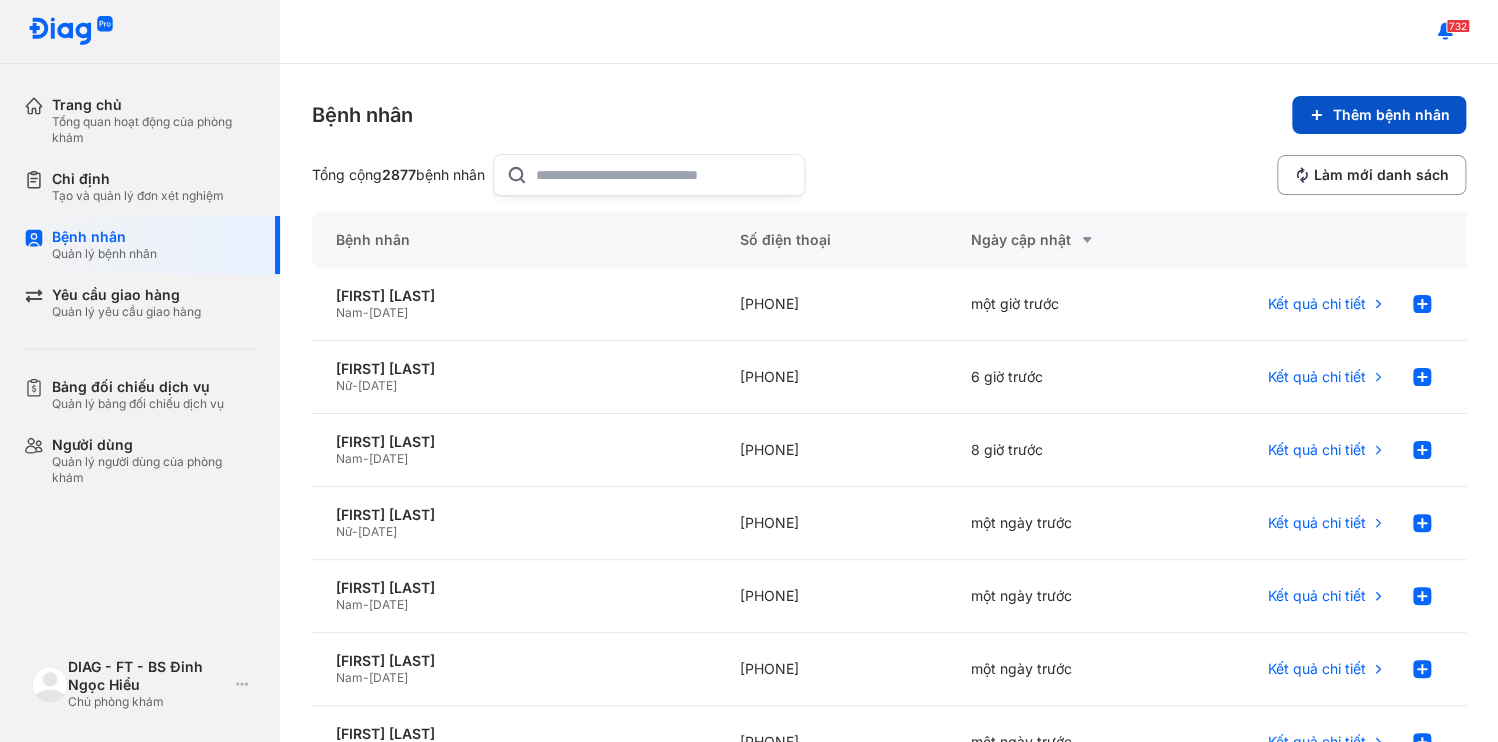 click 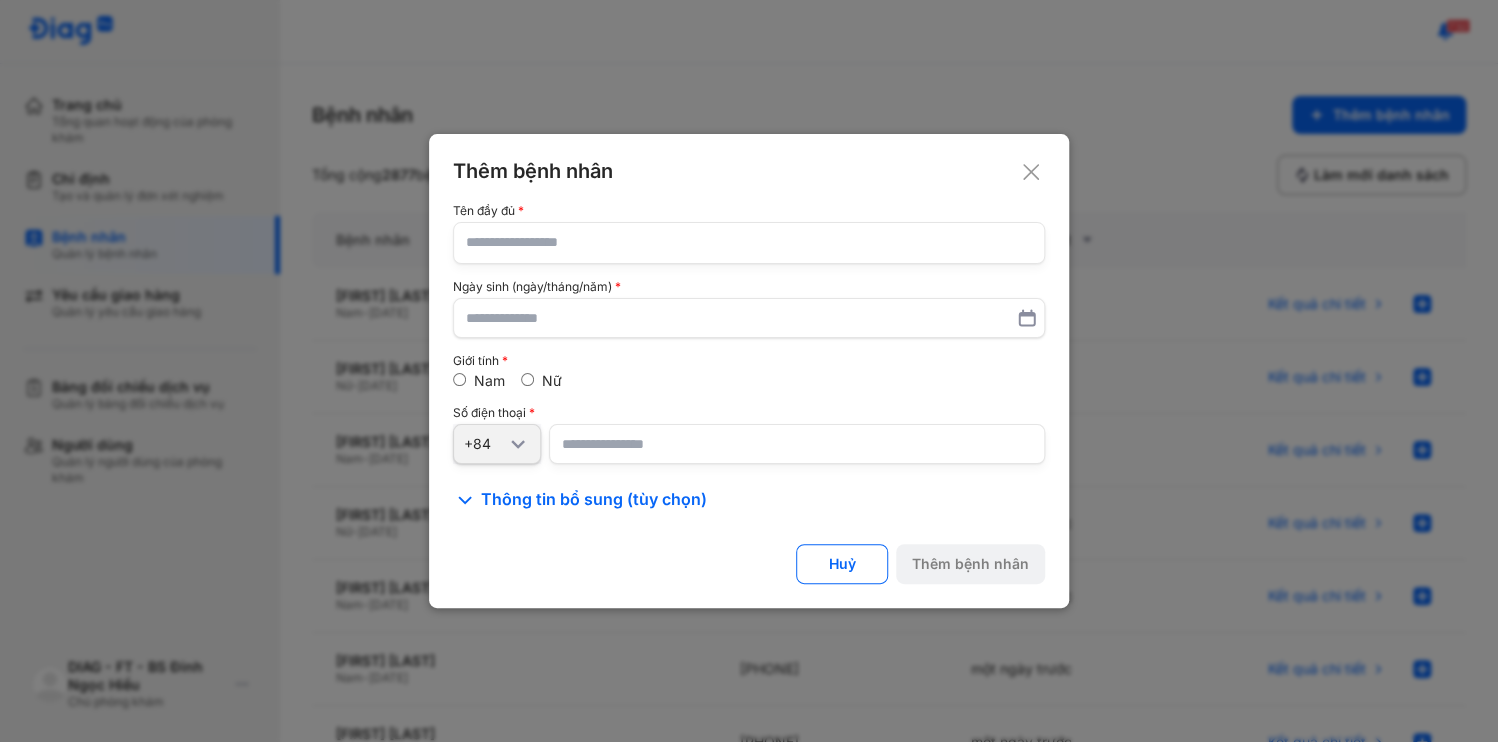 click 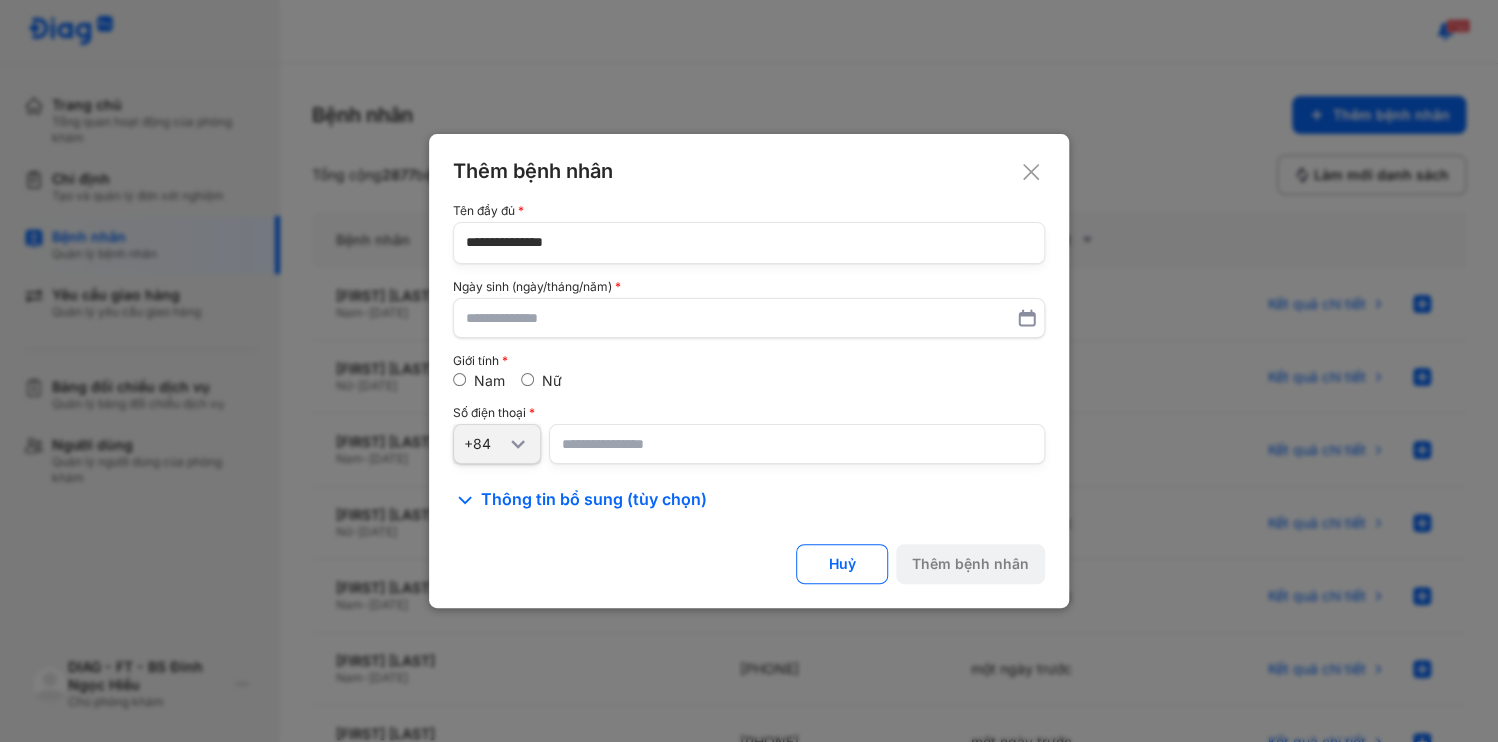 type on "**********" 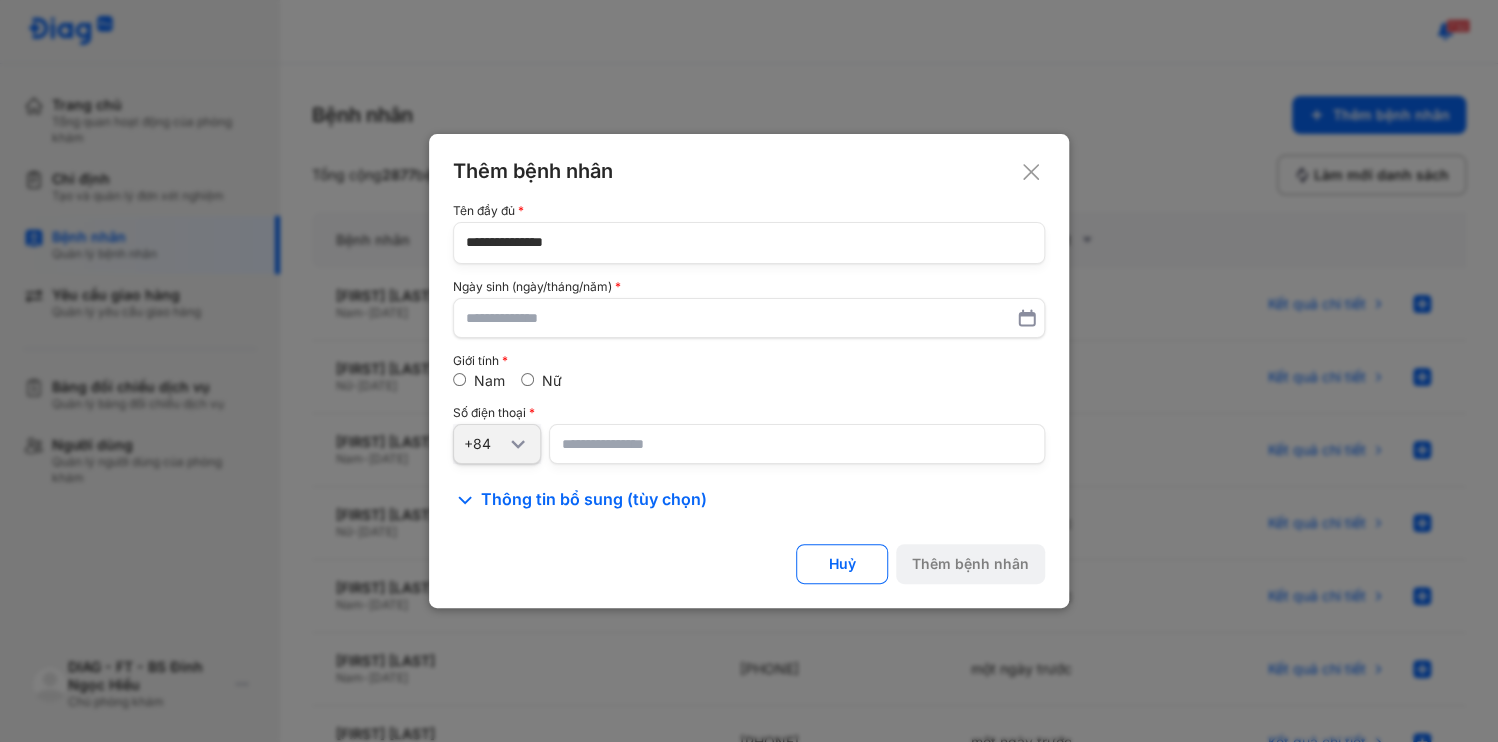 click at bounding box center [797, 444] 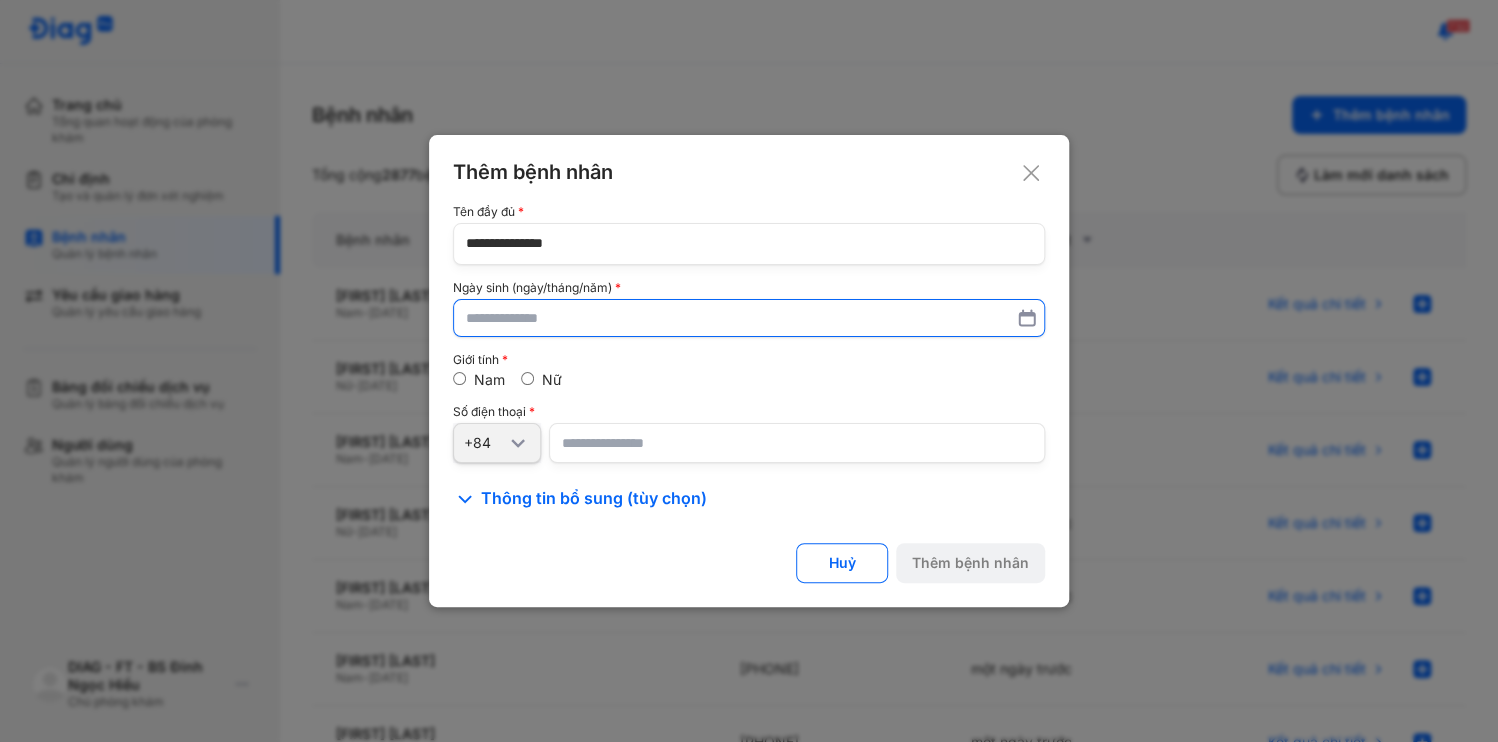 click at bounding box center (749, 318) 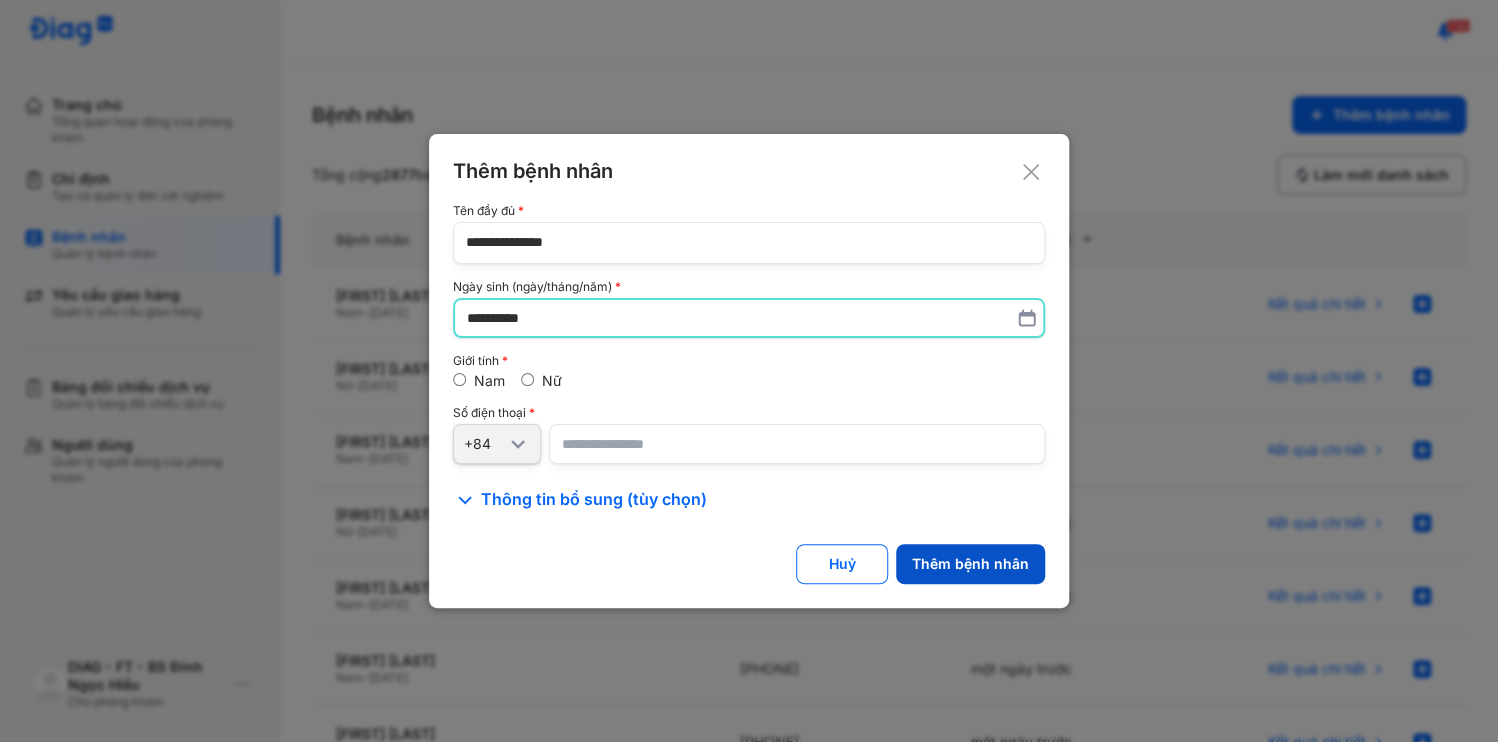 type on "**********" 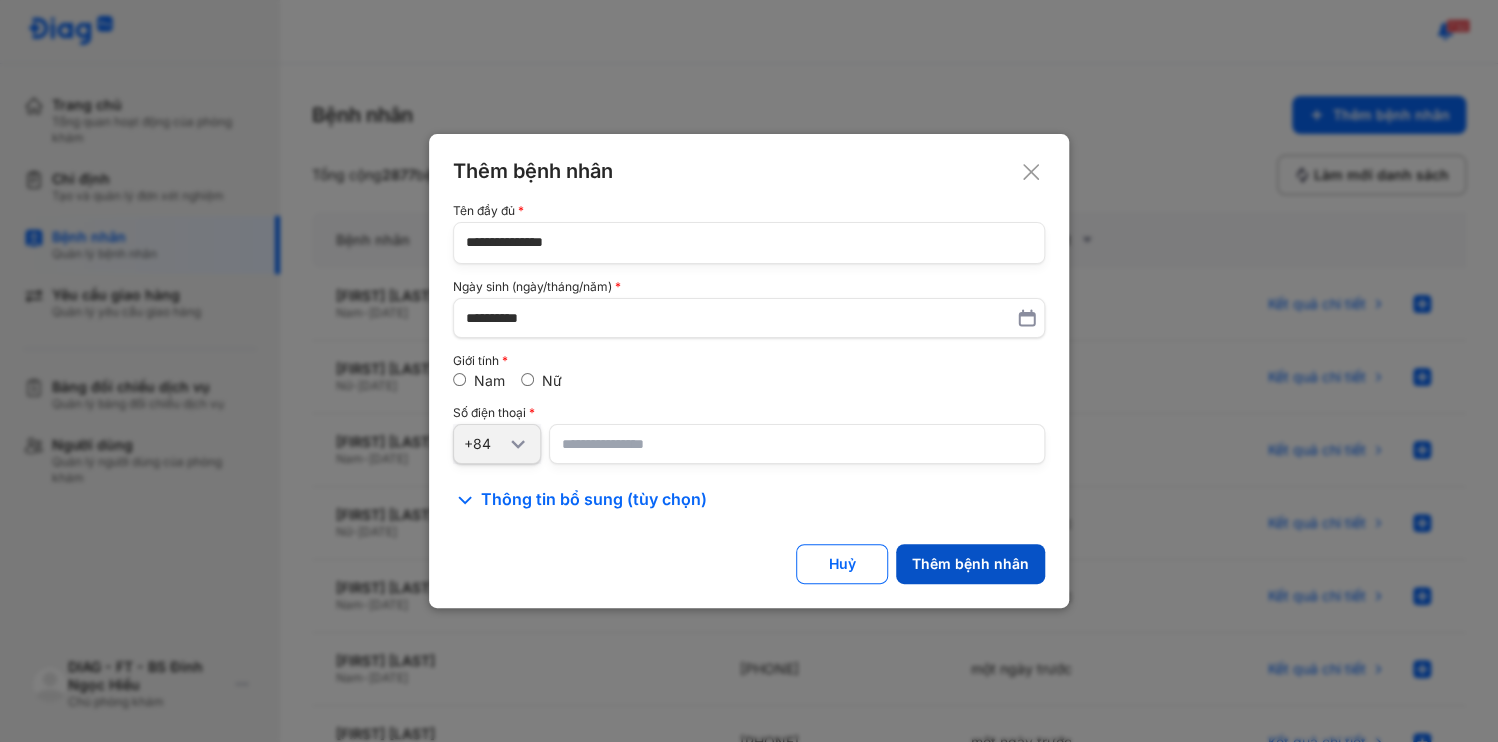 click on "Thêm bệnh nhân" 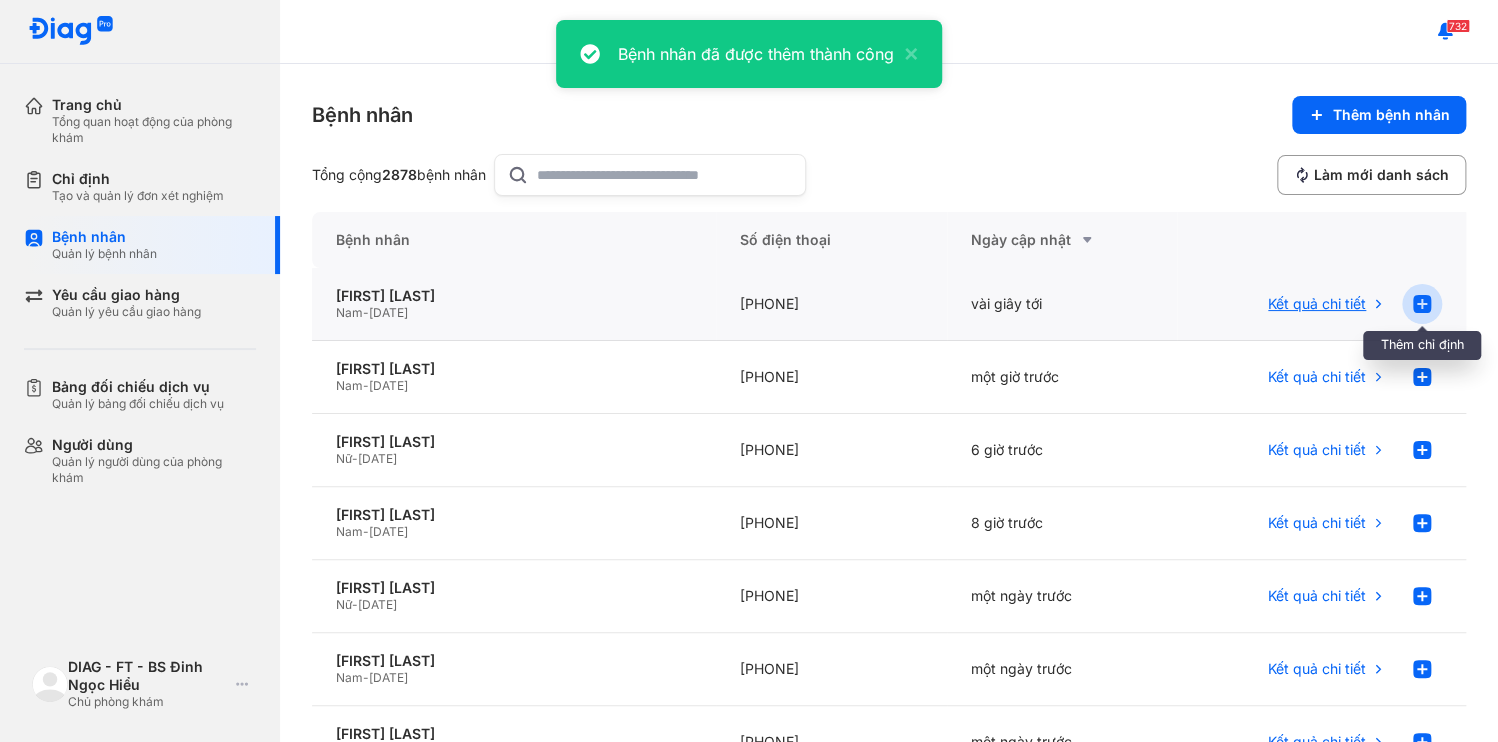 click 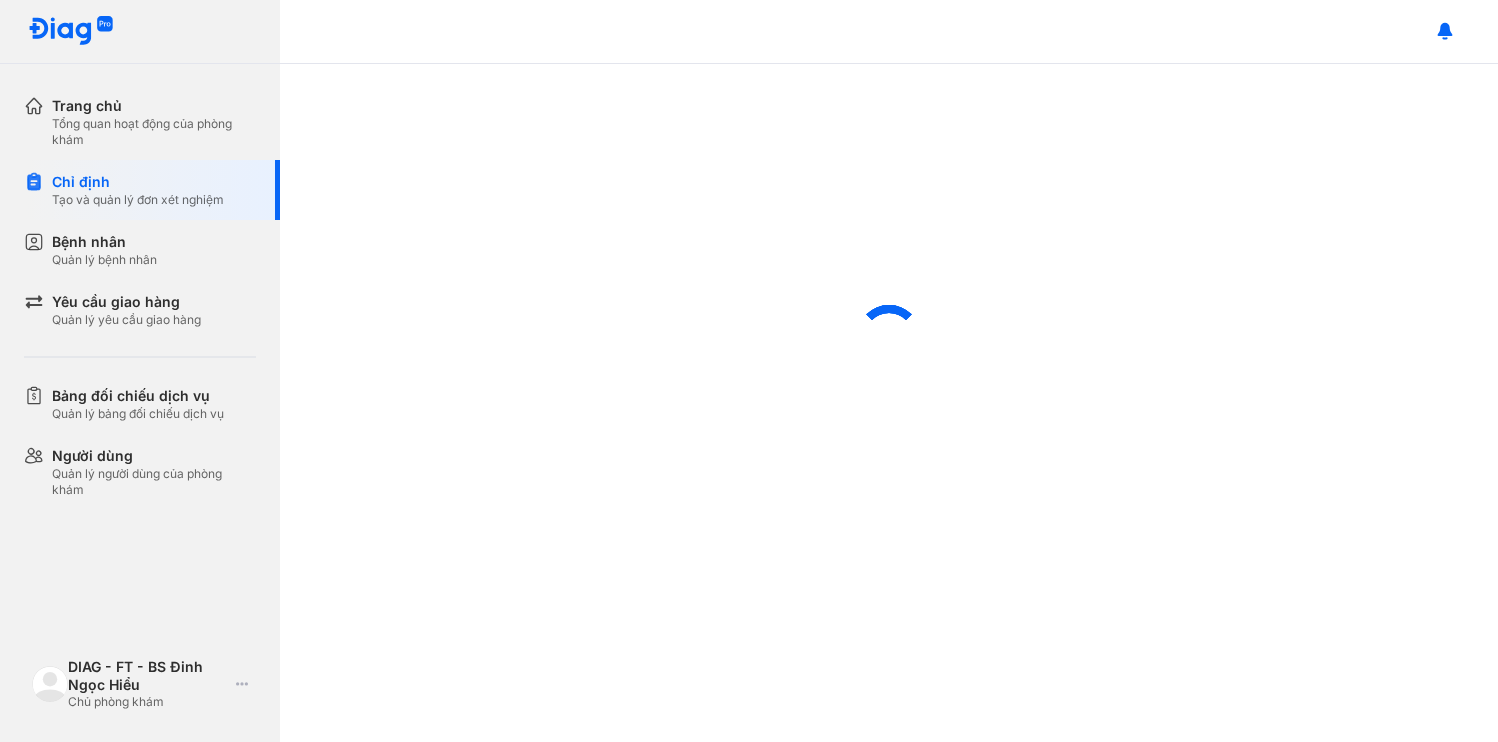 scroll, scrollTop: 0, scrollLeft: 0, axis: both 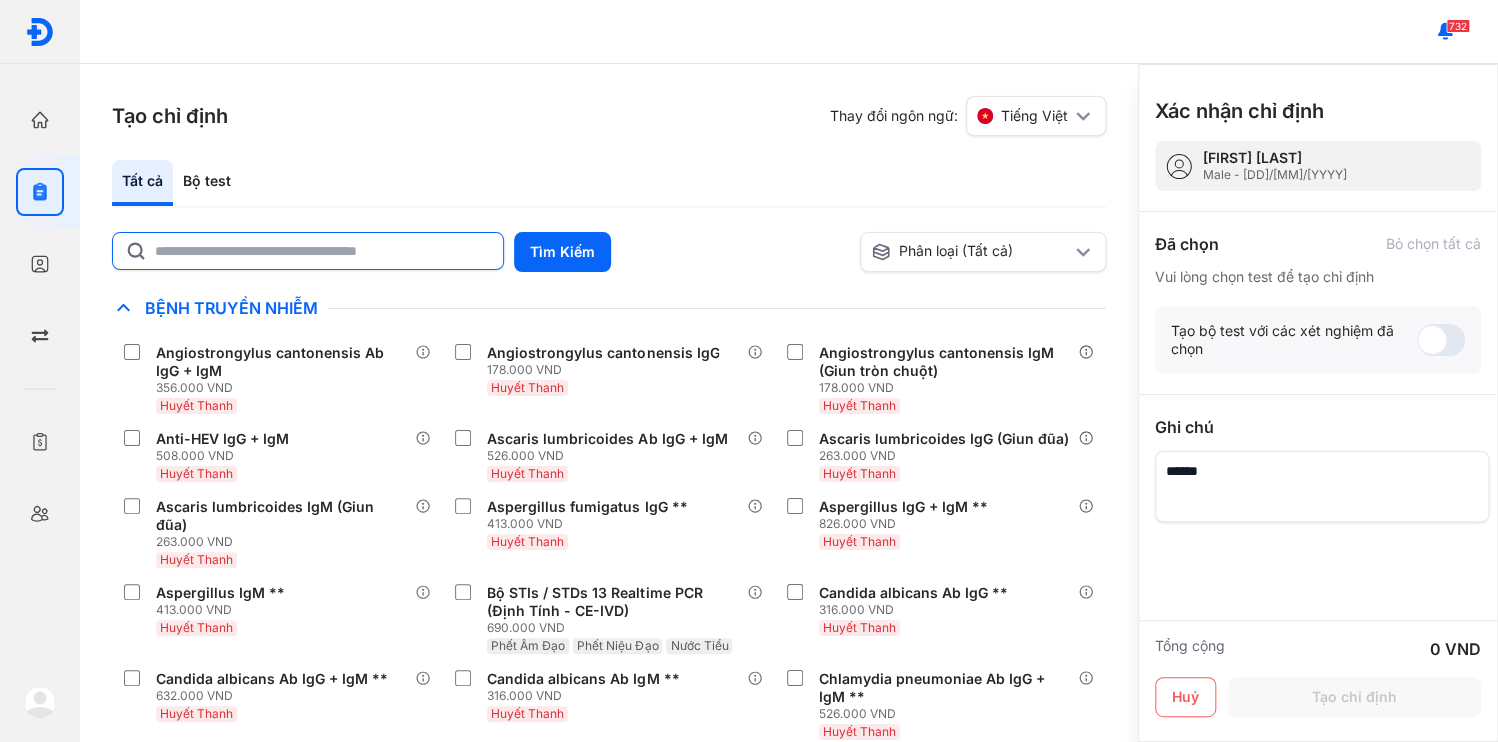click 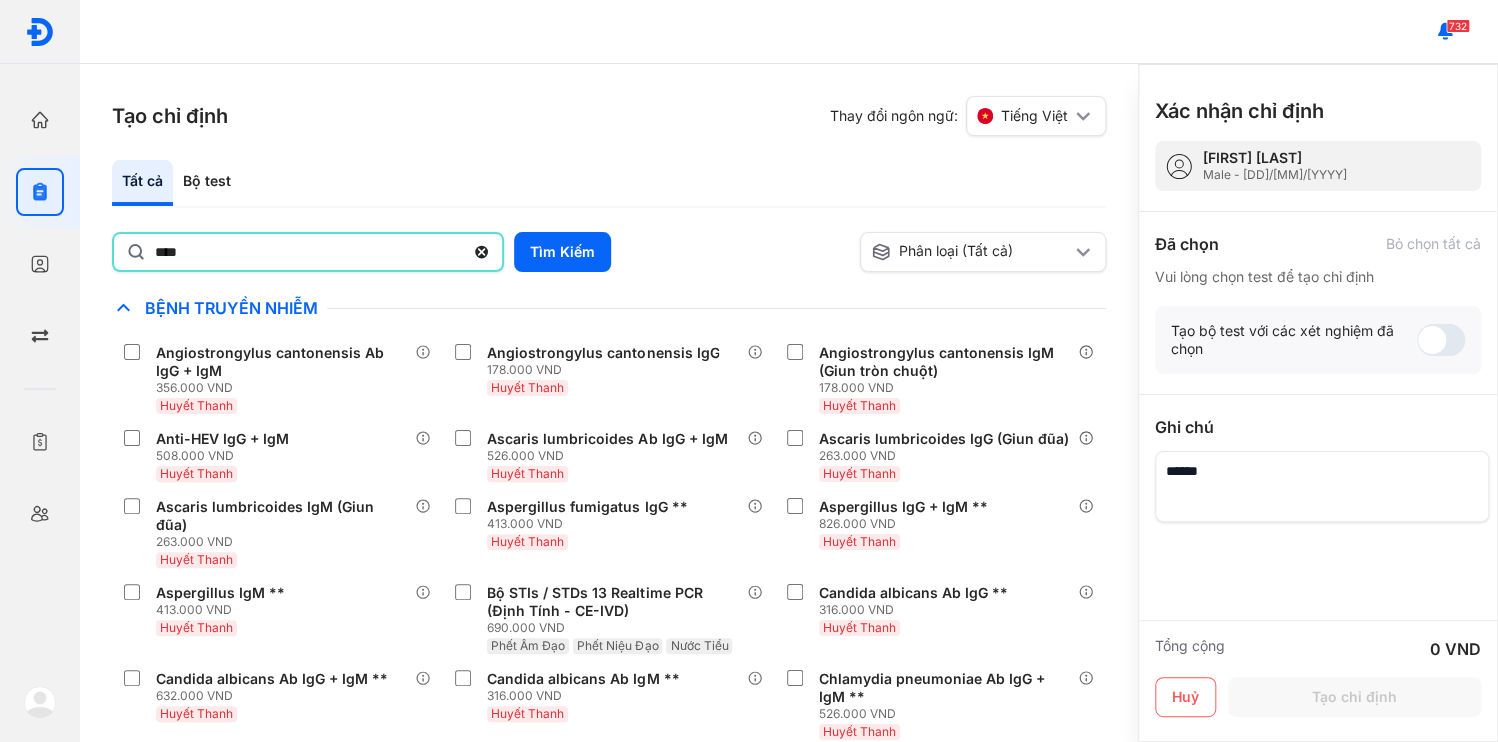 type on "****" 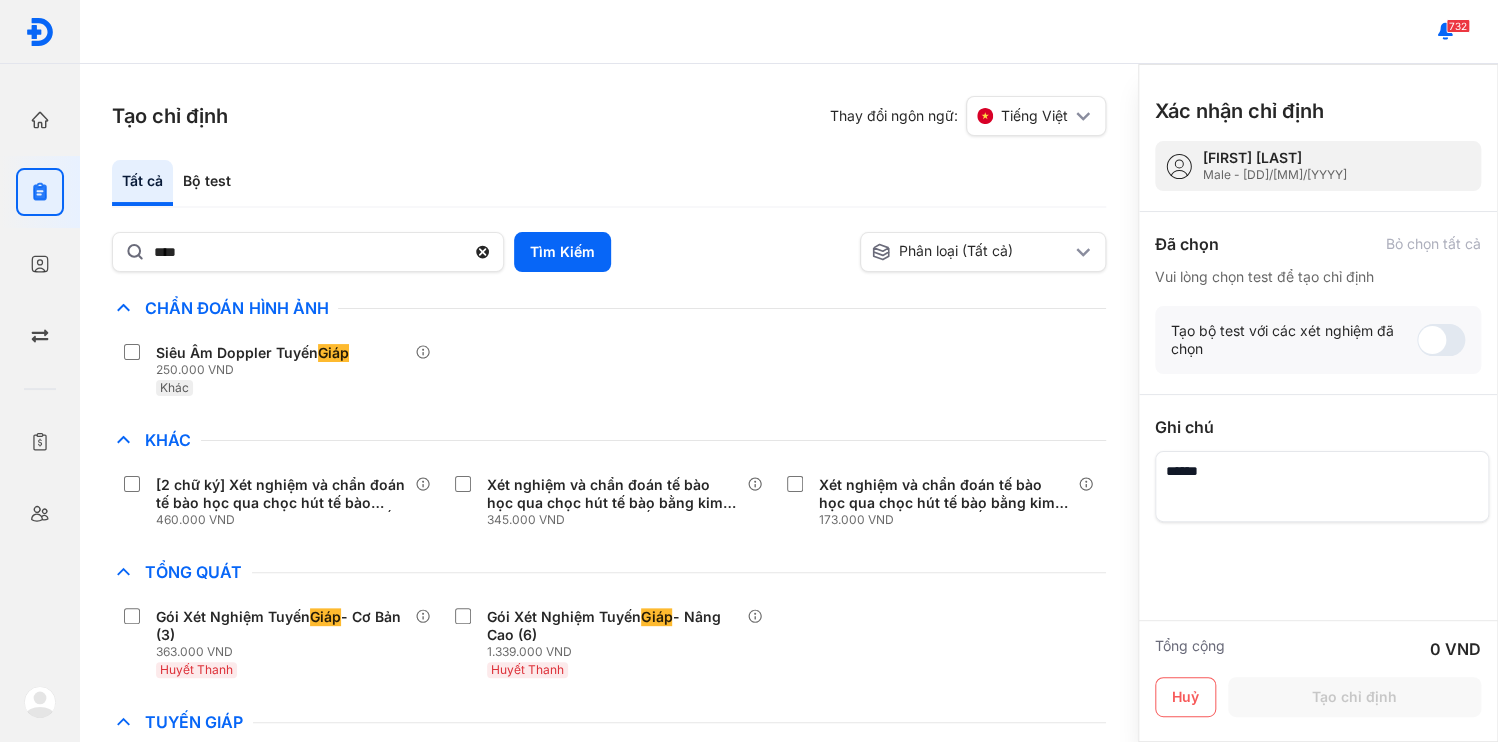 click on "Chỉ định nhiều nhất Bệnh Truyền Nhiễm Chẩn Đoán Hình Ảnh Siêu Âm Doppler Tuyến  Giáp 250.000 VND Khác Chất Gây Nghiện COVID Di Truyền Dị Ứng Điện Di Độc Chất Đông Máu Gan Hô Hấp Huyết Học Khác [2 chữ ký] Xét nghiệm và chẩn đoán tế bào học qua chọc hút tế bào bằng kim nhỏ (FNA) (HẠCH , TUYẾN  GIÁP  ,VÚ) 460.000 VND Xét nghiệm và chẩn đoán tế bào học qua chọc hút tế bào bằng kim nhỏ (FNA) (HẠCH, TUYẾN  GIÁP , VÚ) 345.000 VND Xét nghiệm và chẩn đoán tế bào học qua chọc hút tế bào bằng kim nhỏ (FNA) (HẠCH, TUYẾN  GIÁP , VÚ) (Mẫu thứ 2) 173.000 VND Ký Sinh Trùng Nội Tiết Tố & Hóoc-môn Sản Phụ Khoa Sàng Lọc Tiền Sinh STIs Sức Khỏe Nam Giới Thận Tiểu Đường Tim Mạch Tổng Quát Gói Xét Nghiệm Tuyến  Giáp  - Cơ Bản (3) 363.000 VND Huyết Thanh Gói Xét Nghiệm Tuyến  Giáp  - Nâng Cao (6) 1.339.000 VND Huyết Thanh" at bounding box center (609, 566) 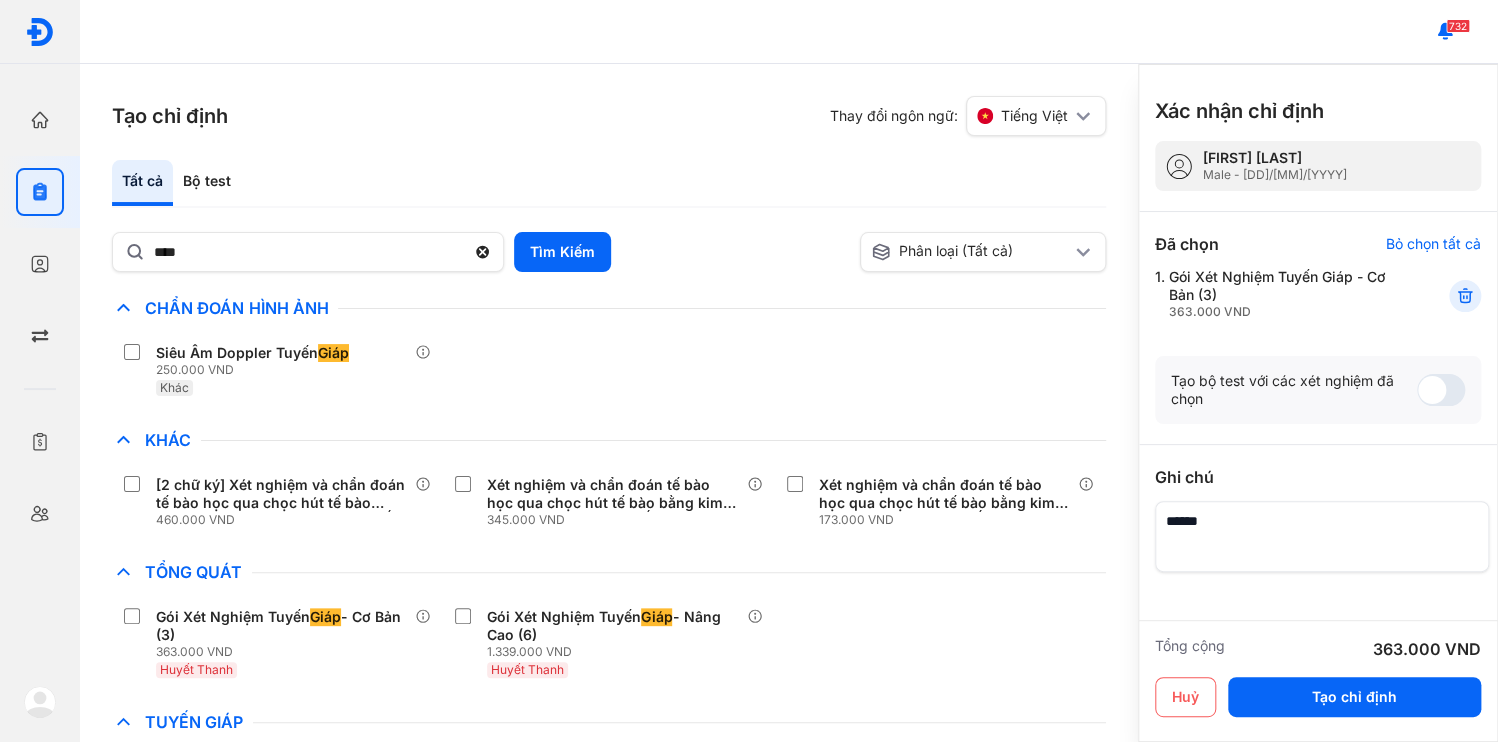 click at bounding box center [1322, 536] 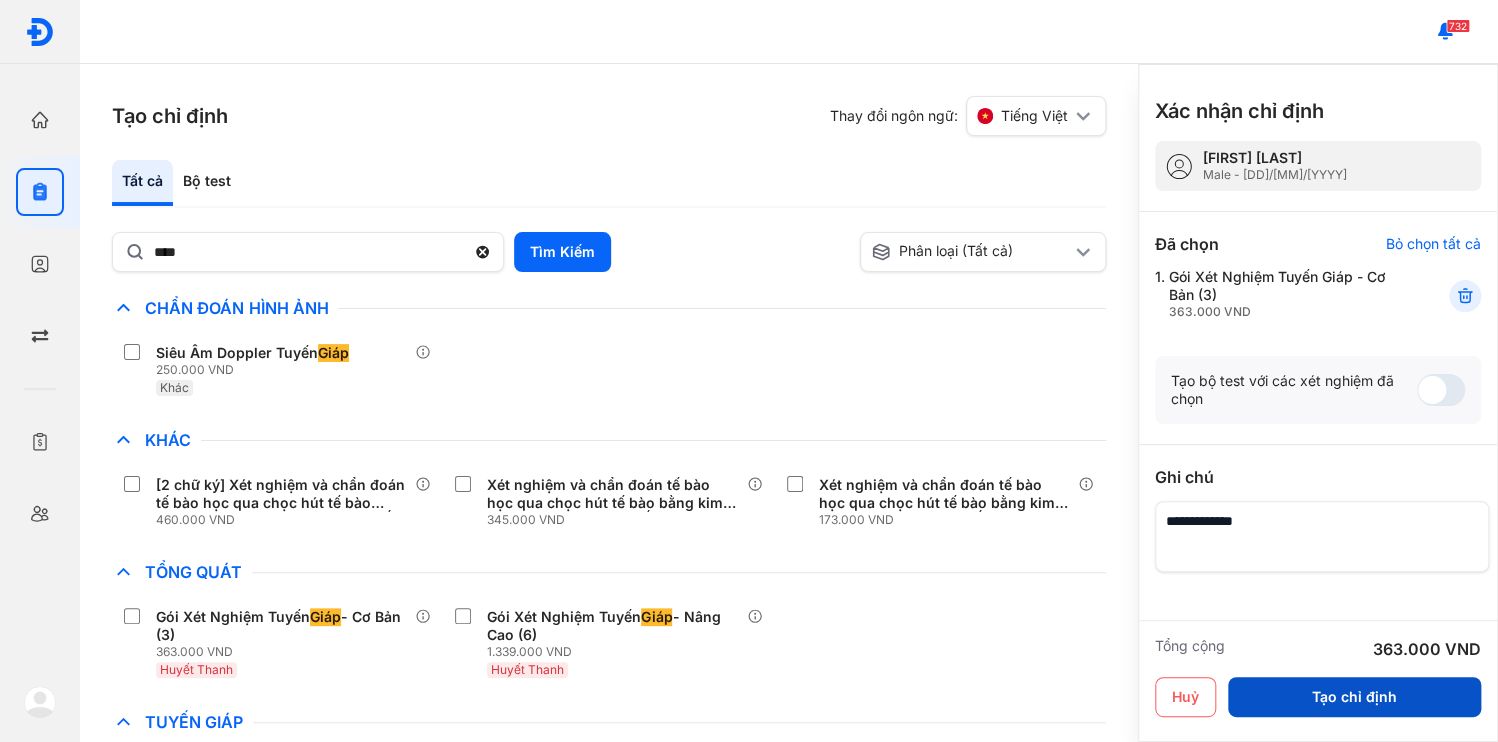 type on "**********" 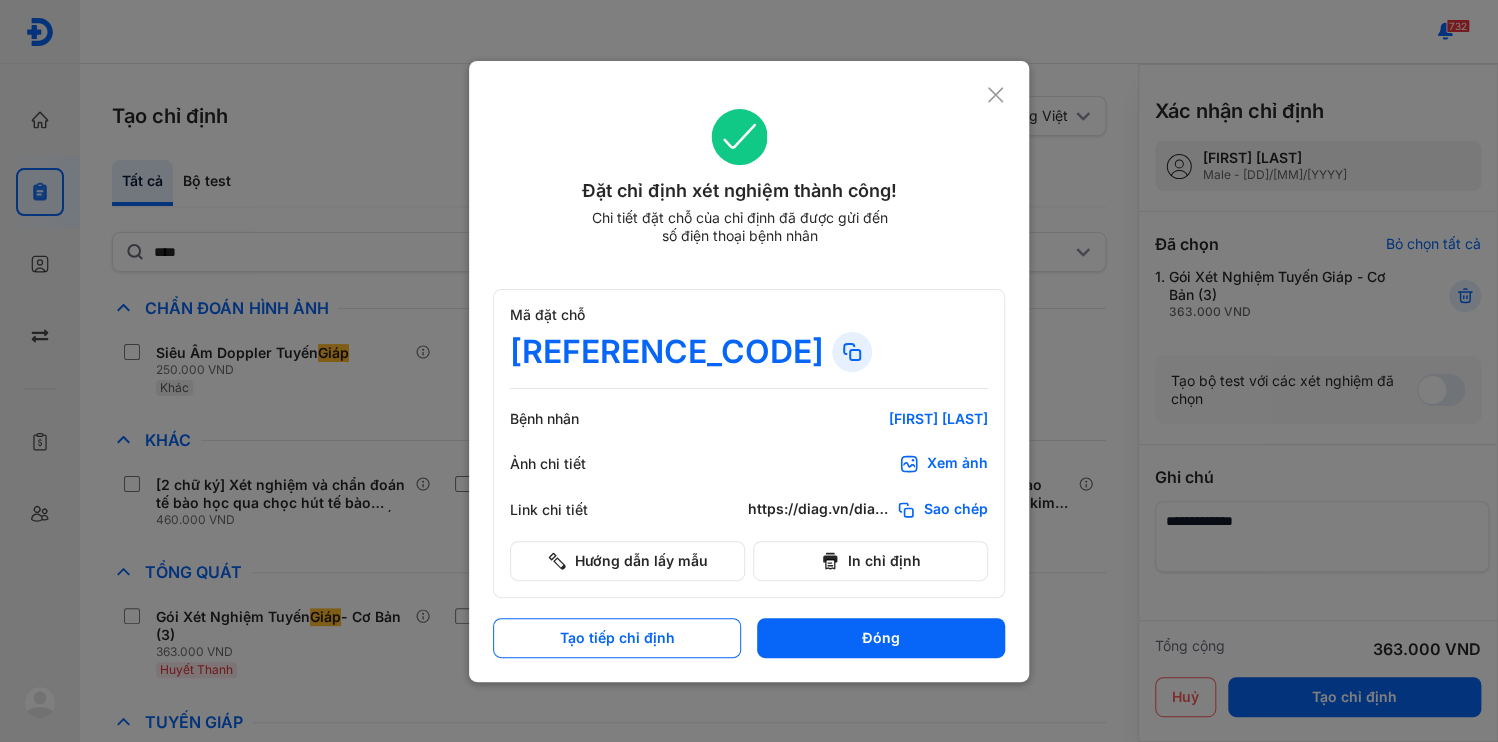 click on "Sao chép" 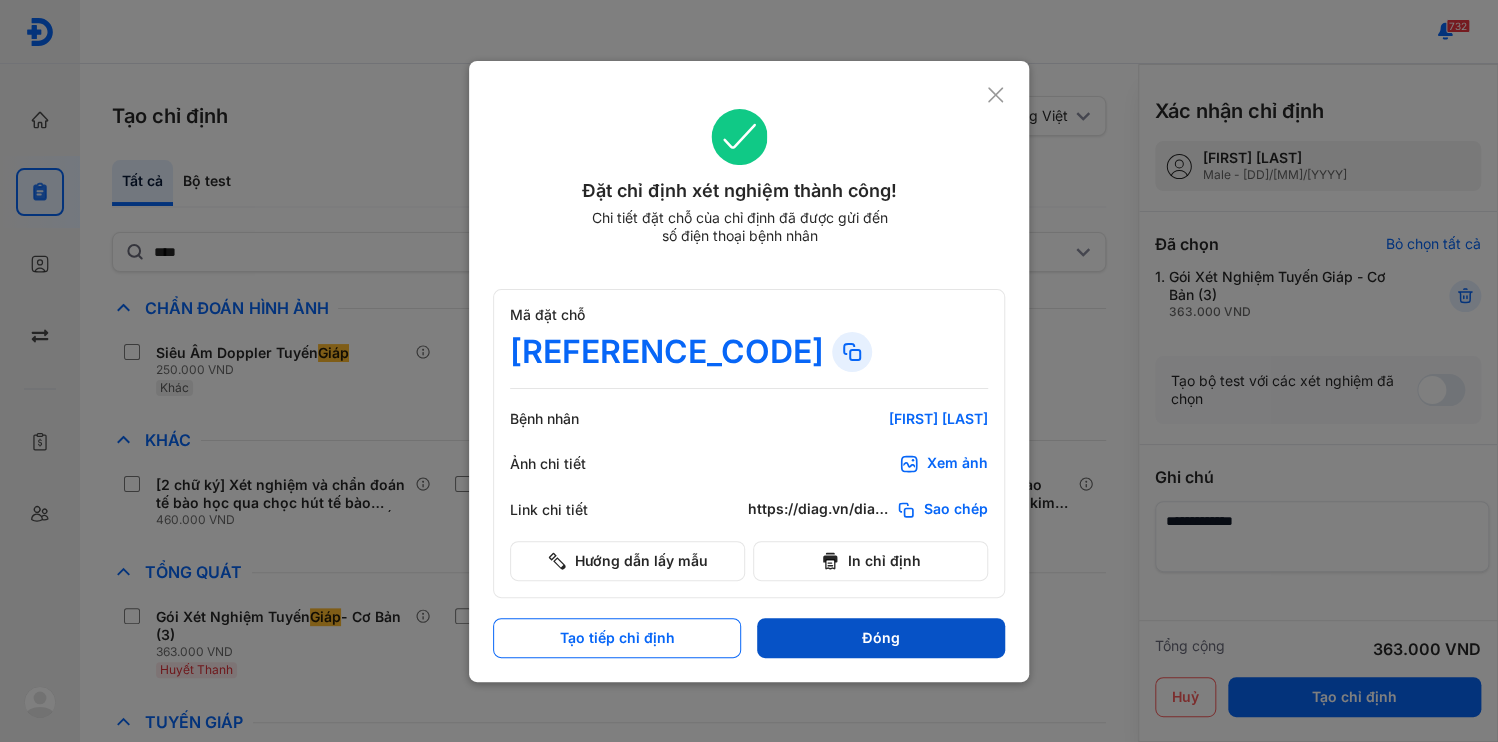 click on "Đóng" at bounding box center (881, 638) 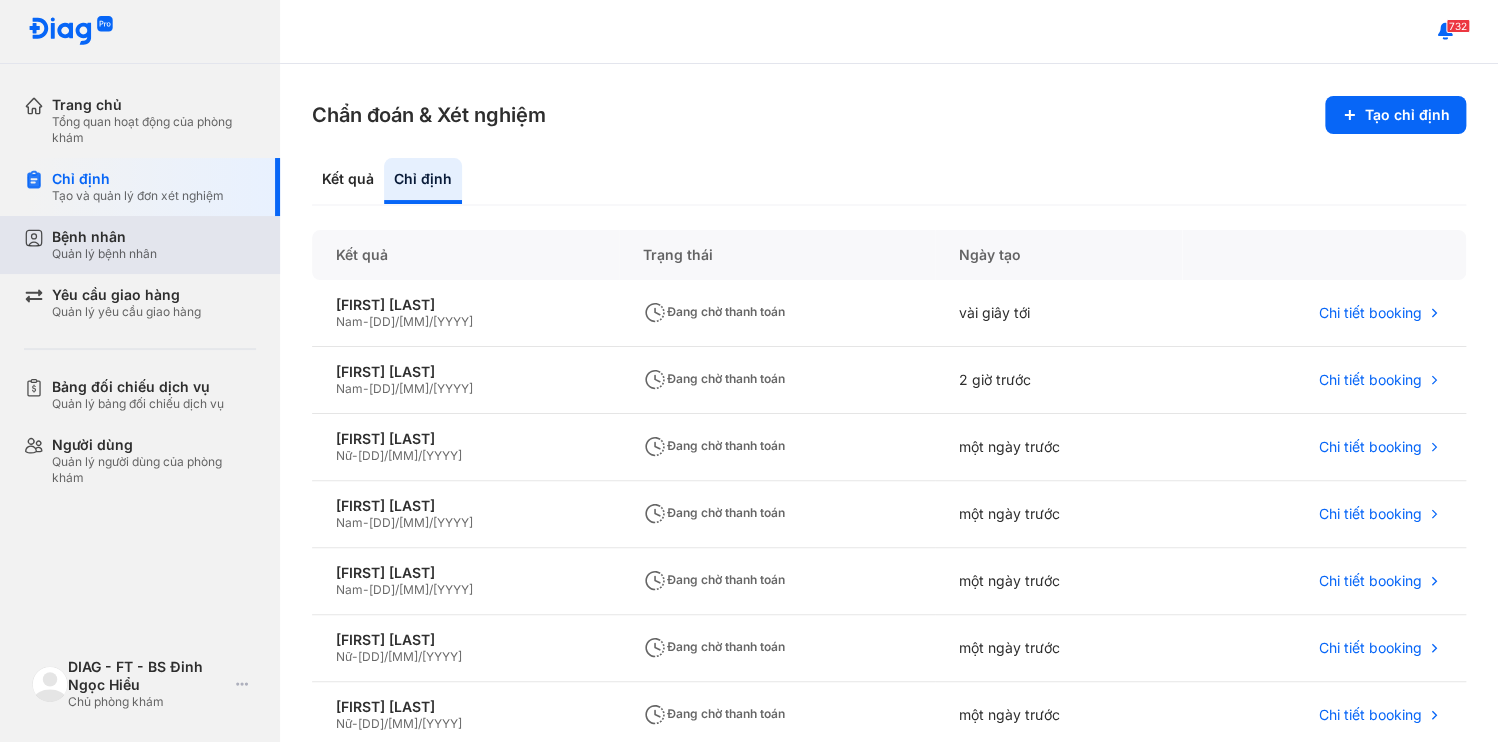 click on "Quản lý bệnh nhân" at bounding box center [104, 254] 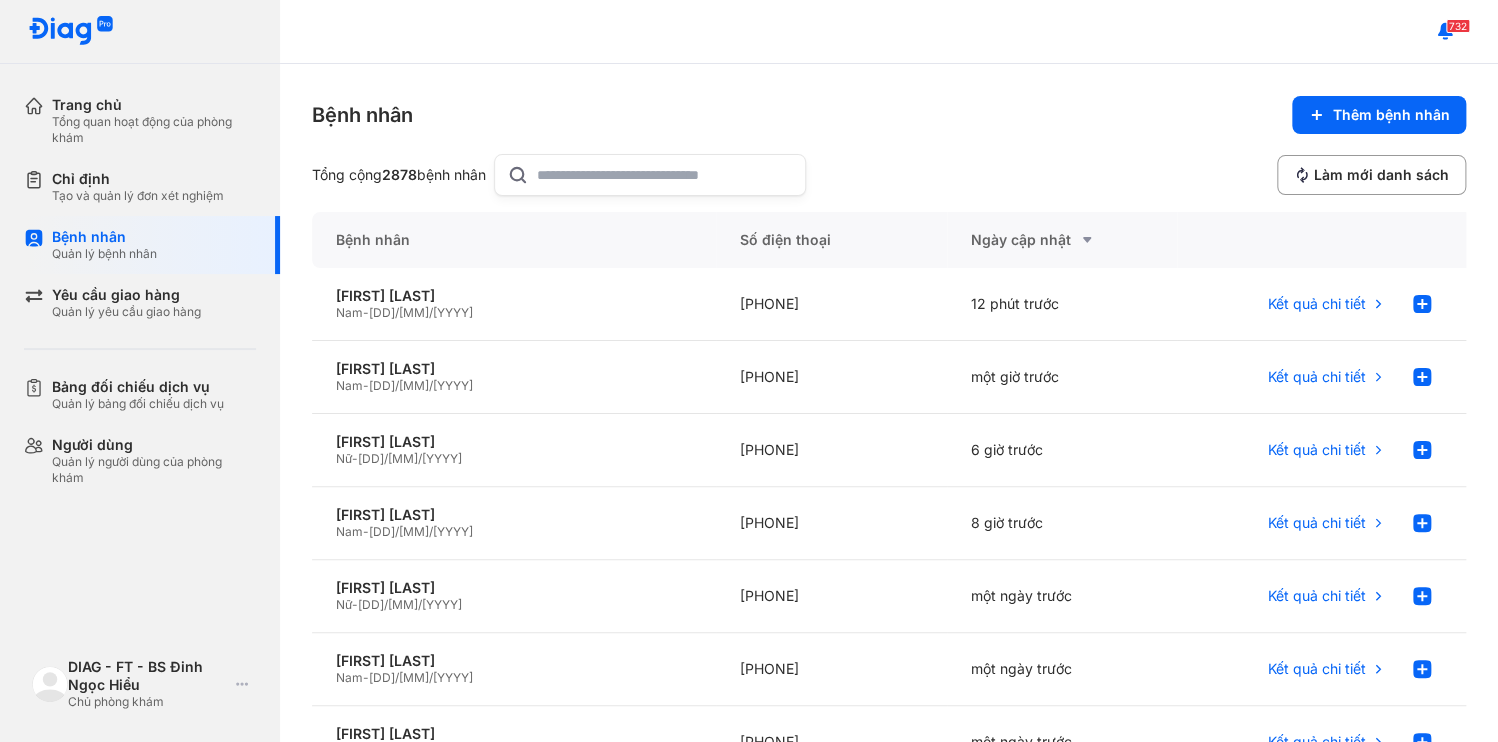 click 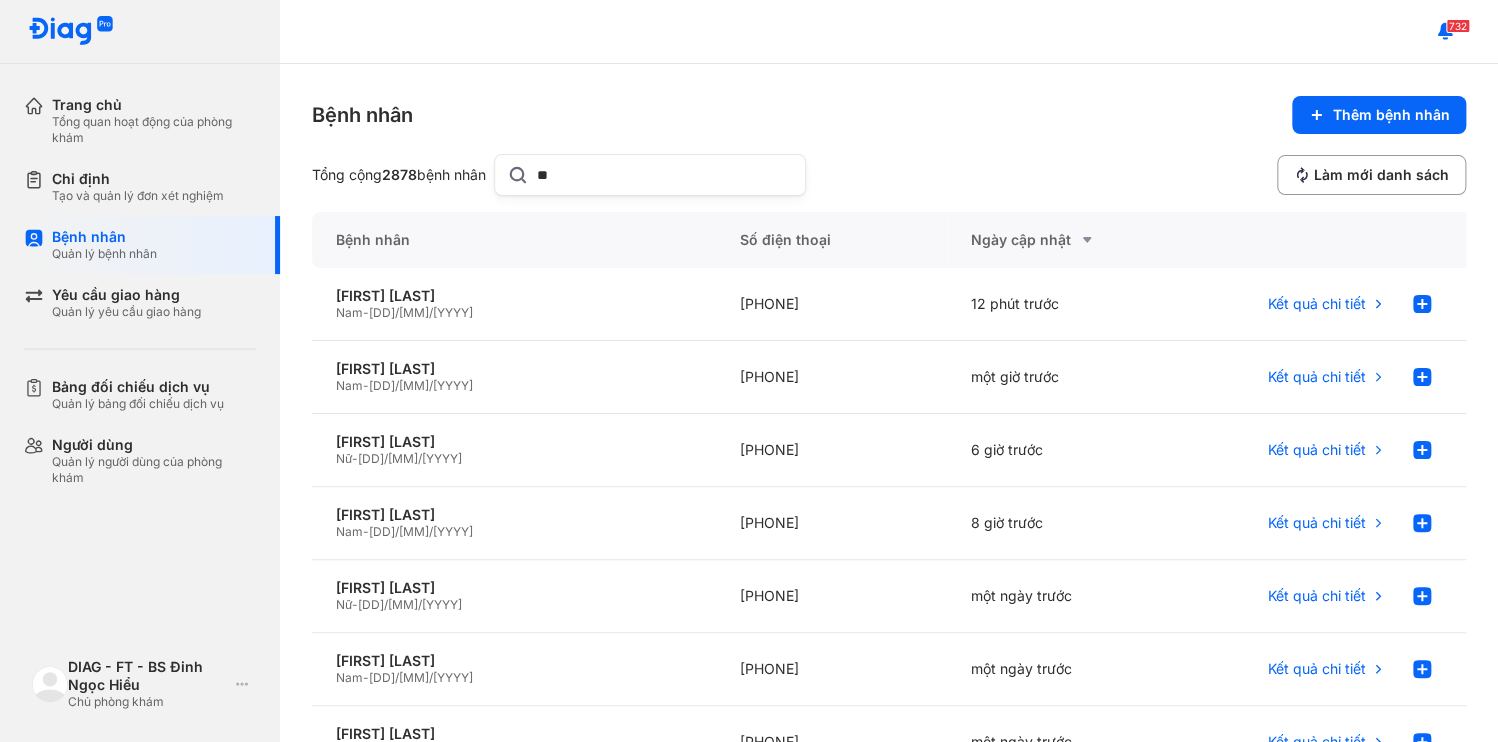 type on "*" 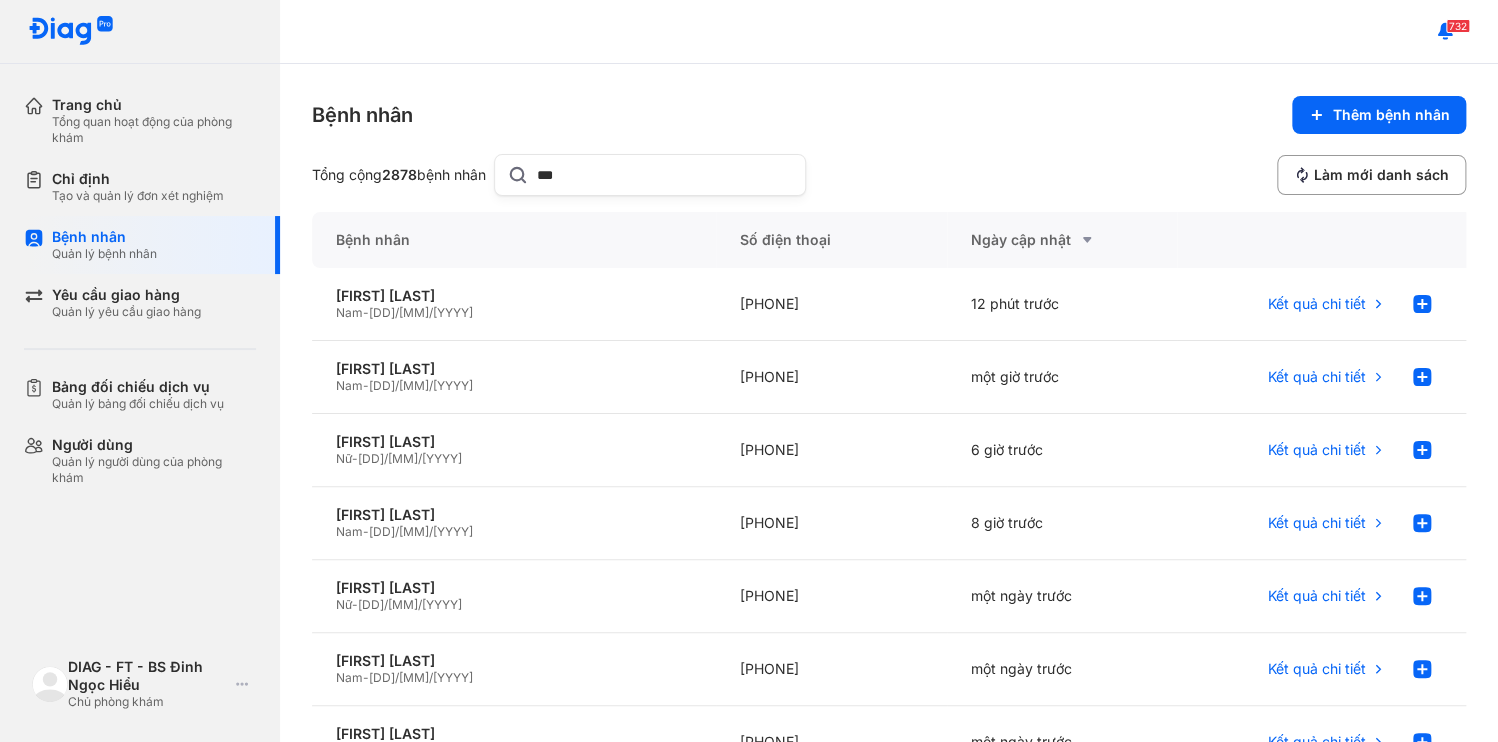 type on "***" 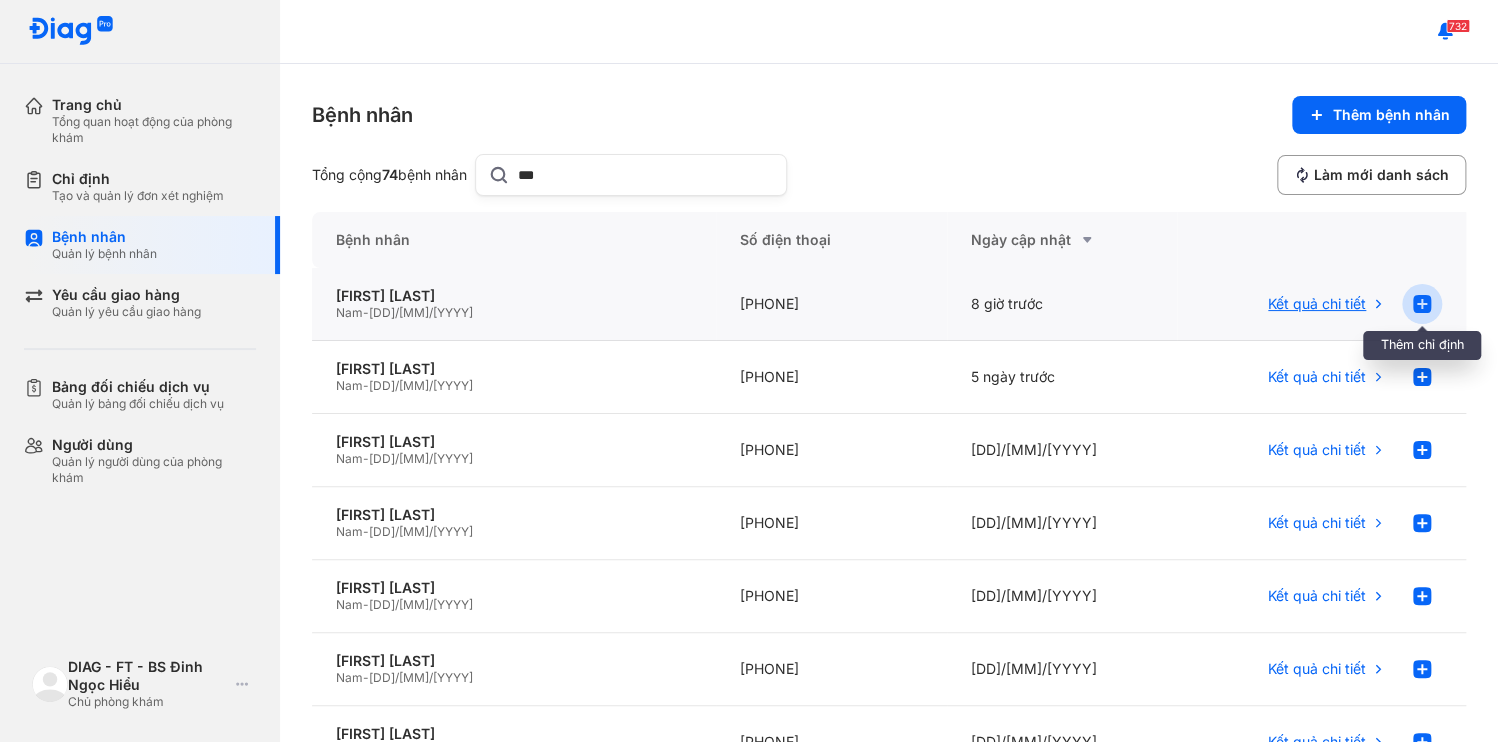 click 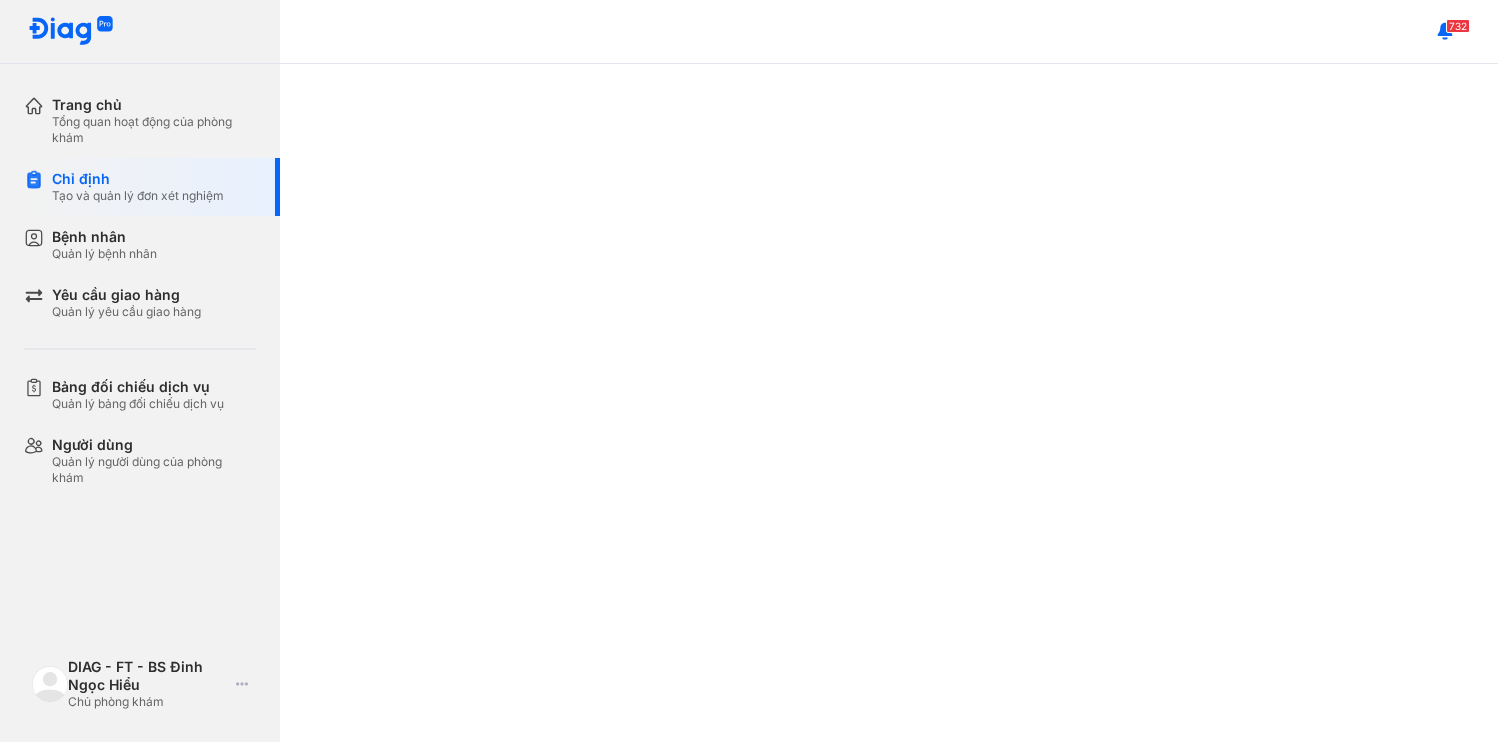 scroll, scrollTop: 0, scrollLeft: 0, axis: both 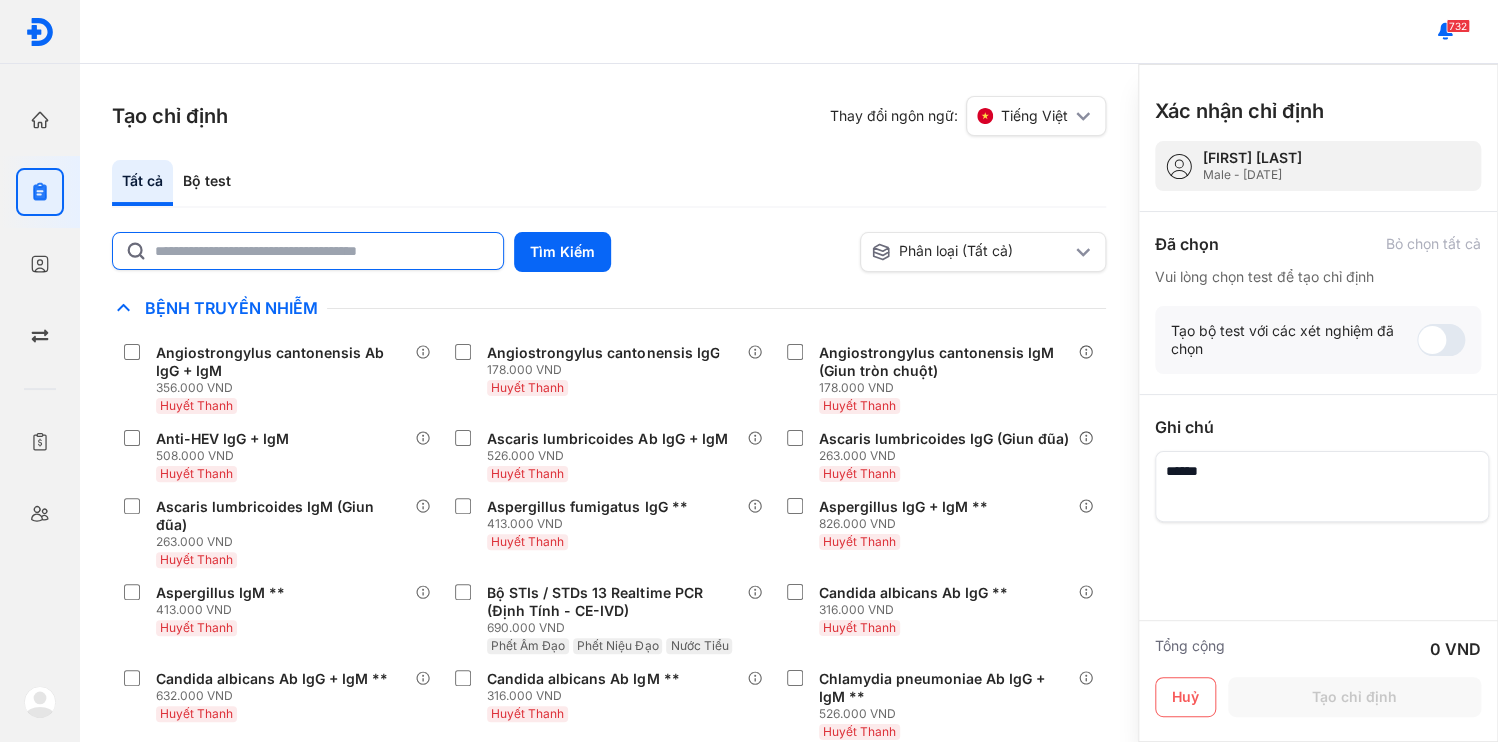 click 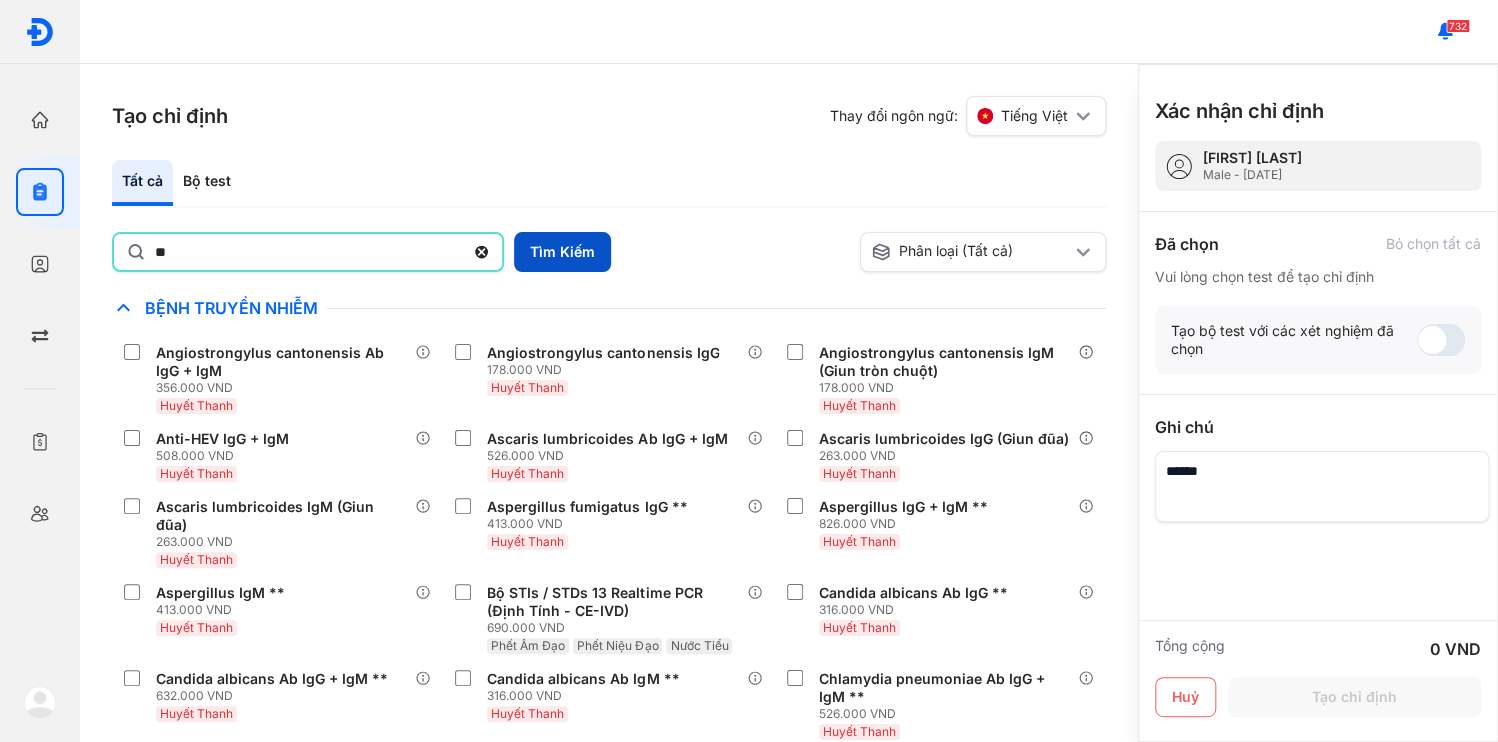 type on "**" 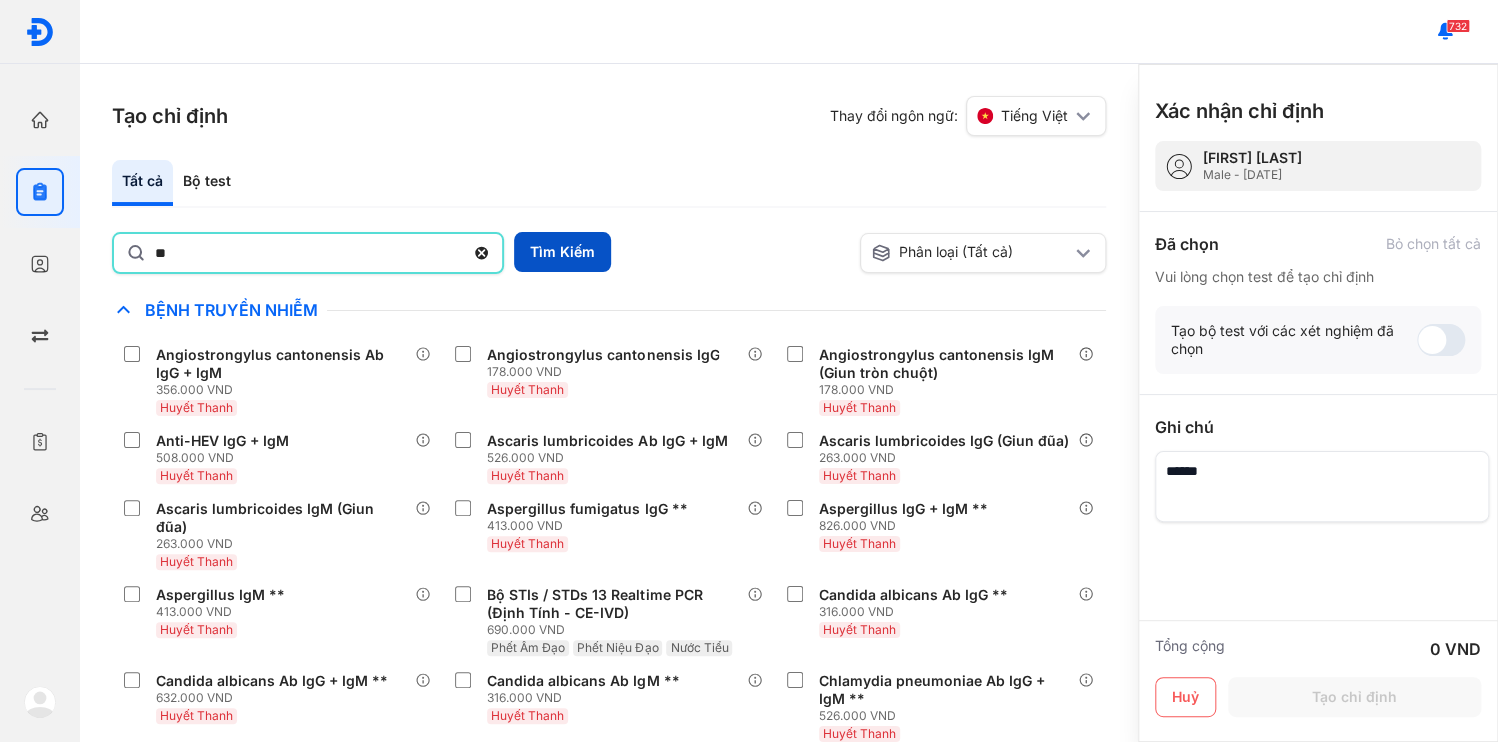 click on "Tìm Kiếm" at bounding box center [562, 252] 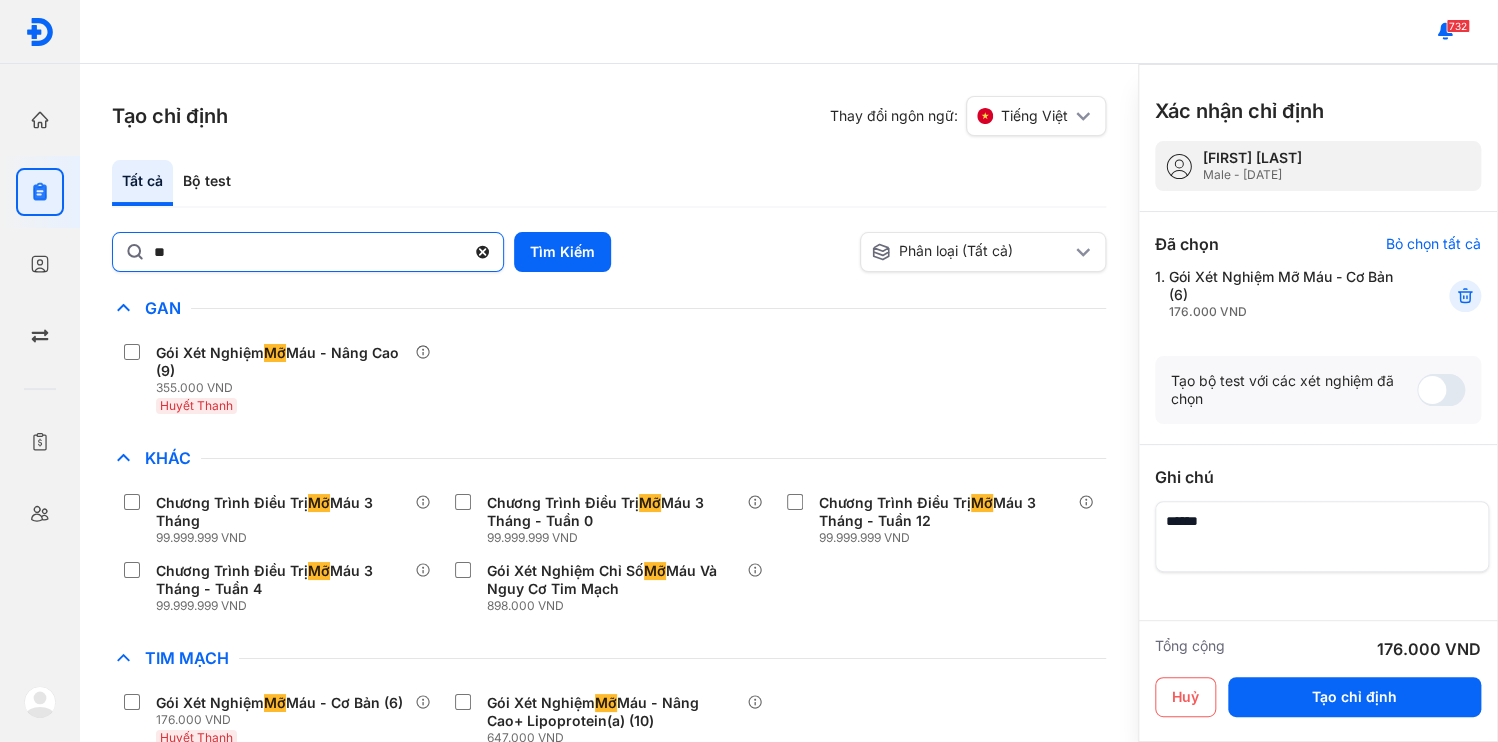 drag, startPoint x: 480, startPoint y: 224, endPoint x: 406, endPoint y: 239, distance: 75.50497 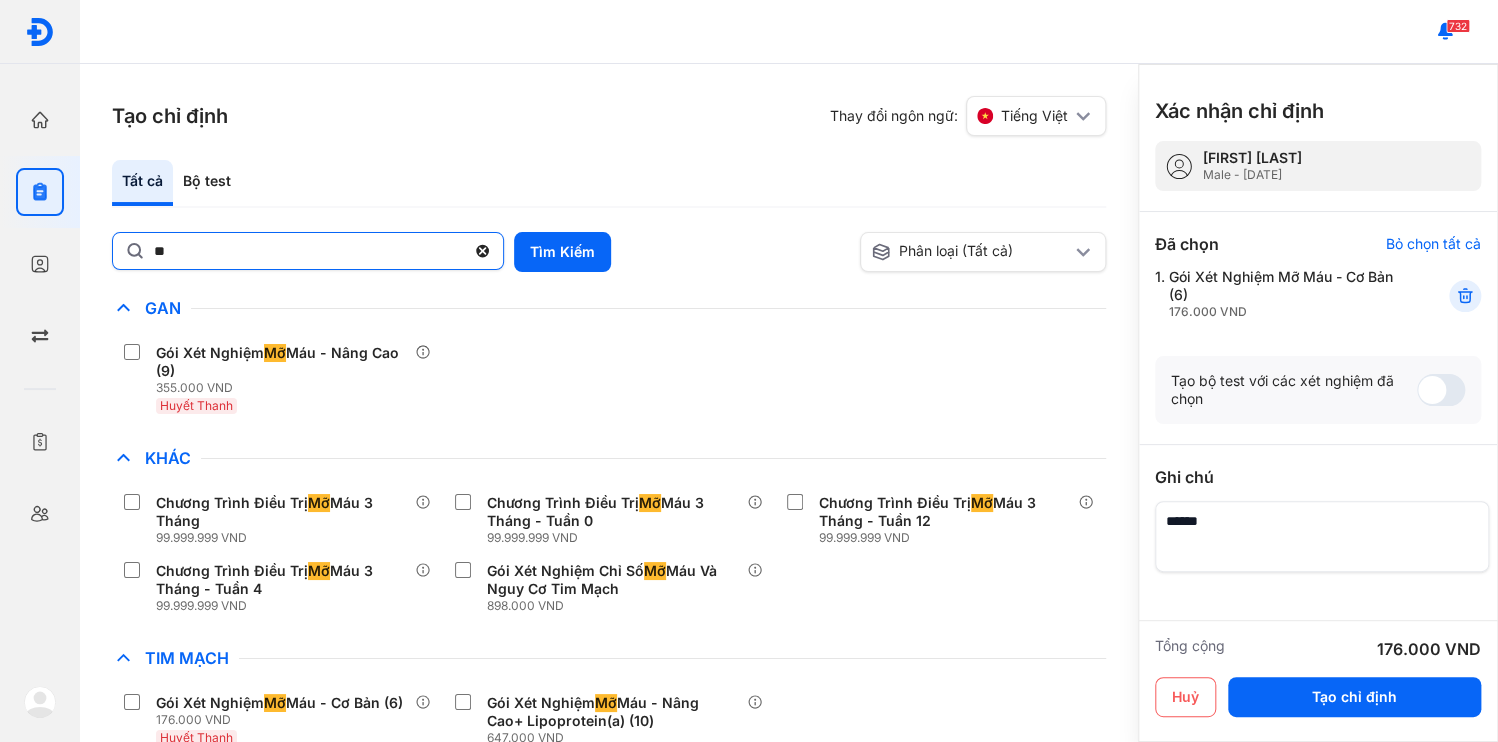 click on "**" 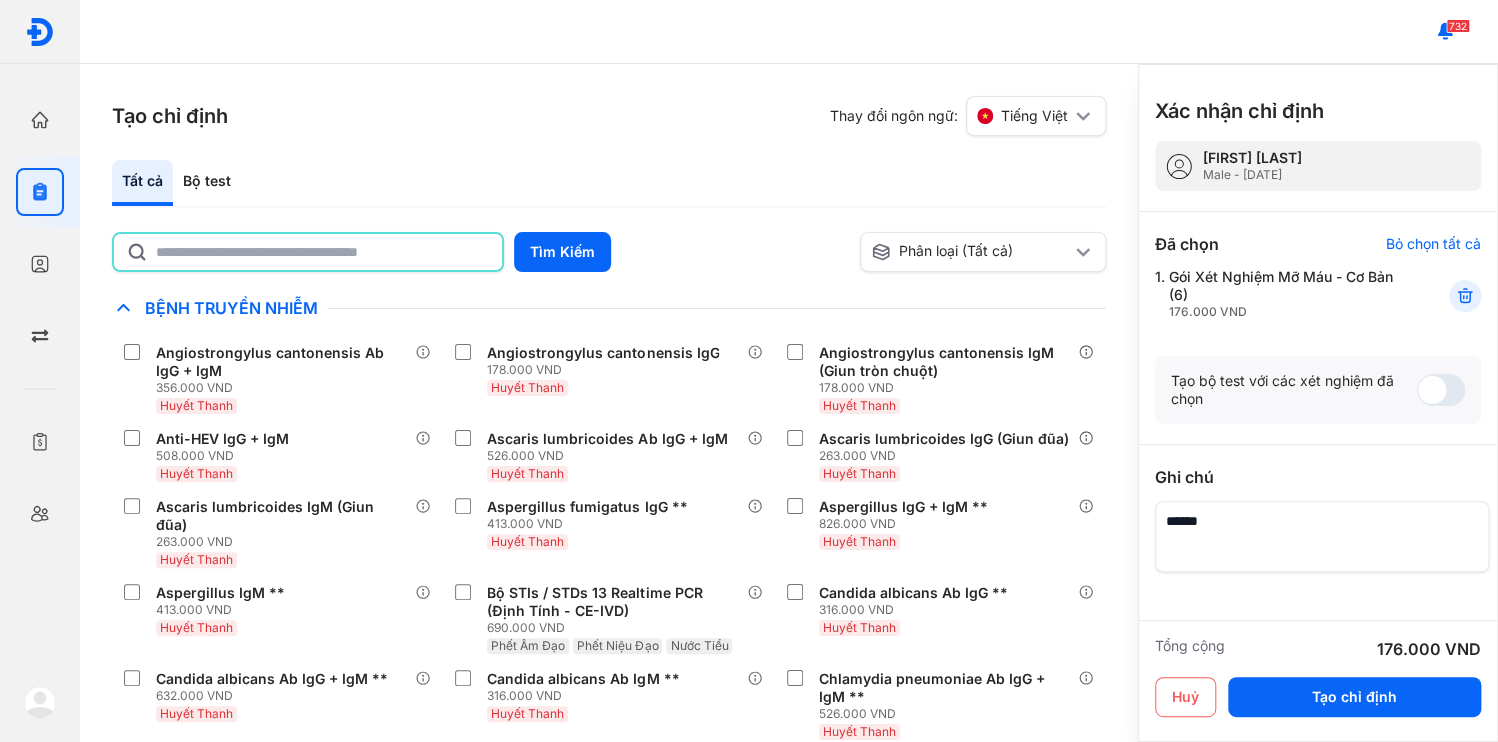 click 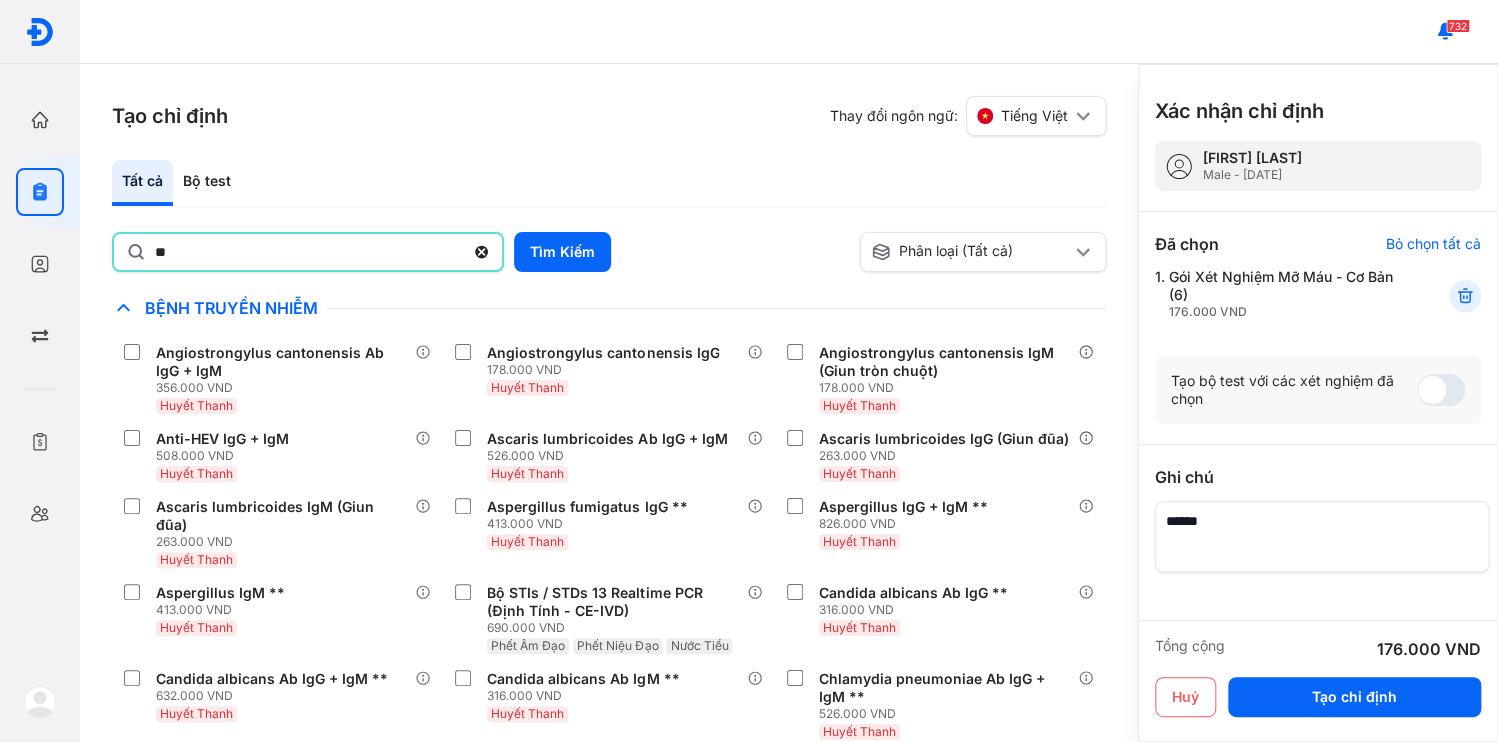 type on "*" 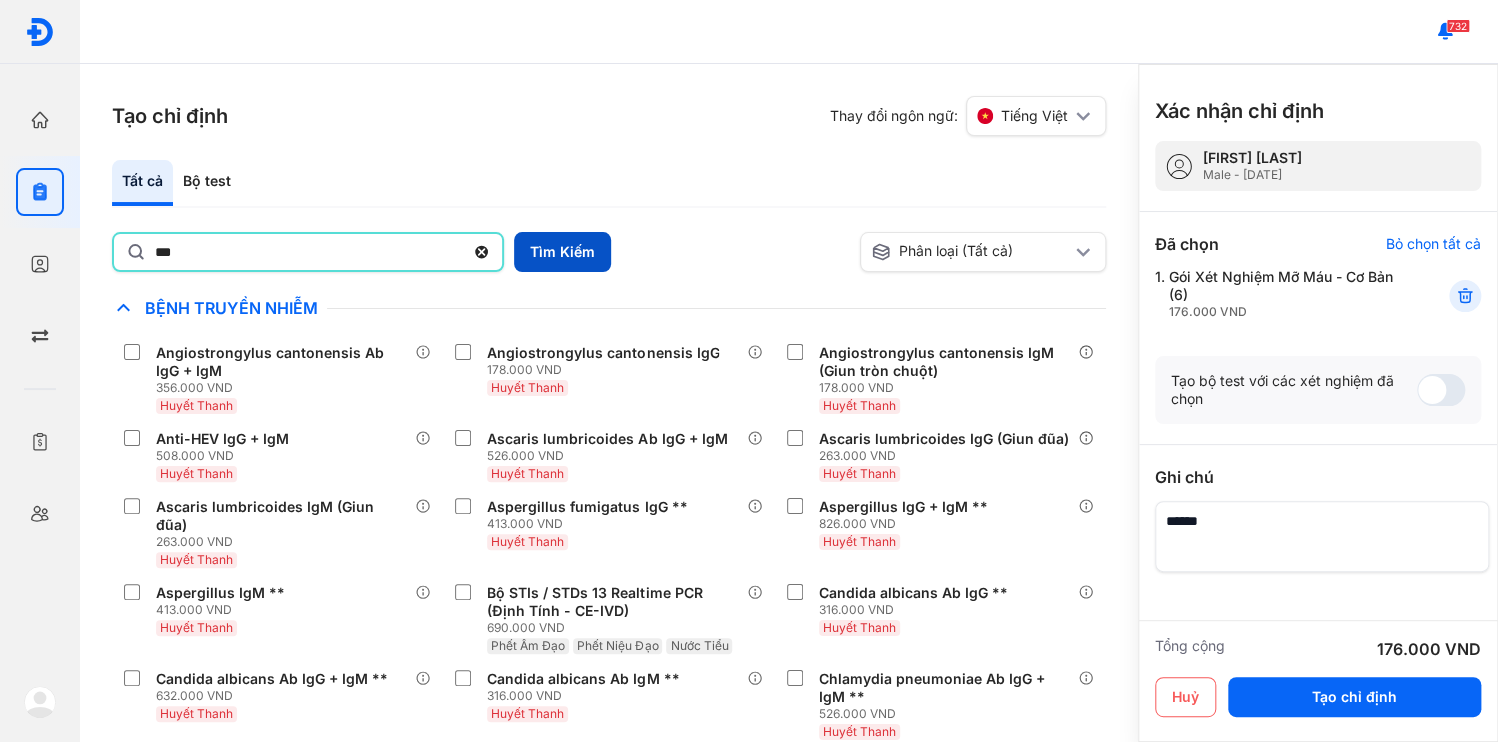 type on "***" 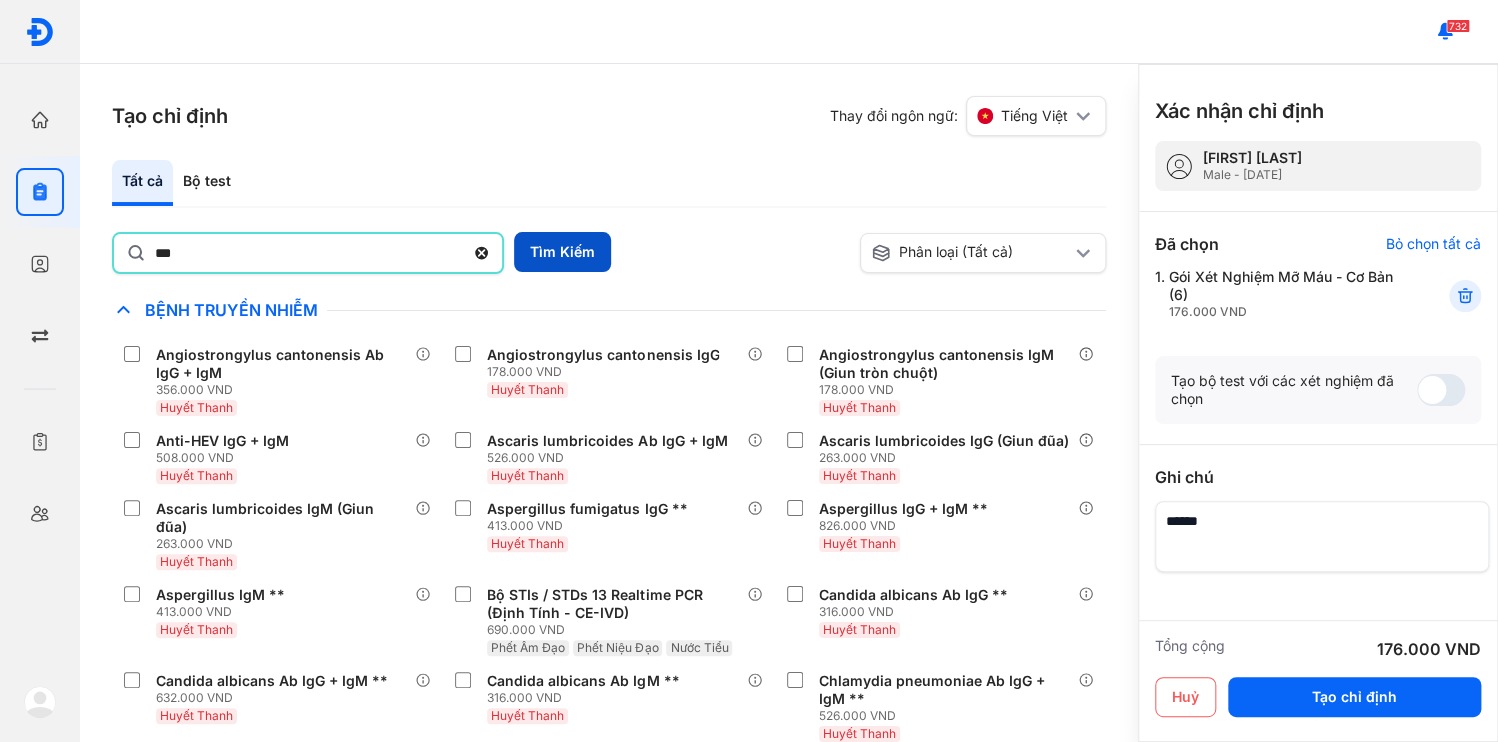click on "Tìm Kiếm" at bounding box center [562, 252] 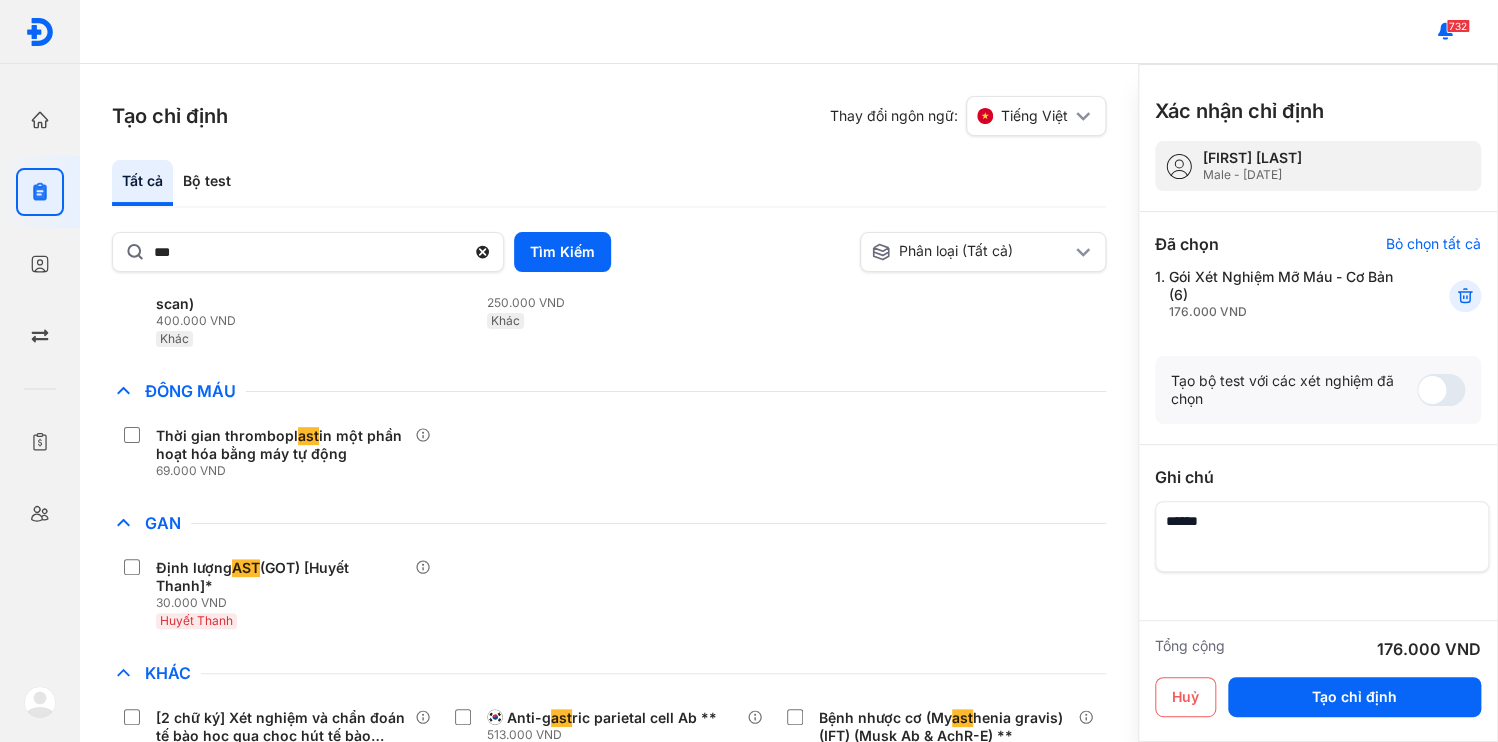 scroll, scrollTop: 240, scrollLeft: 0, axis: vertical 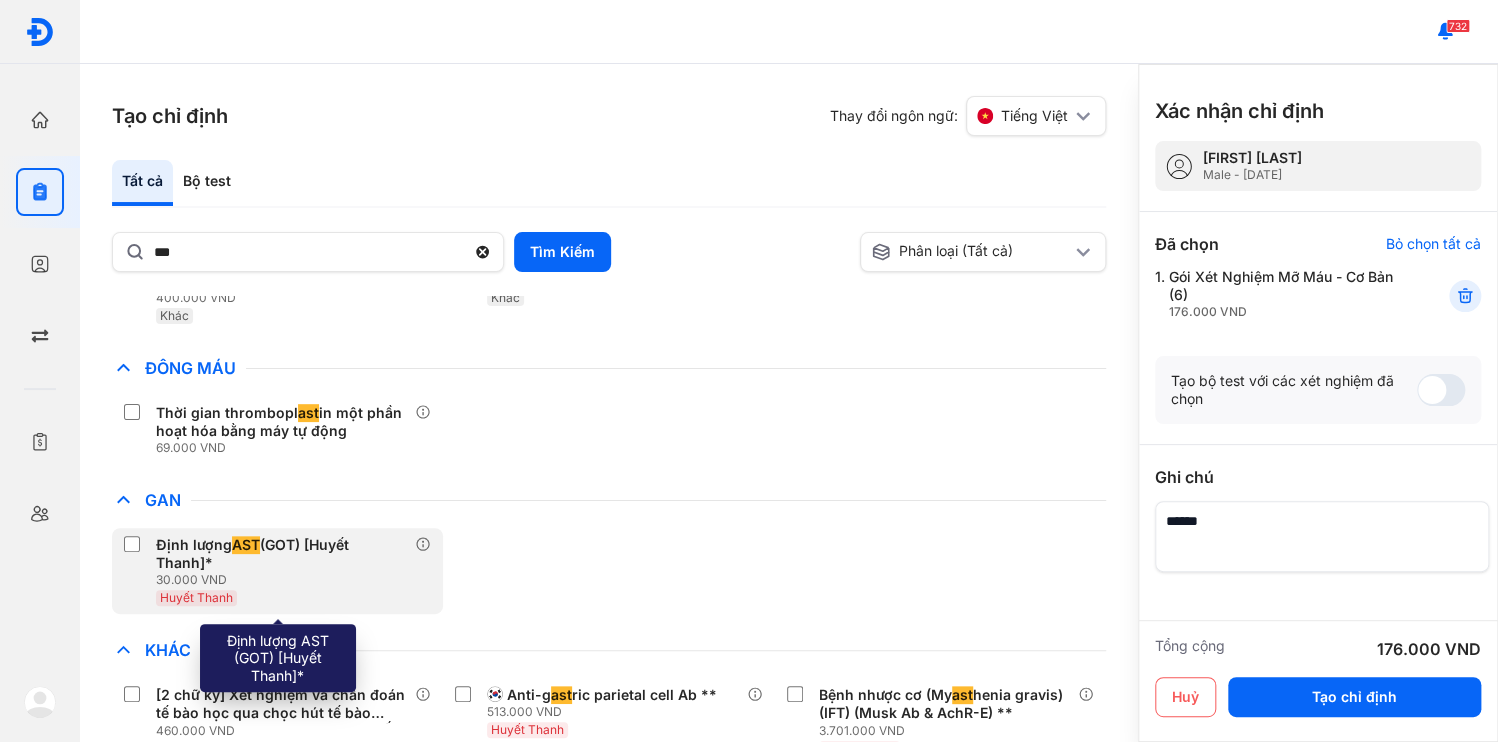 click at bounding box center (136, 546) 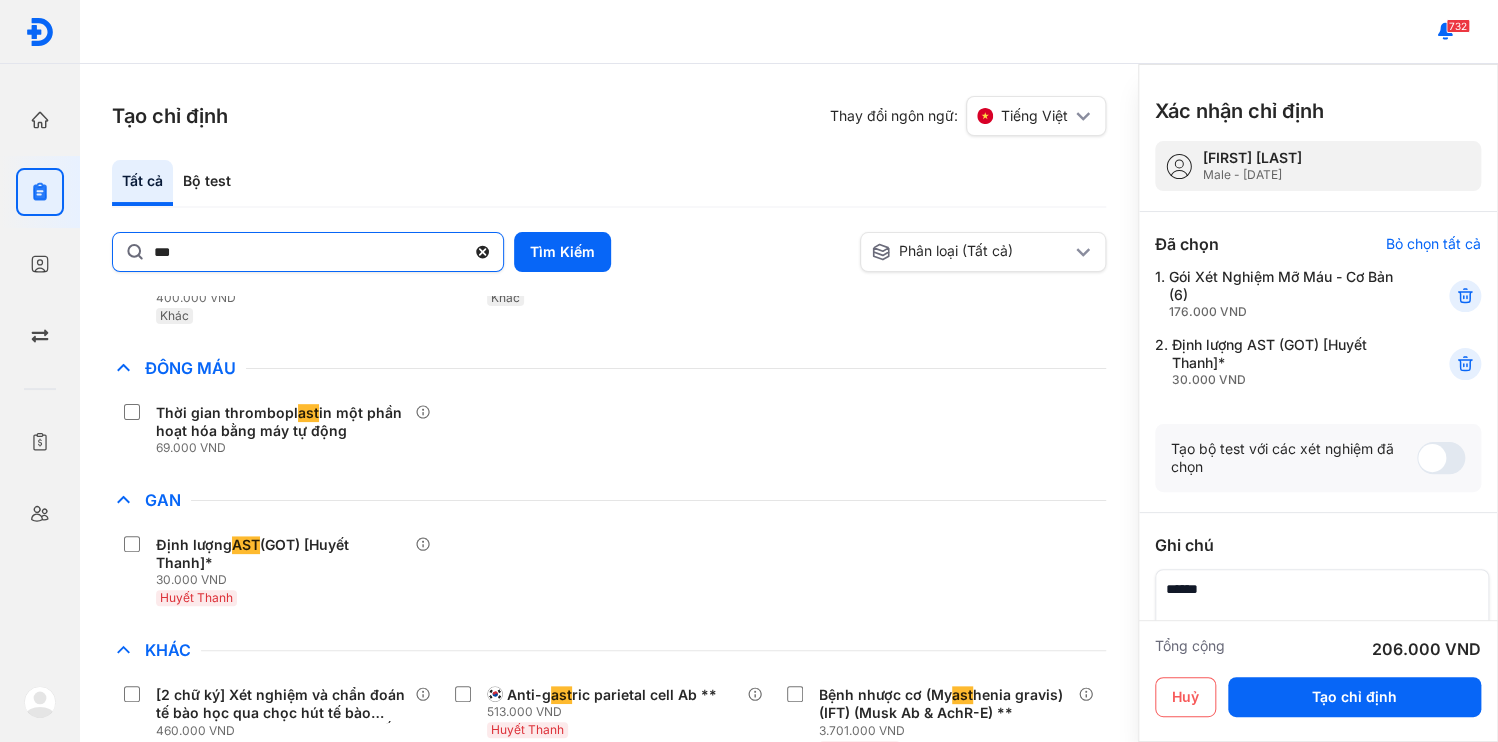 click 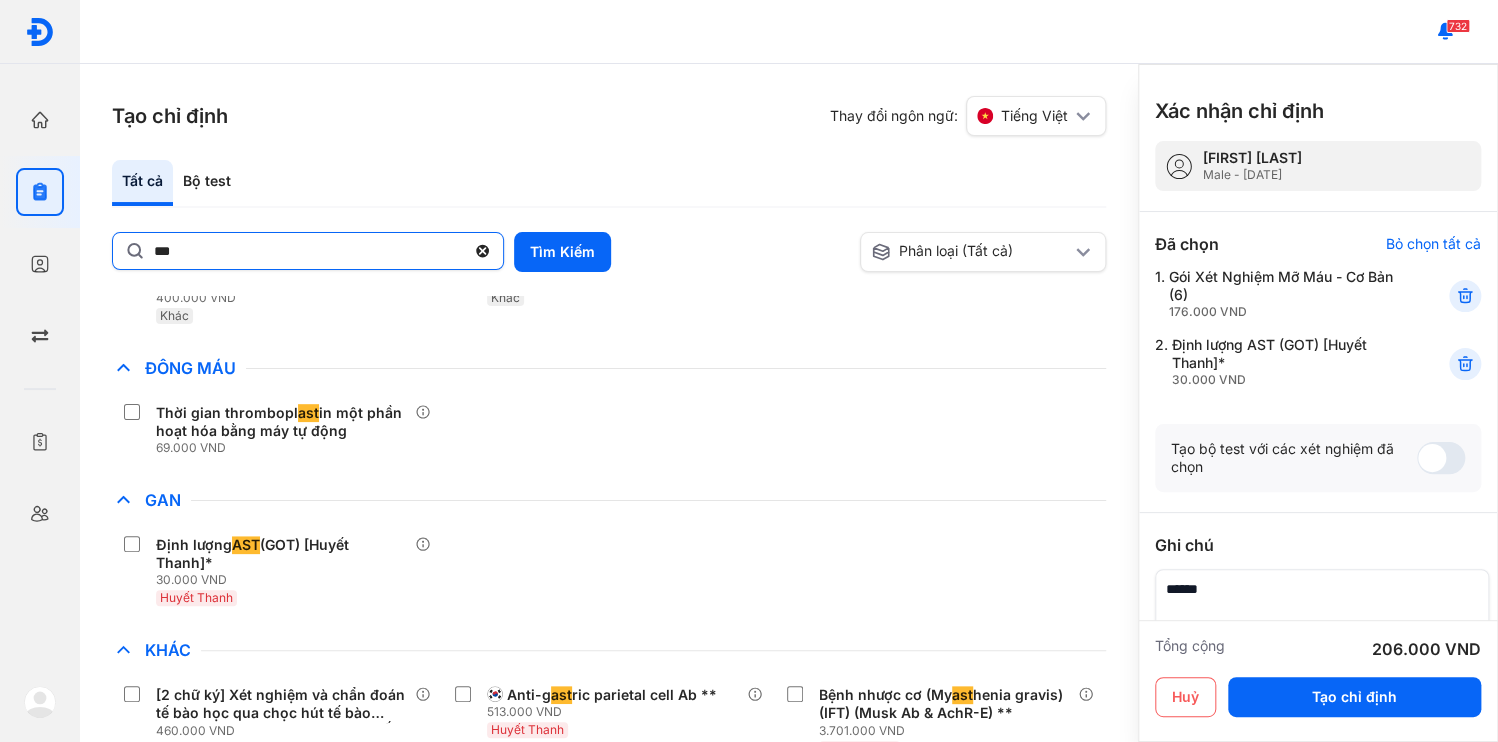 click on "***" 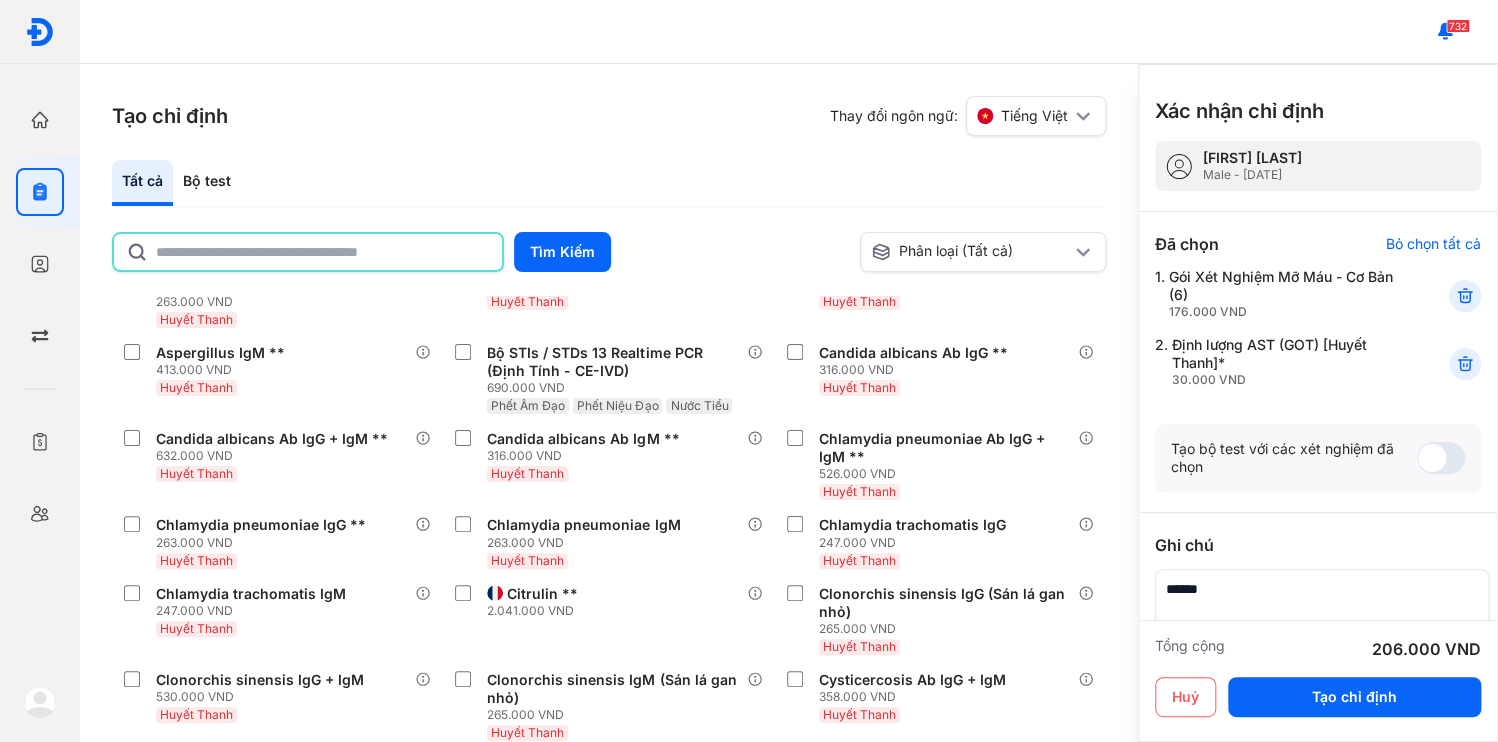 click 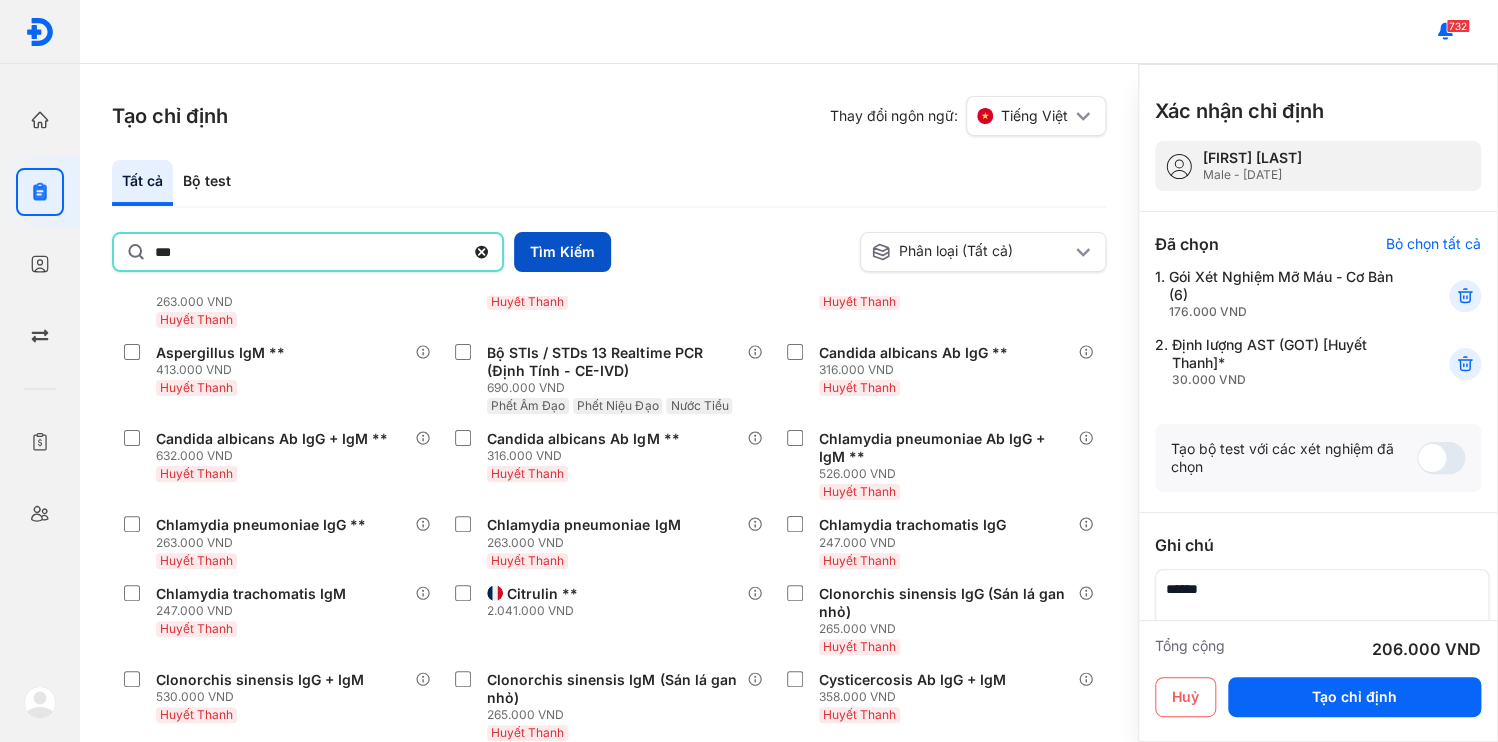 type on "***" 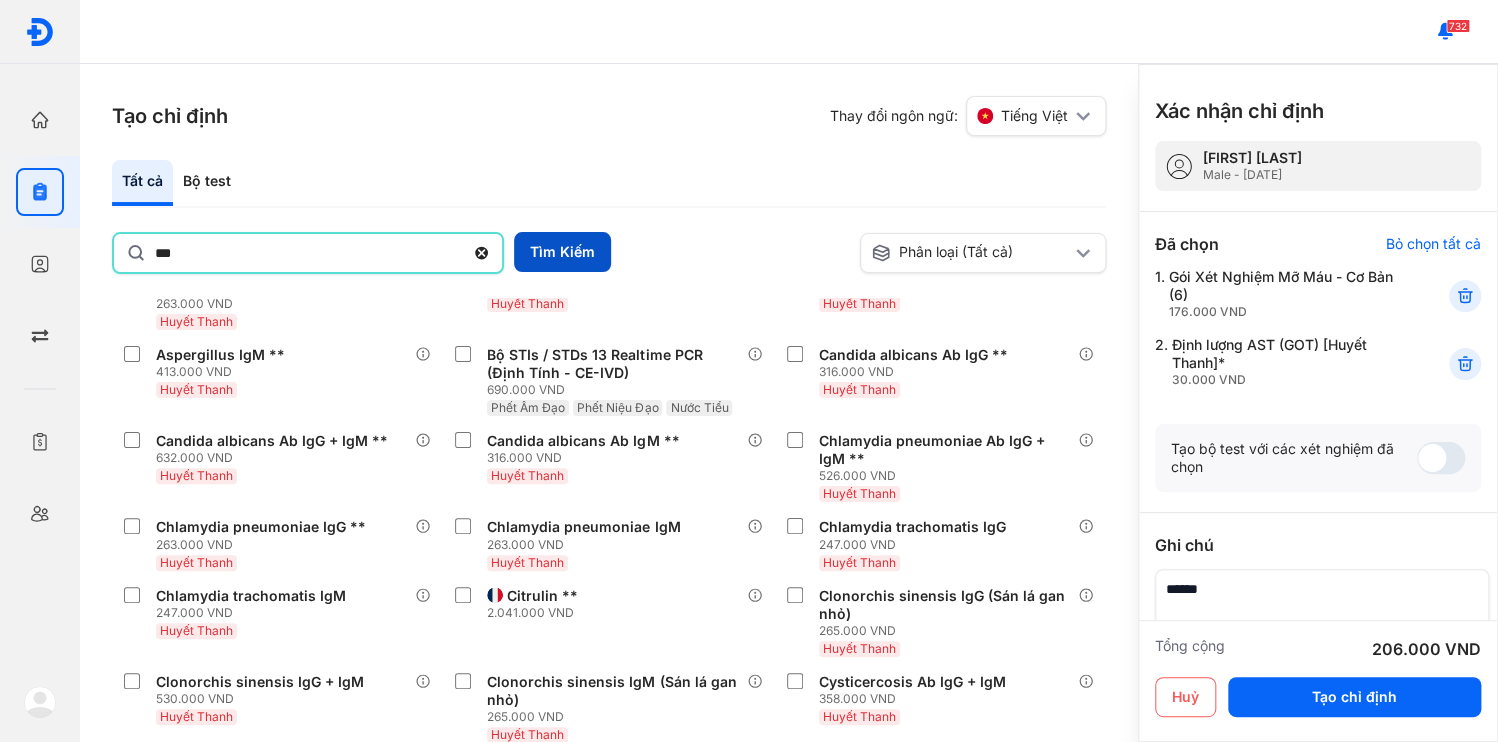 click on "Tìm Kiếm" at bounding box center [562, 252] 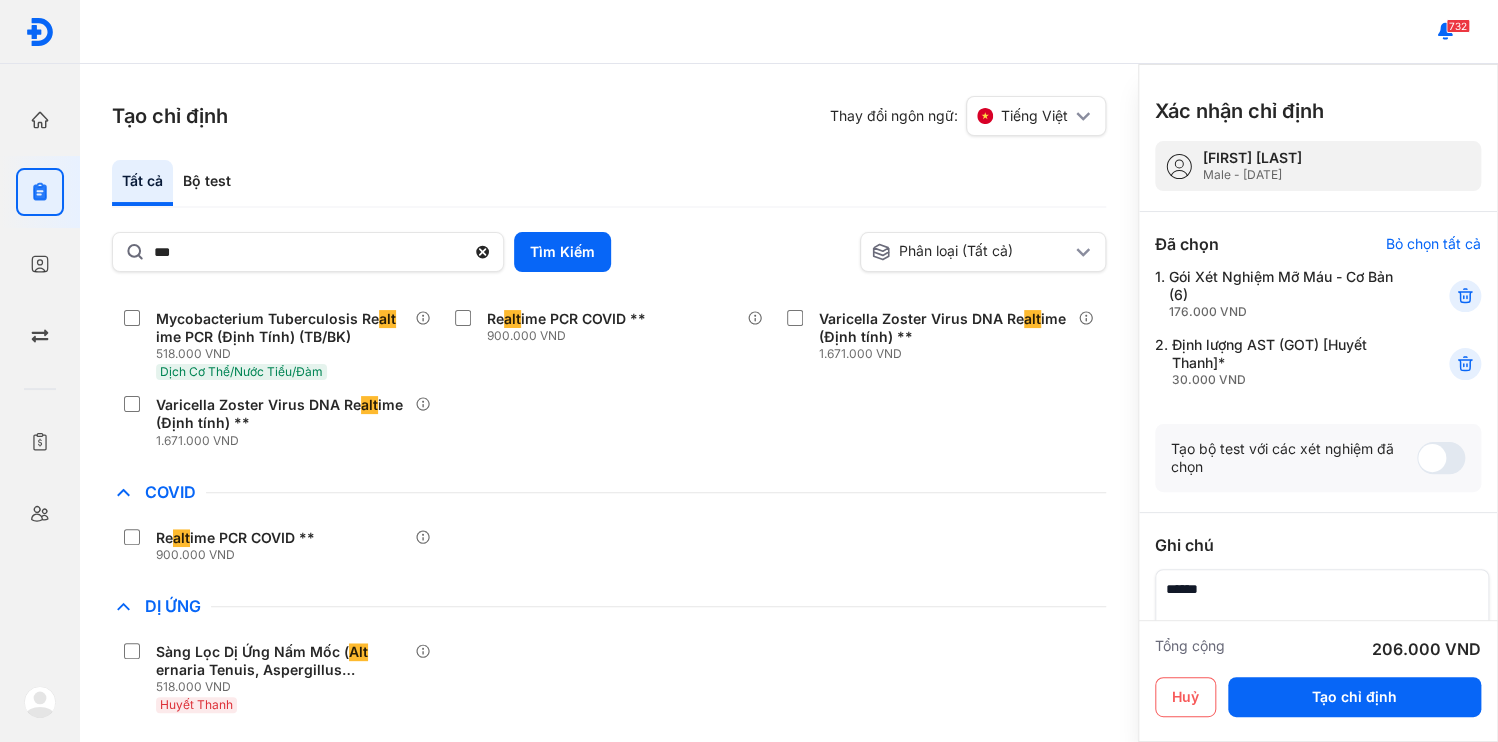 scroll, scrollTop: 320, scrollLeft: 0, axis: vertical 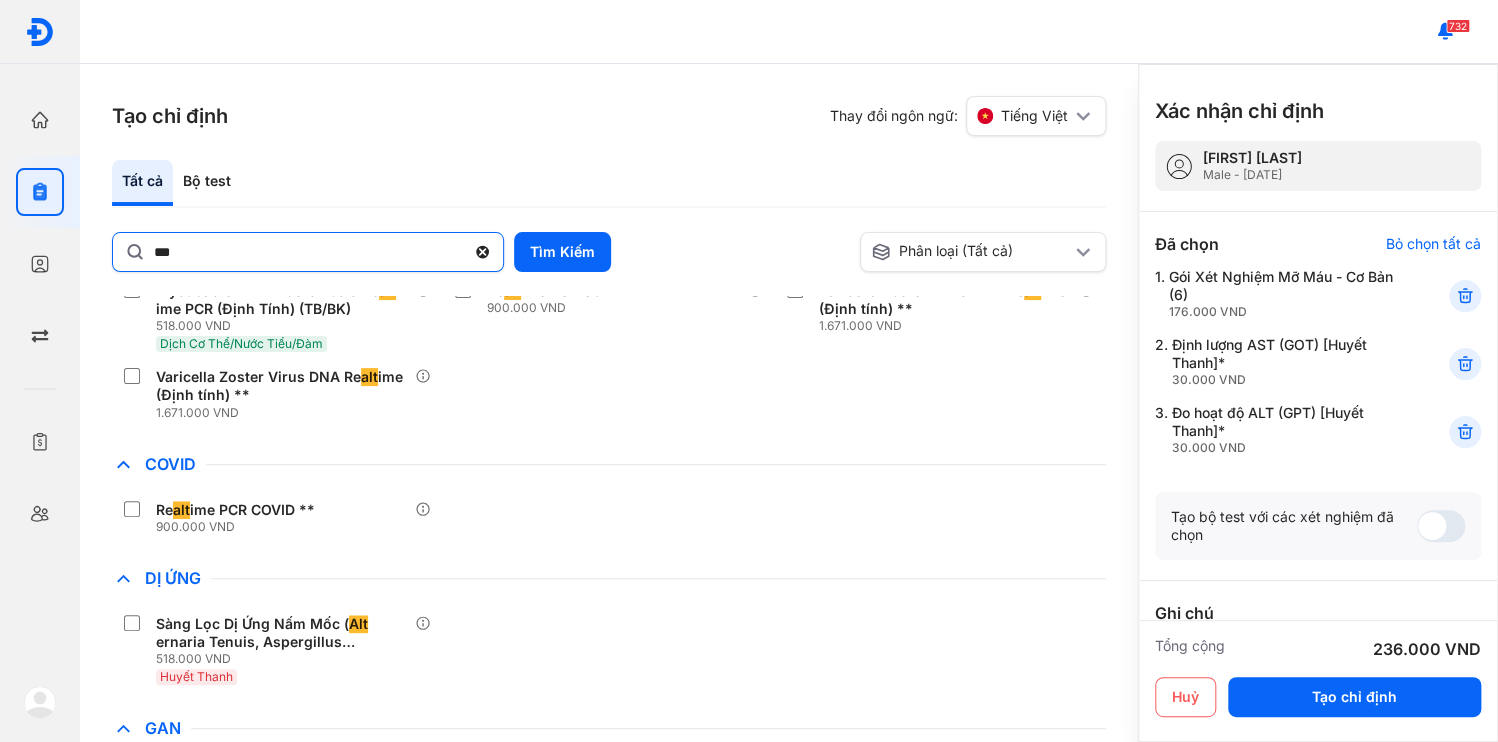click 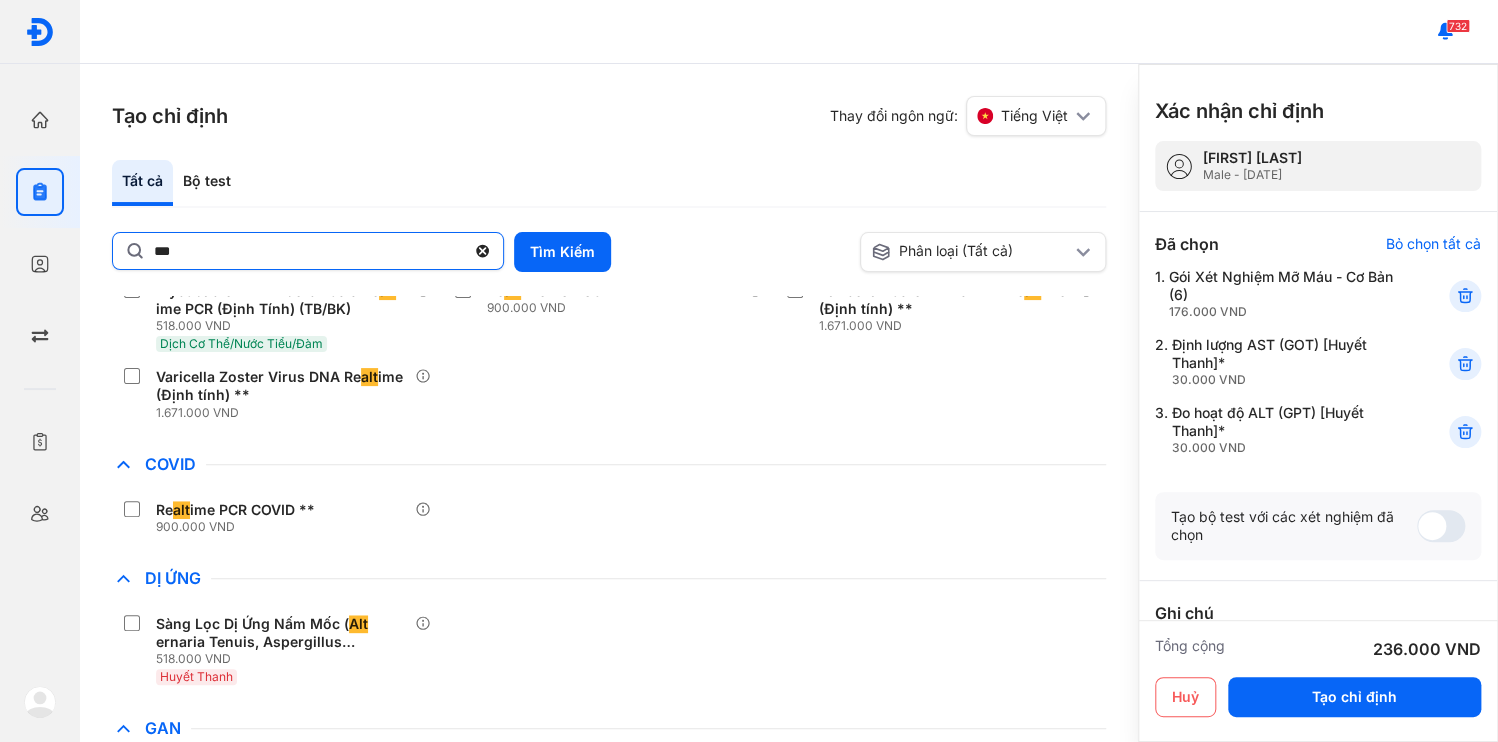 click on "***" 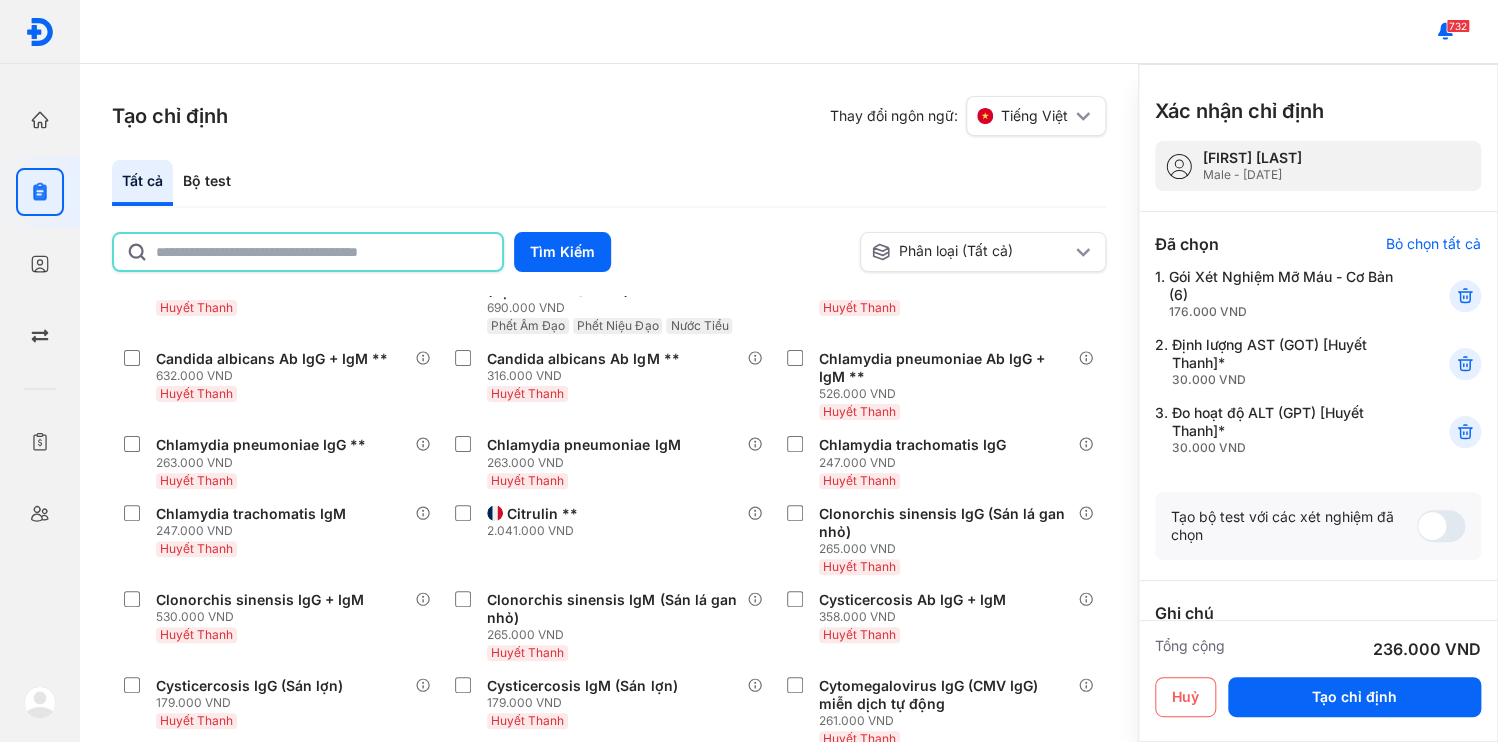 scroll, scrollTop: 4187, scrollLeft: 0, axis: vertical 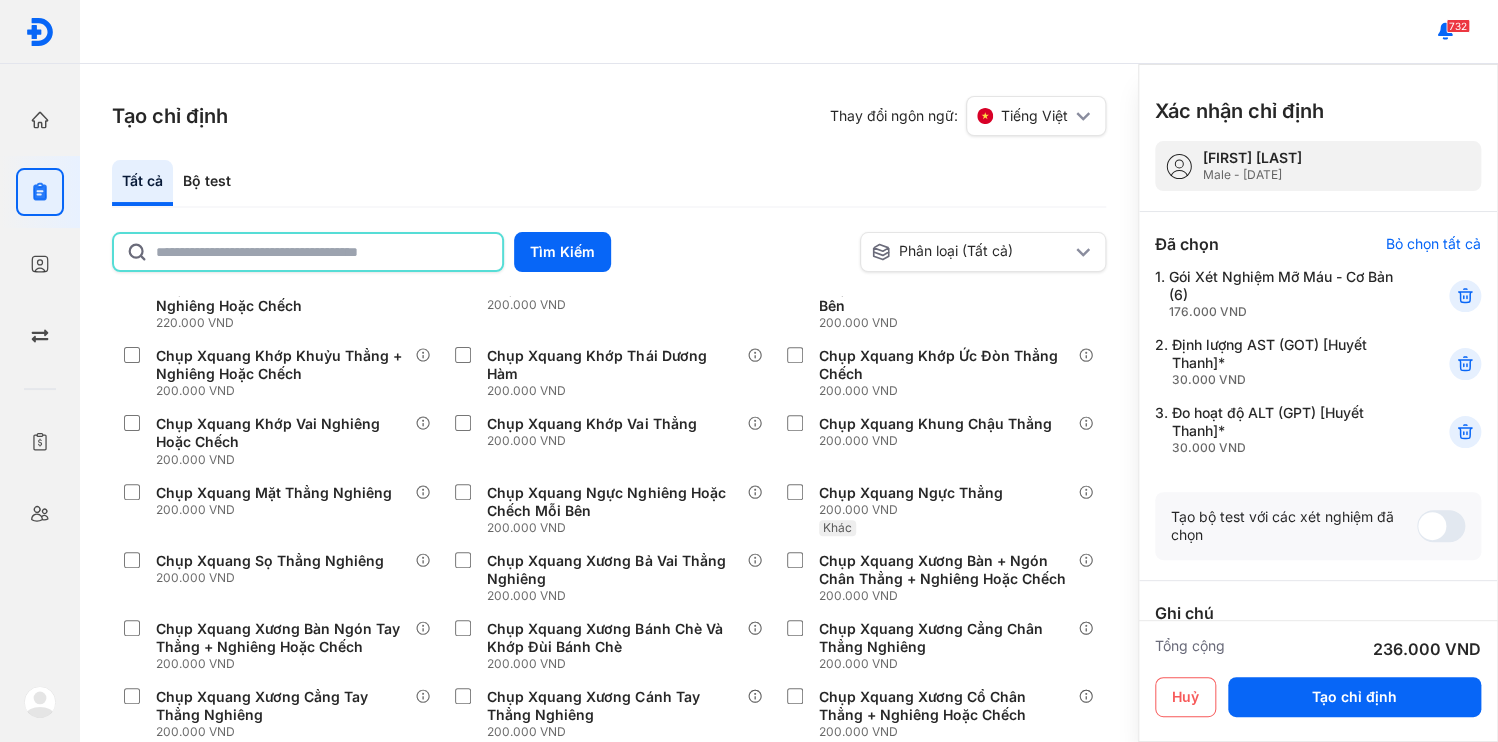 click 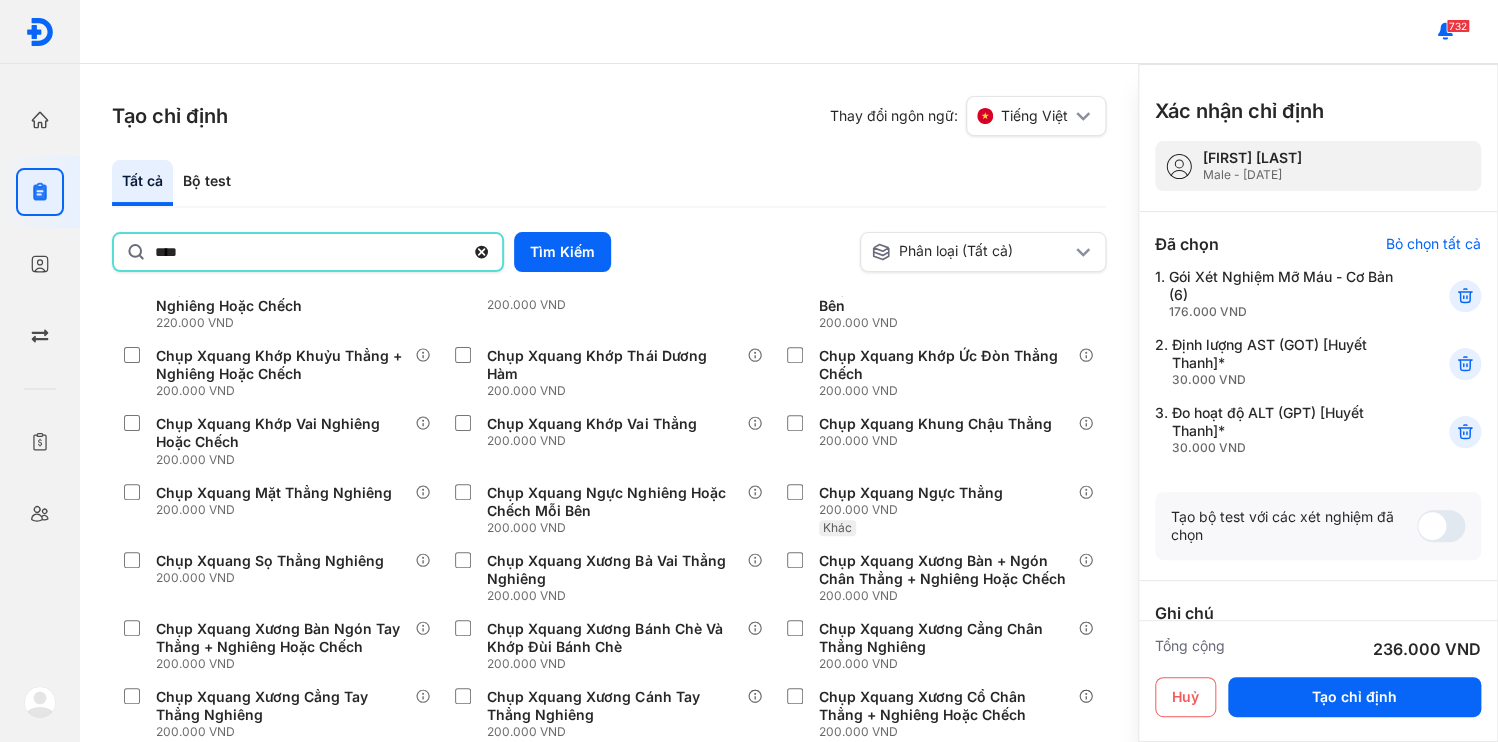 type on "****" 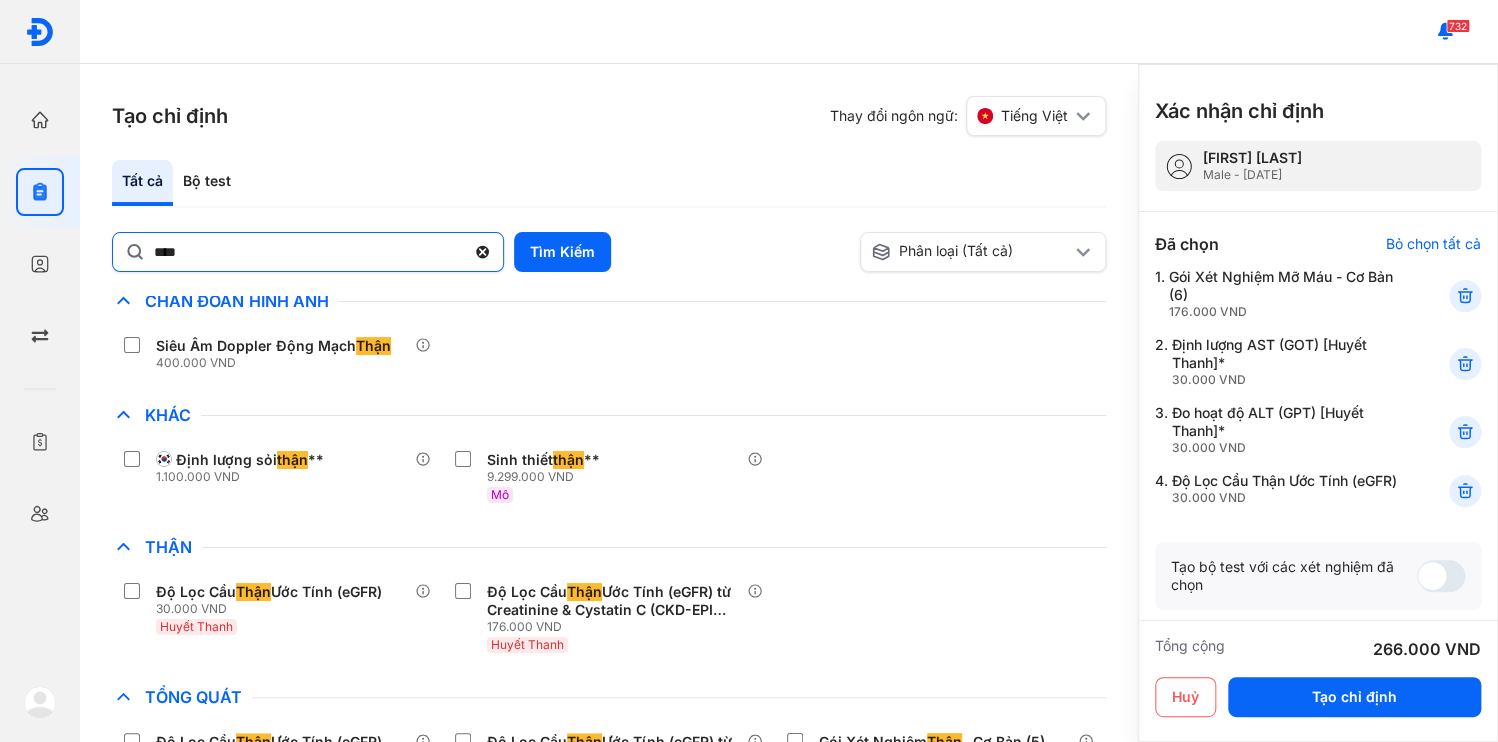 click 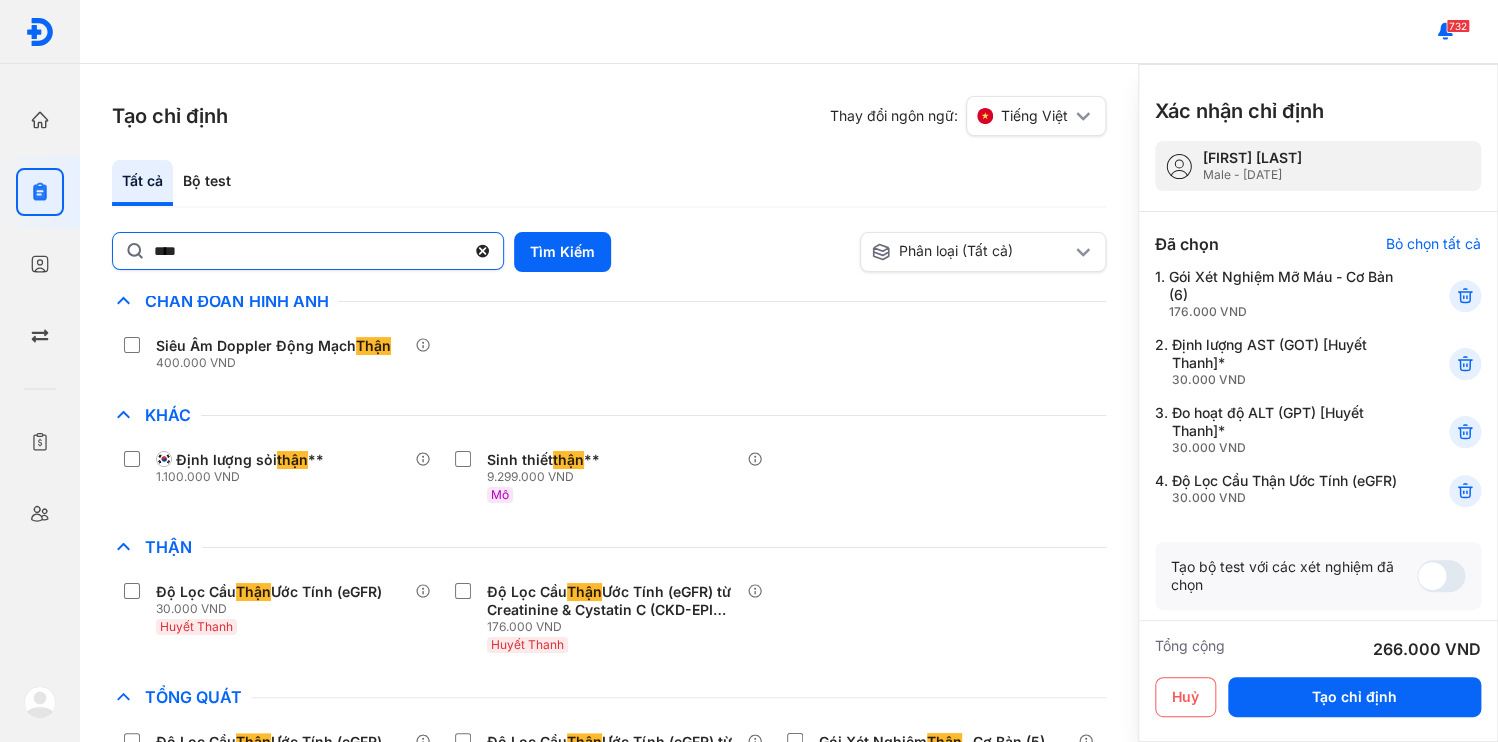 click on "****" 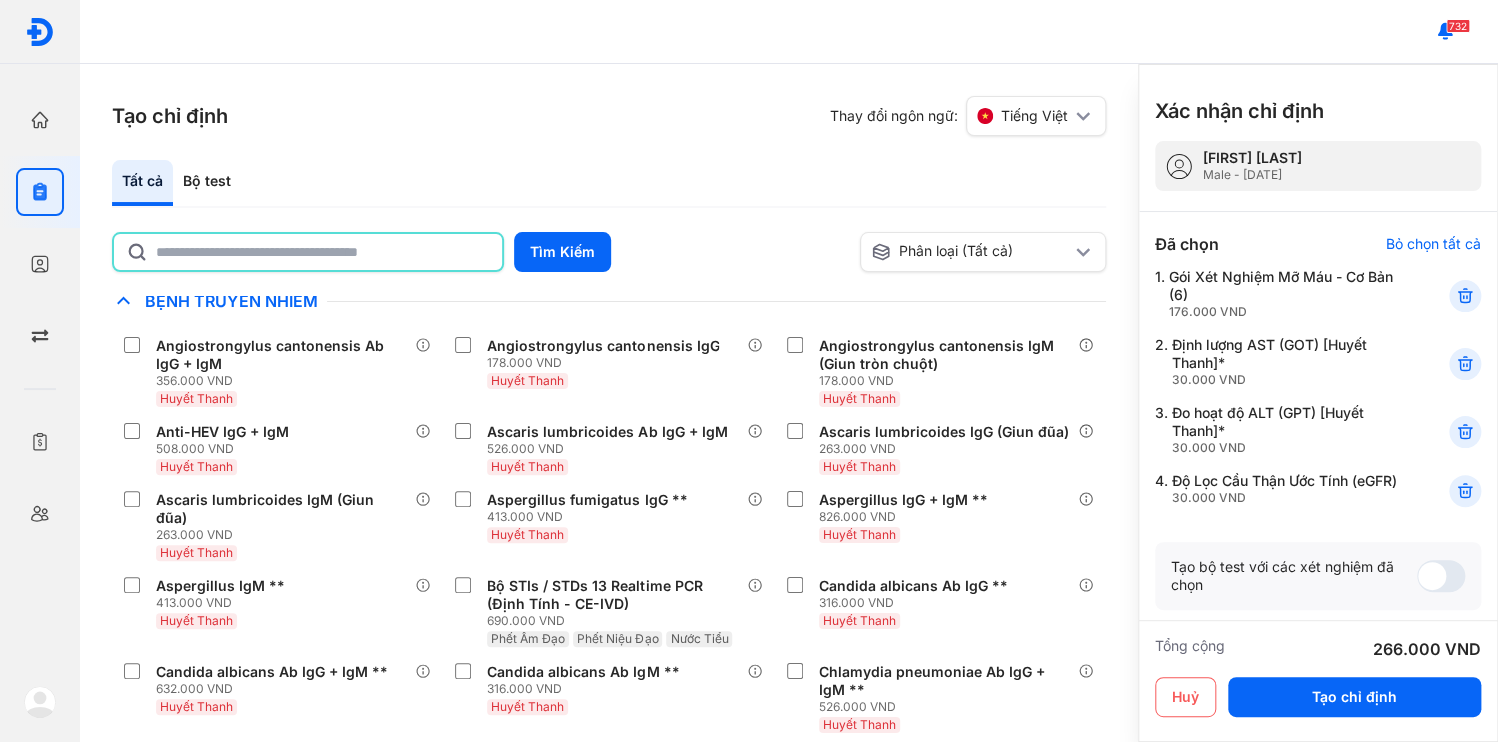 scroll, scrollTop: 2673, scrollLeft: 0, axis: vertical 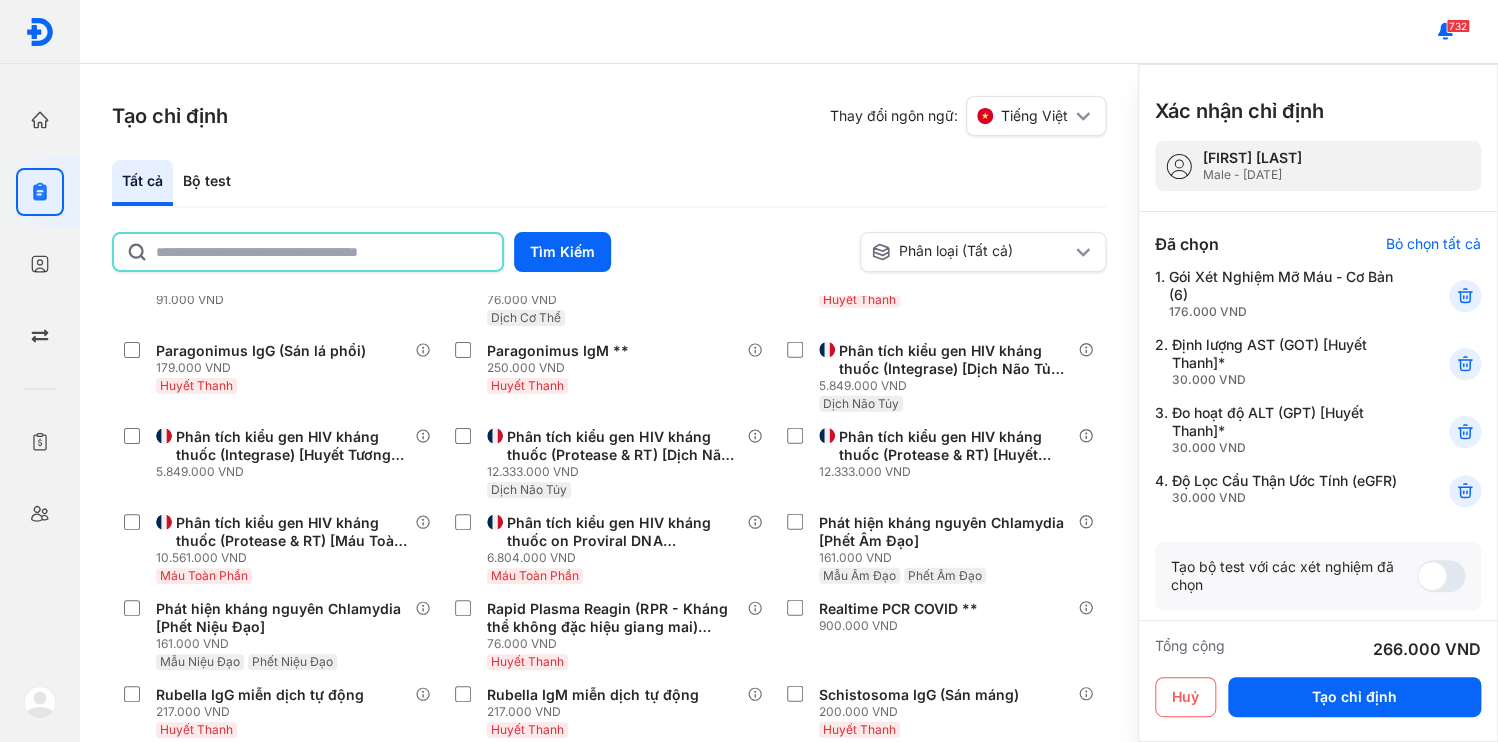 click 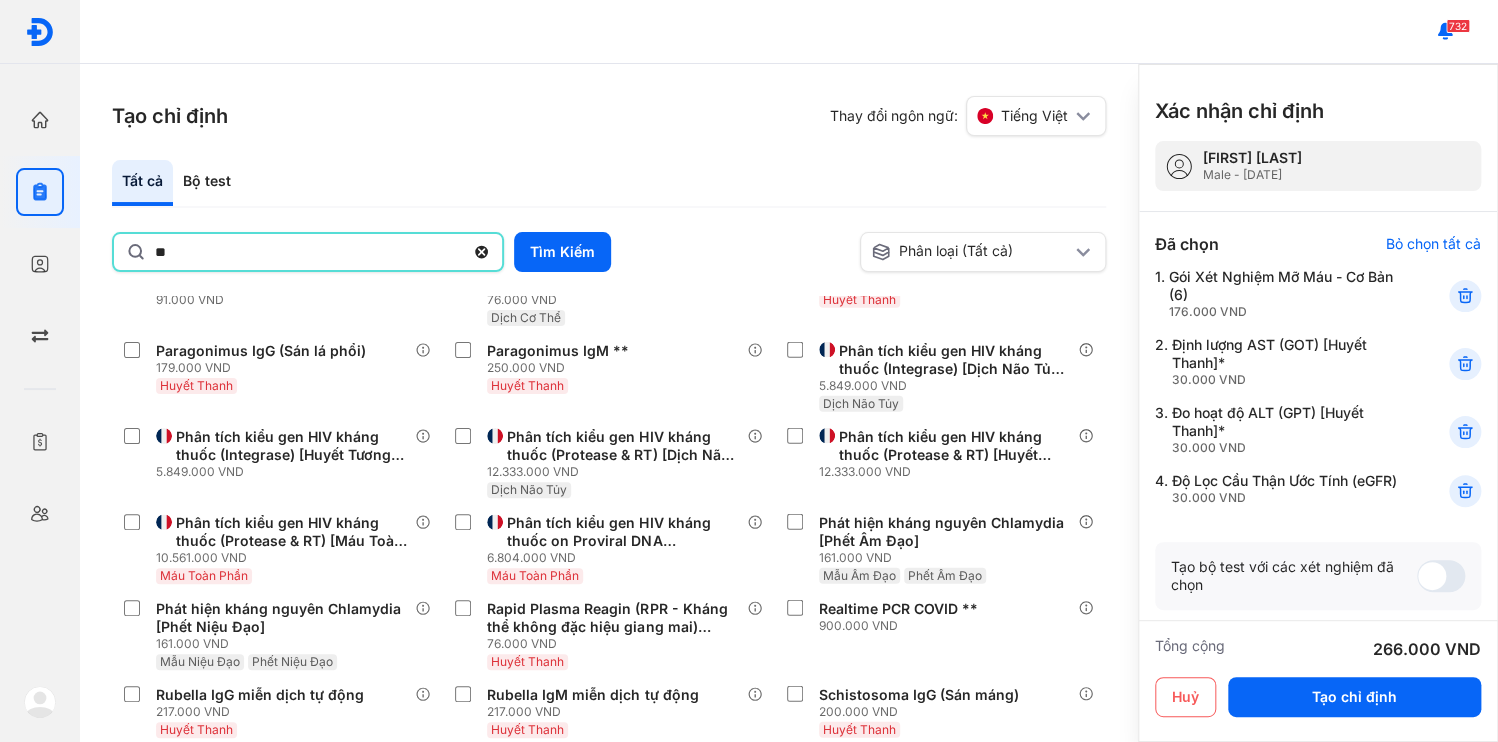 type on "*" 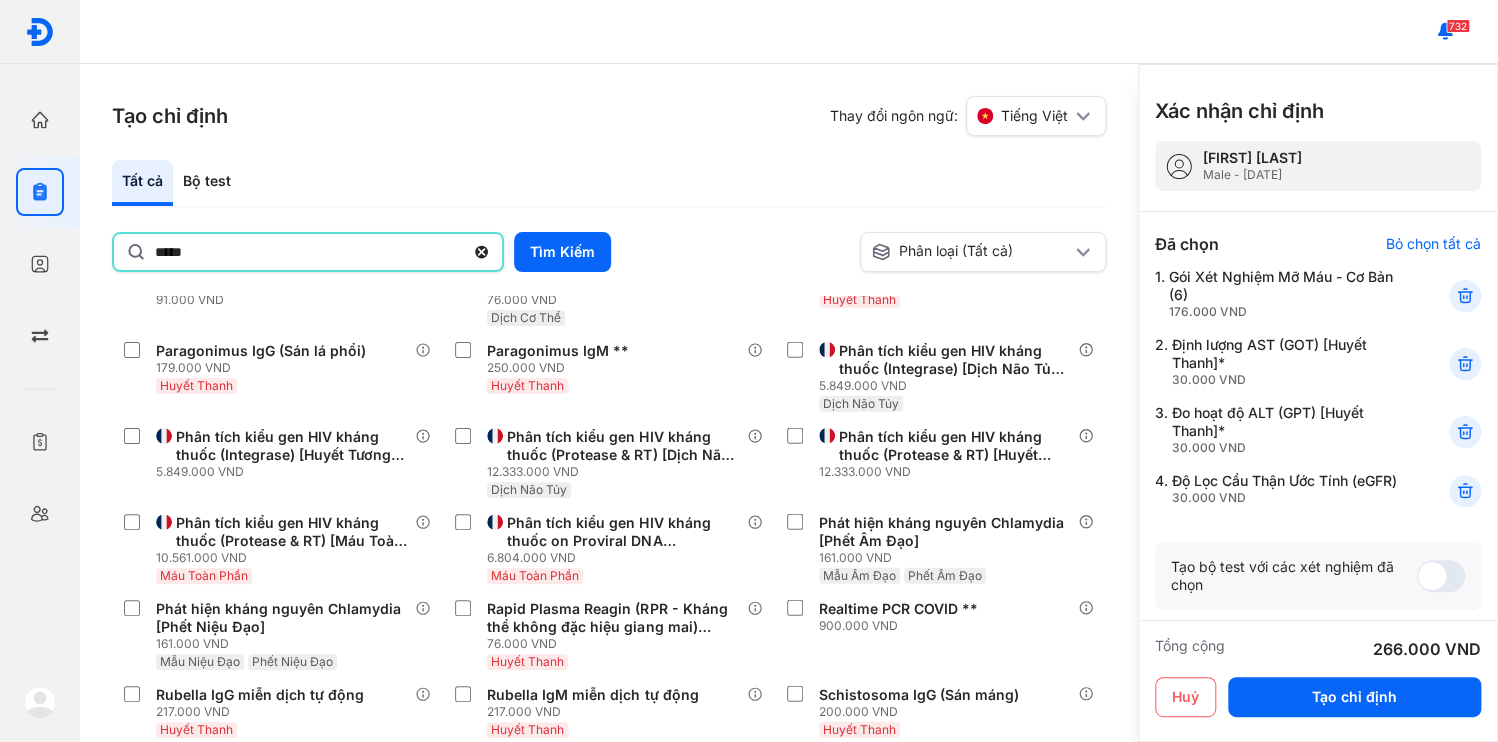 type on "*****" 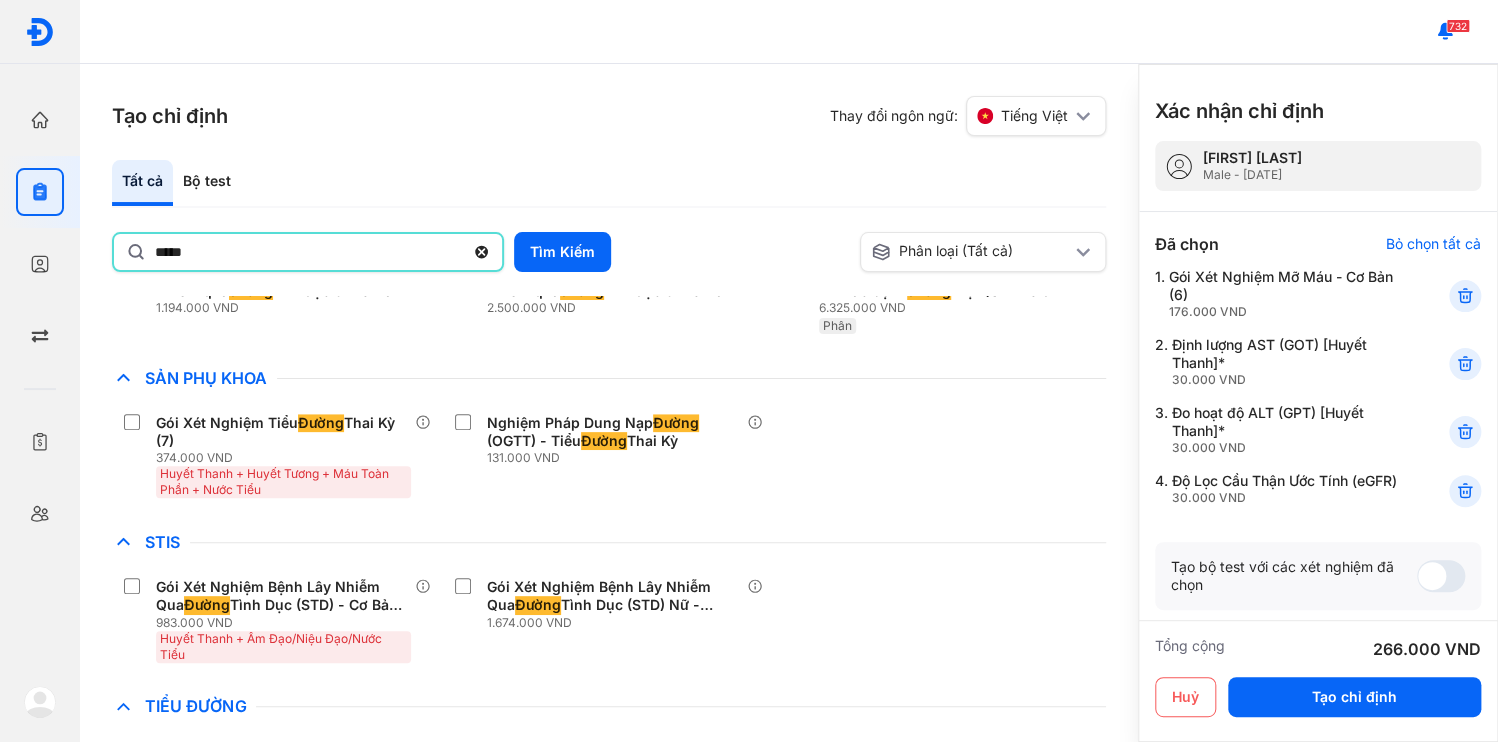 scroll, scrollTop: 380, scrollLeft: 0, axis: vertical 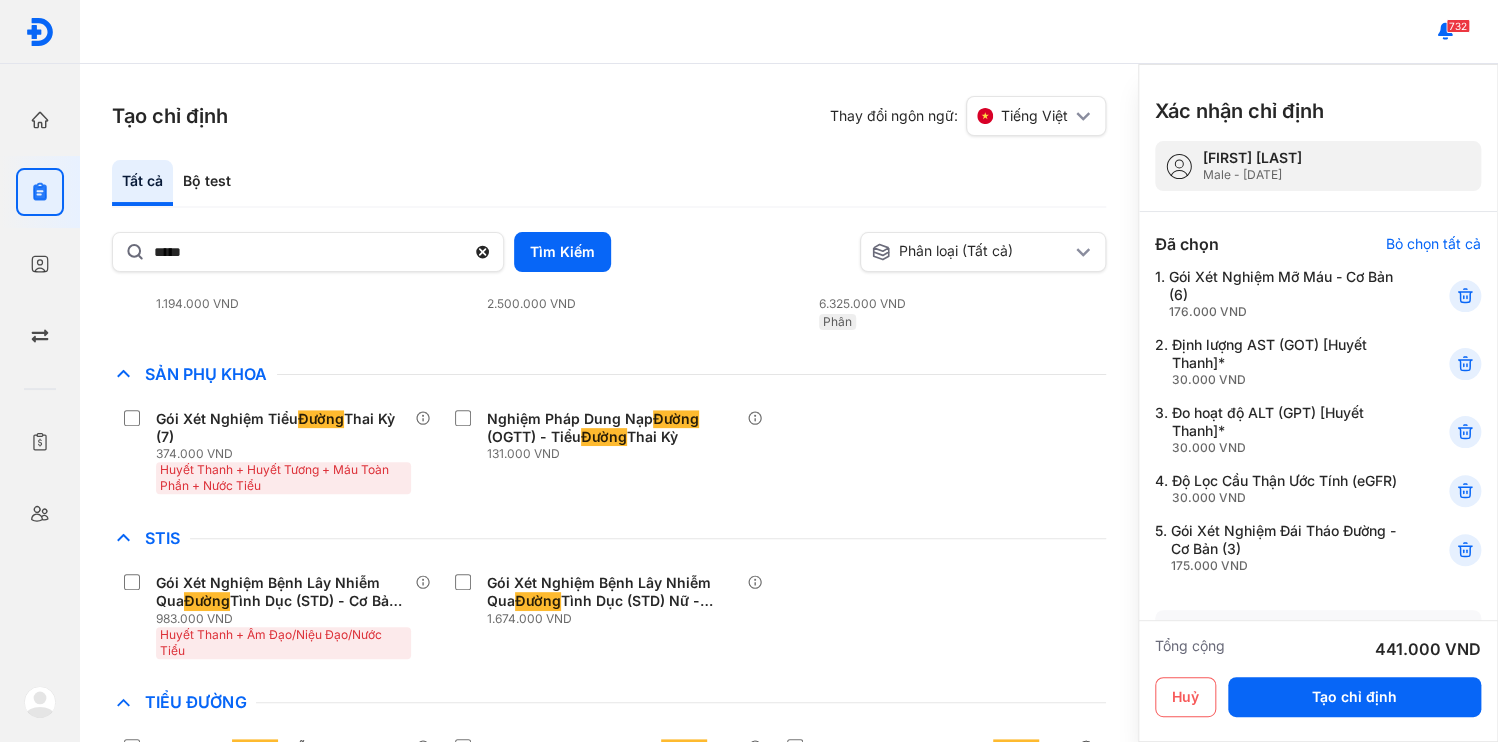 click at bounding box center (1316, 790) 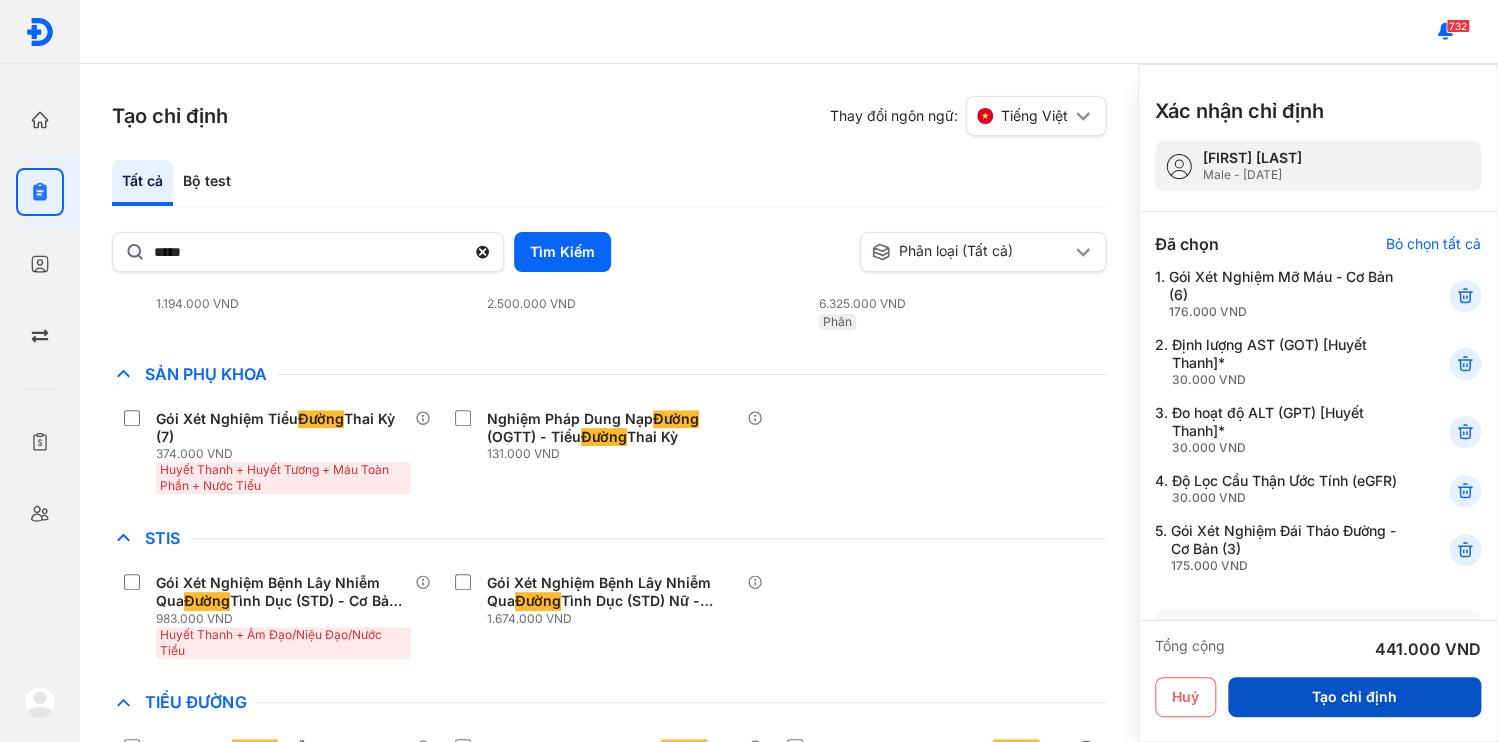 type on "**********" 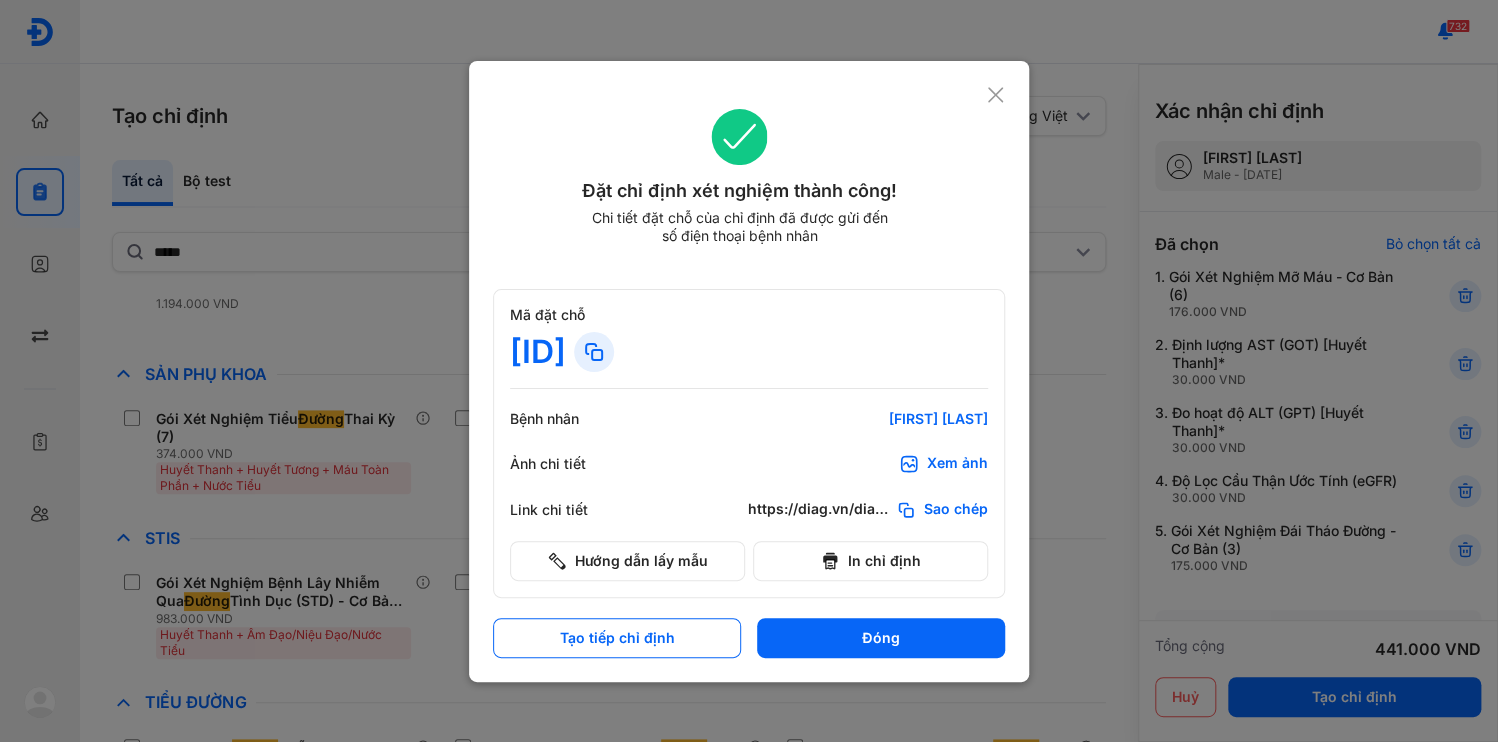 click on "Sao chép" 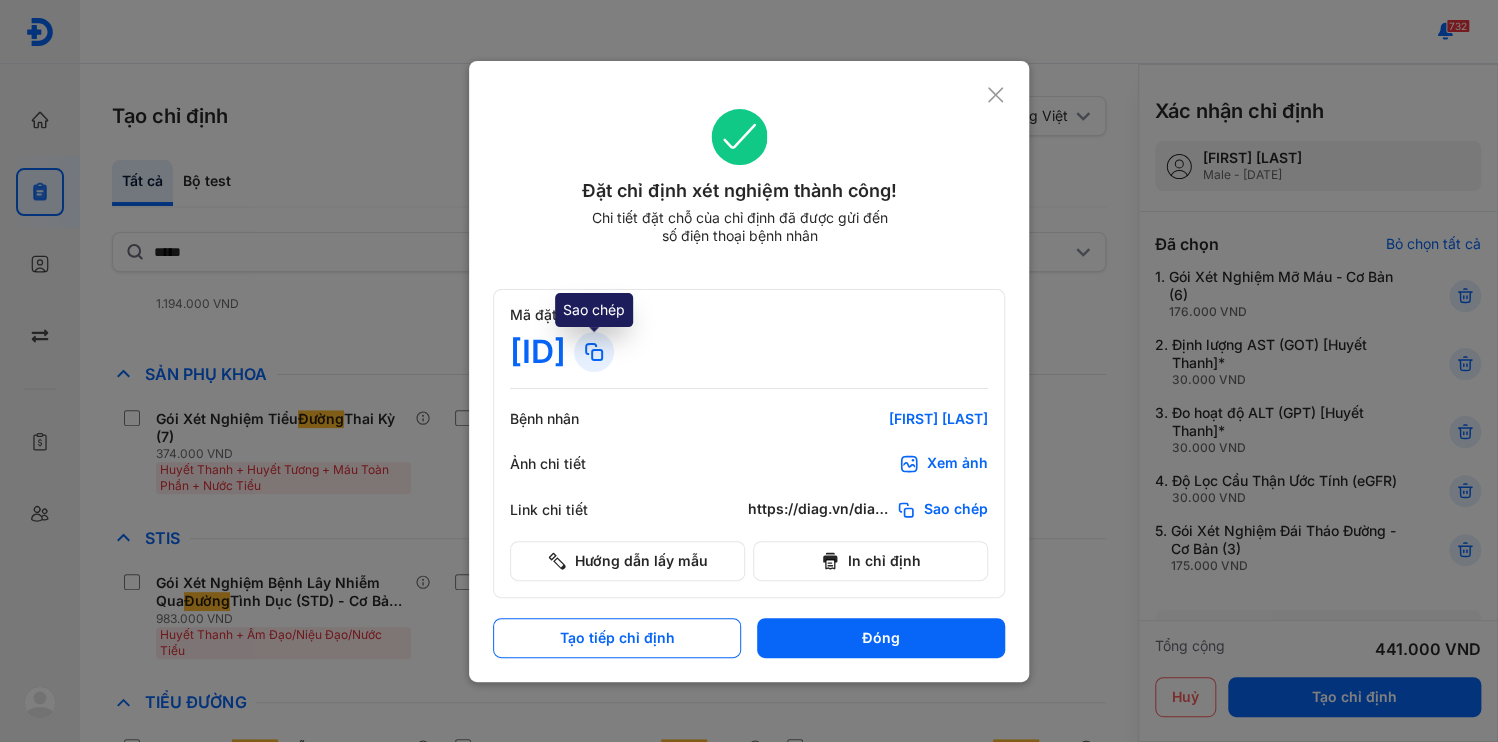 click 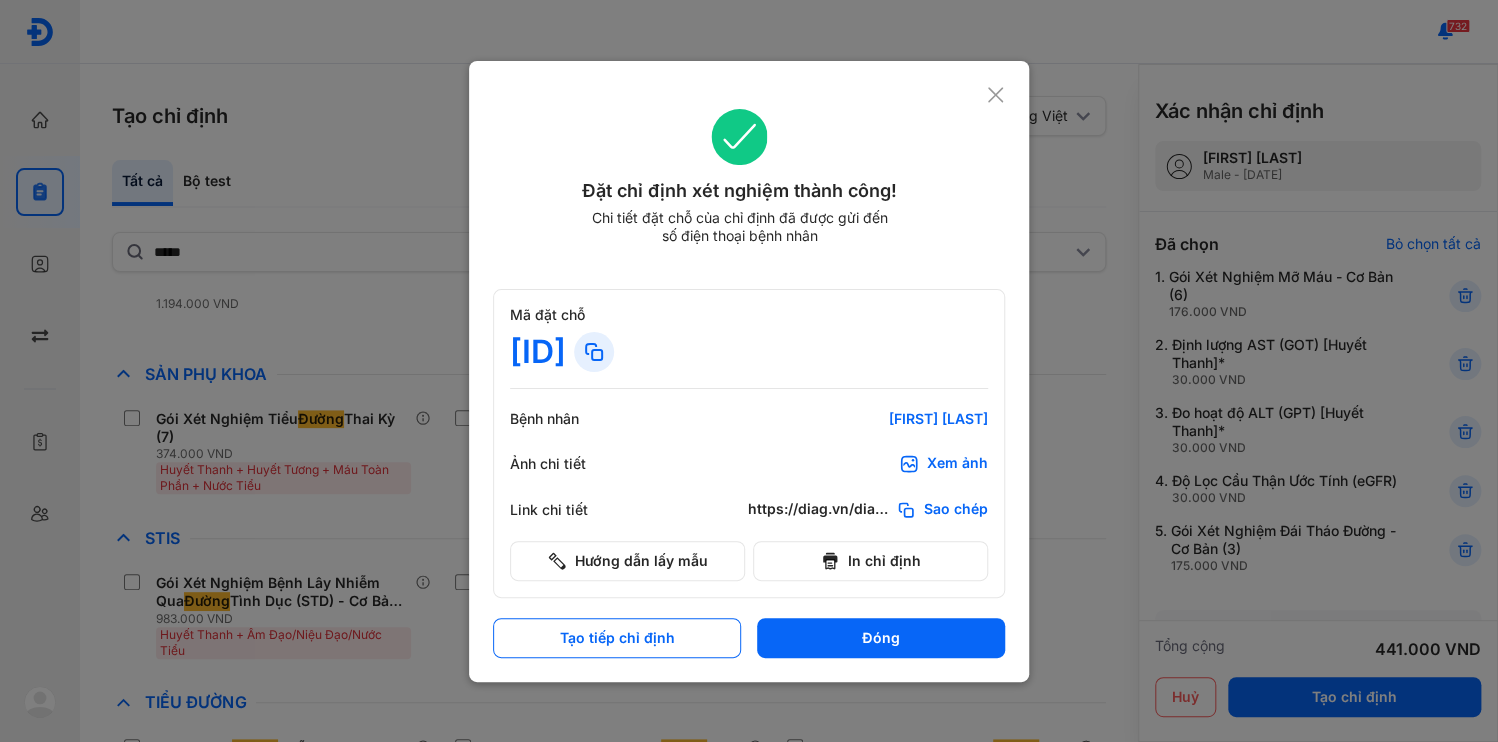 click on "Đóng" at bounding box center (881, 638) 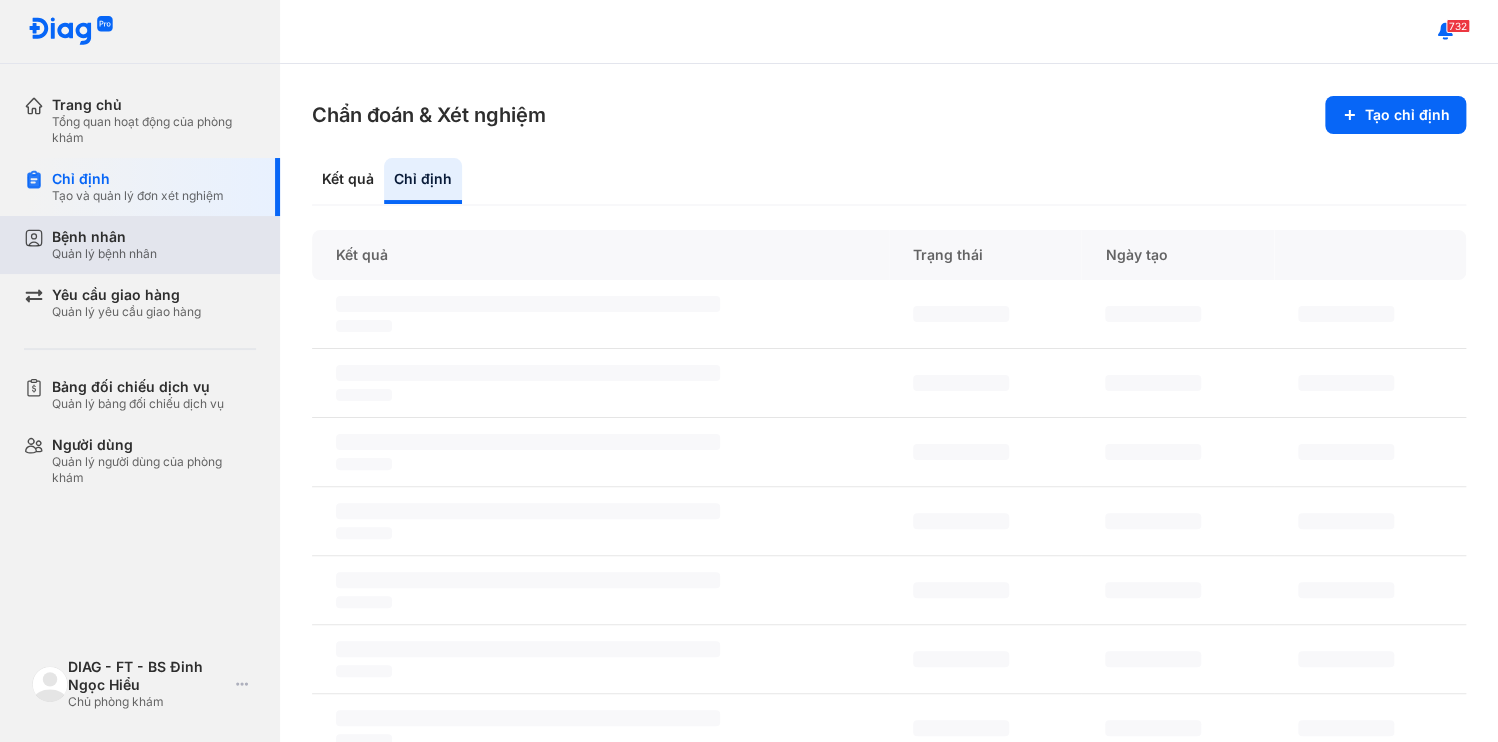 click on "Bệnh nhân" at bounding box center [104, 237] 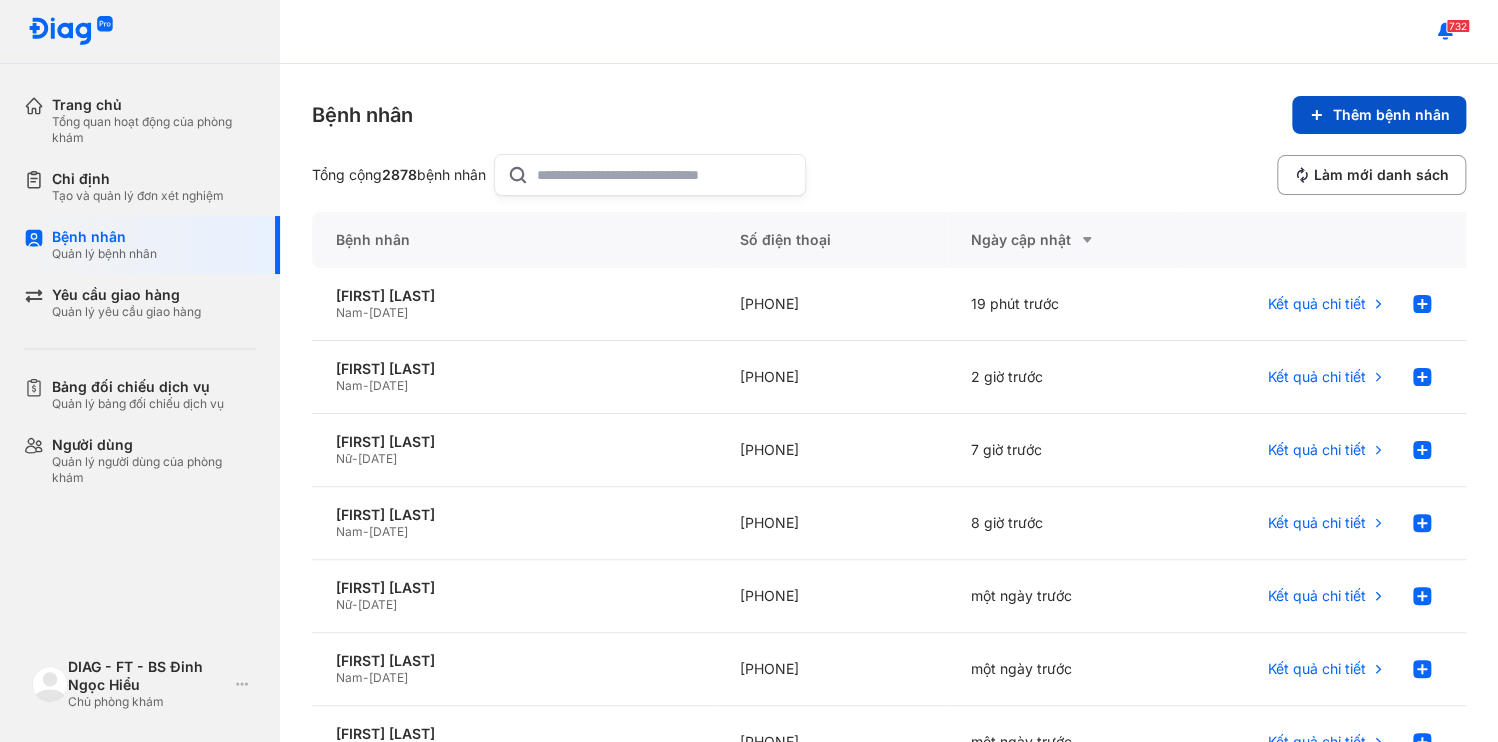 click on "Thêm bệnh nhân" 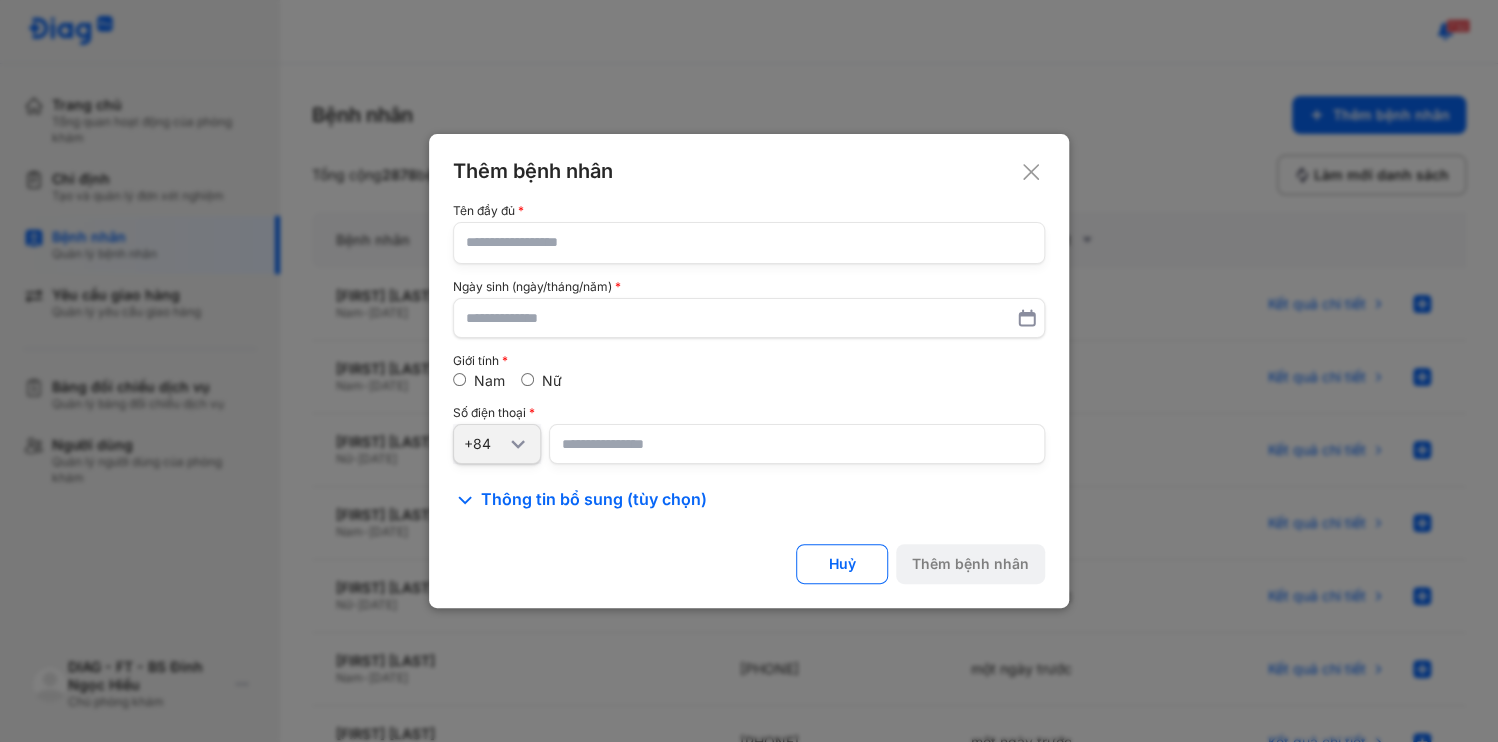 click 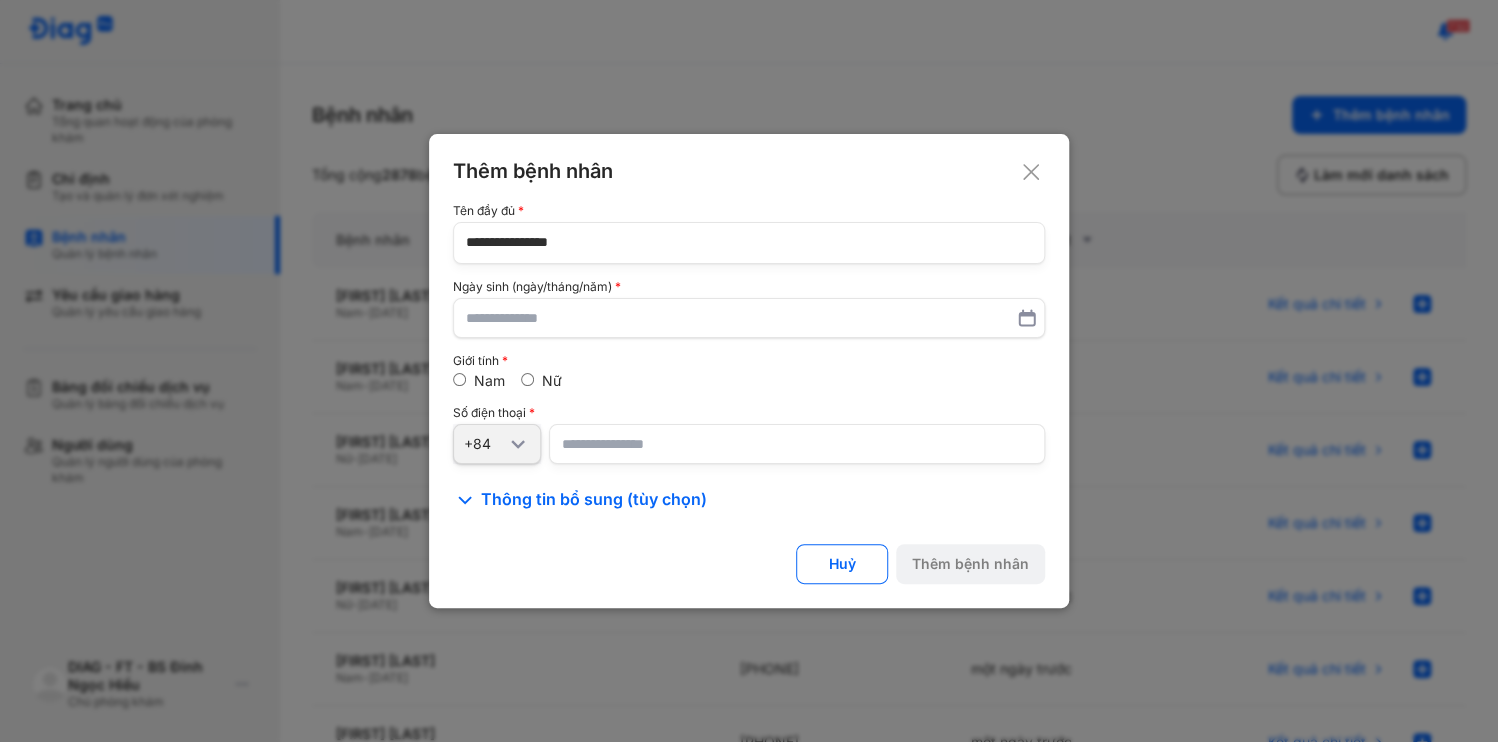 type on "**********" 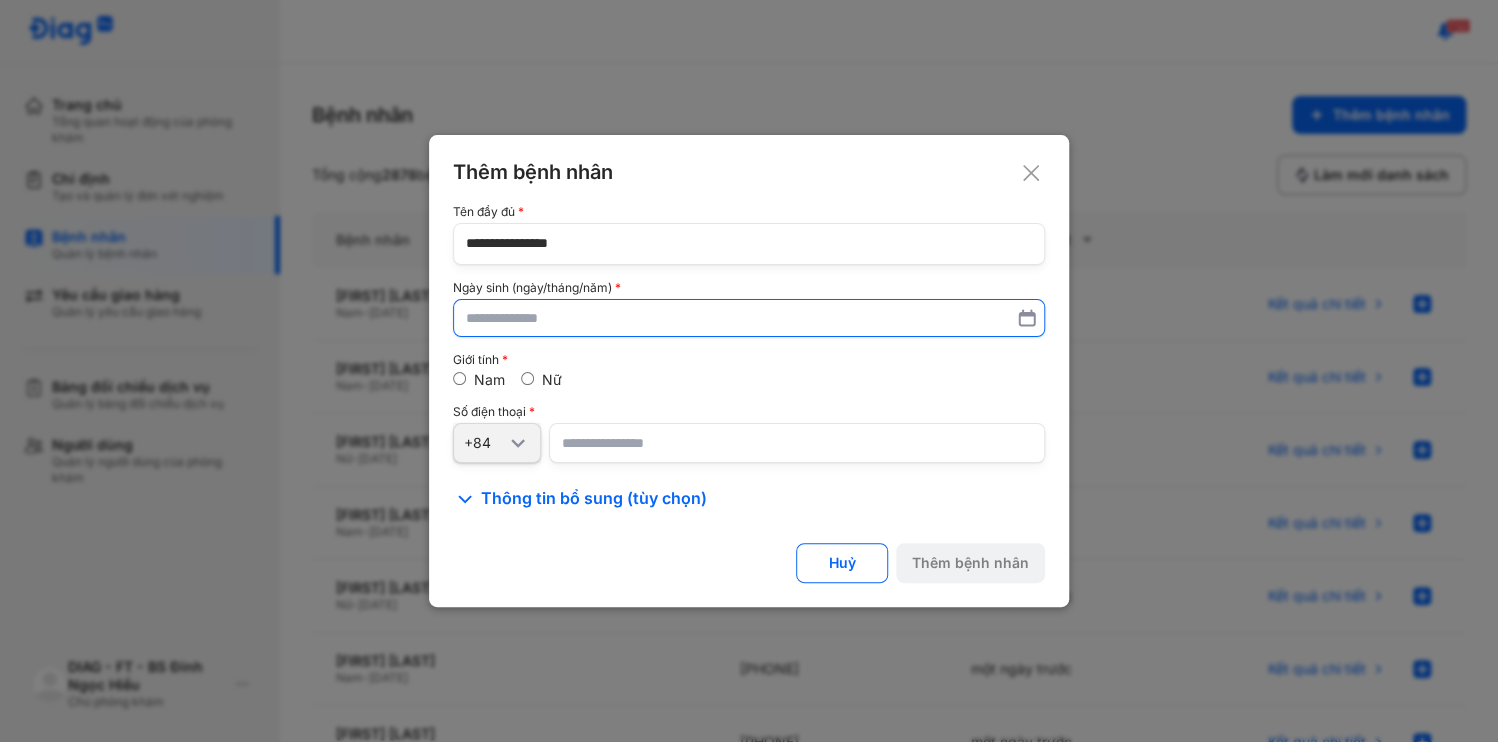 click at bounding box center [749, 318] 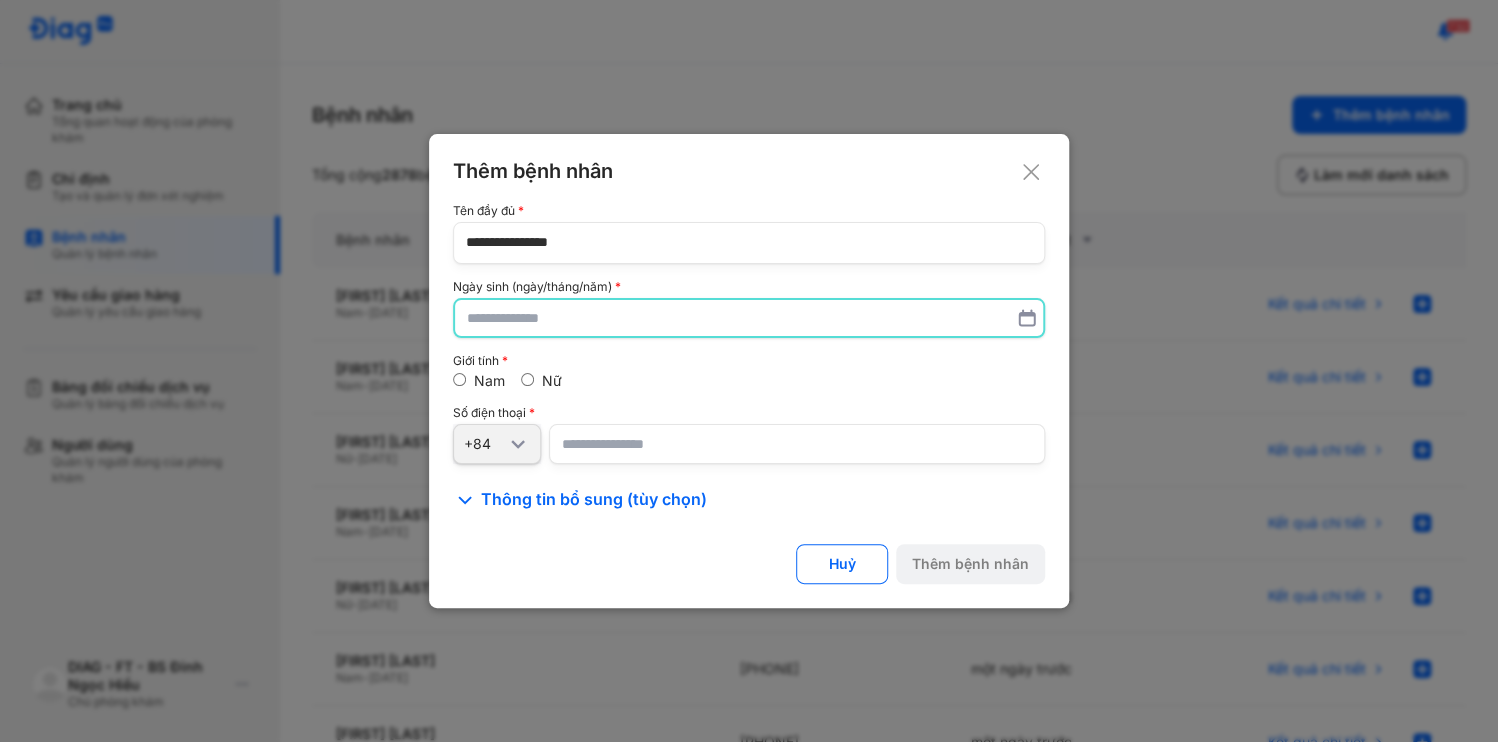 paste on "**********" 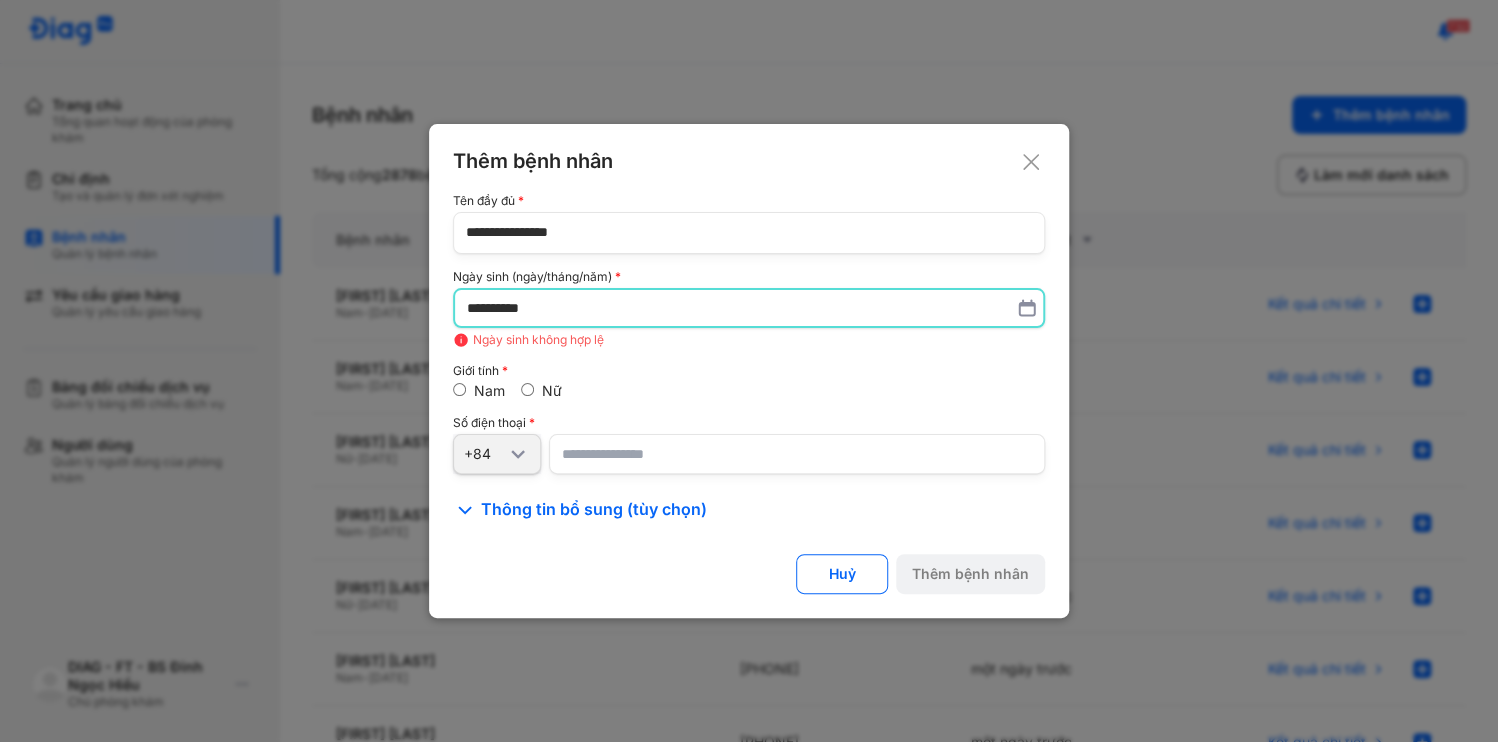 type on "**********" 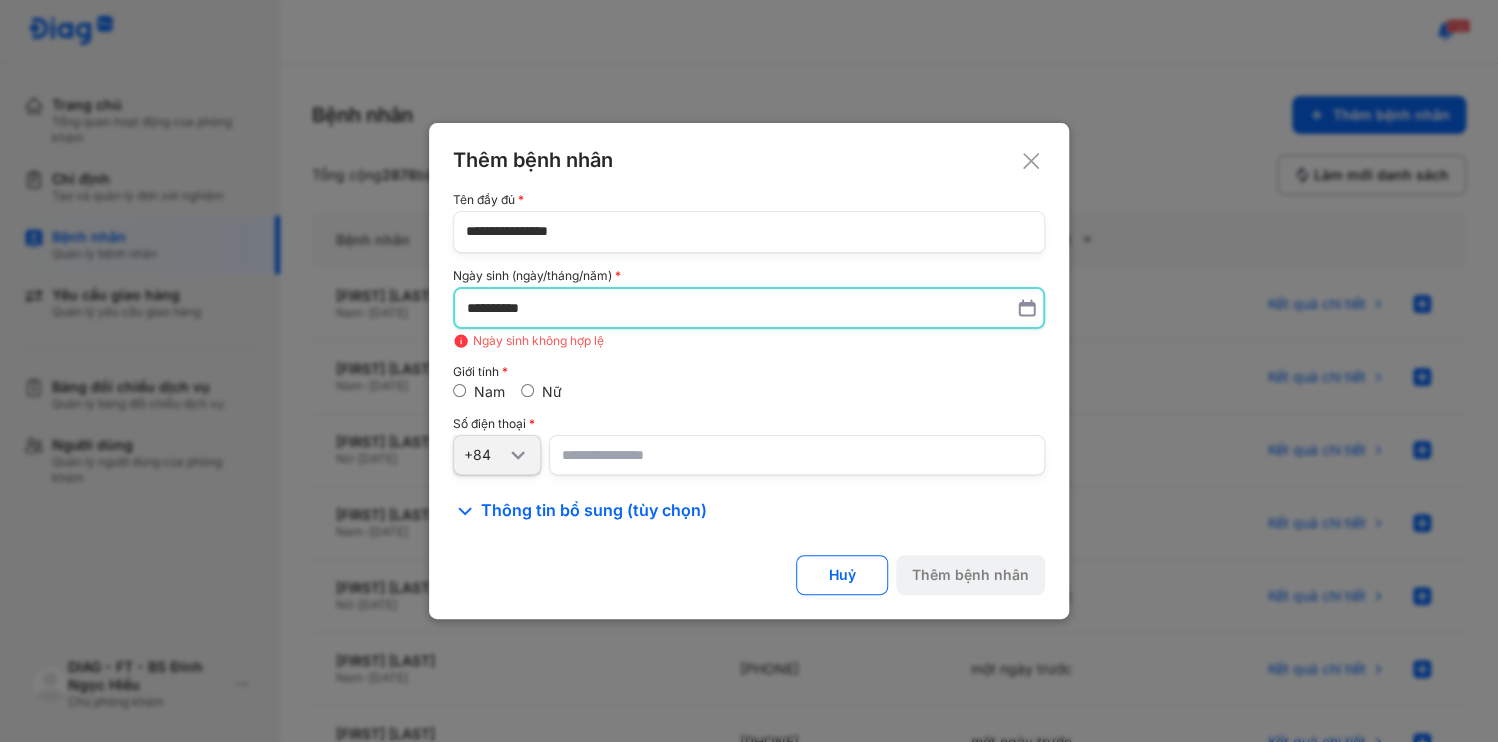 click at bounding box center [797, 455] 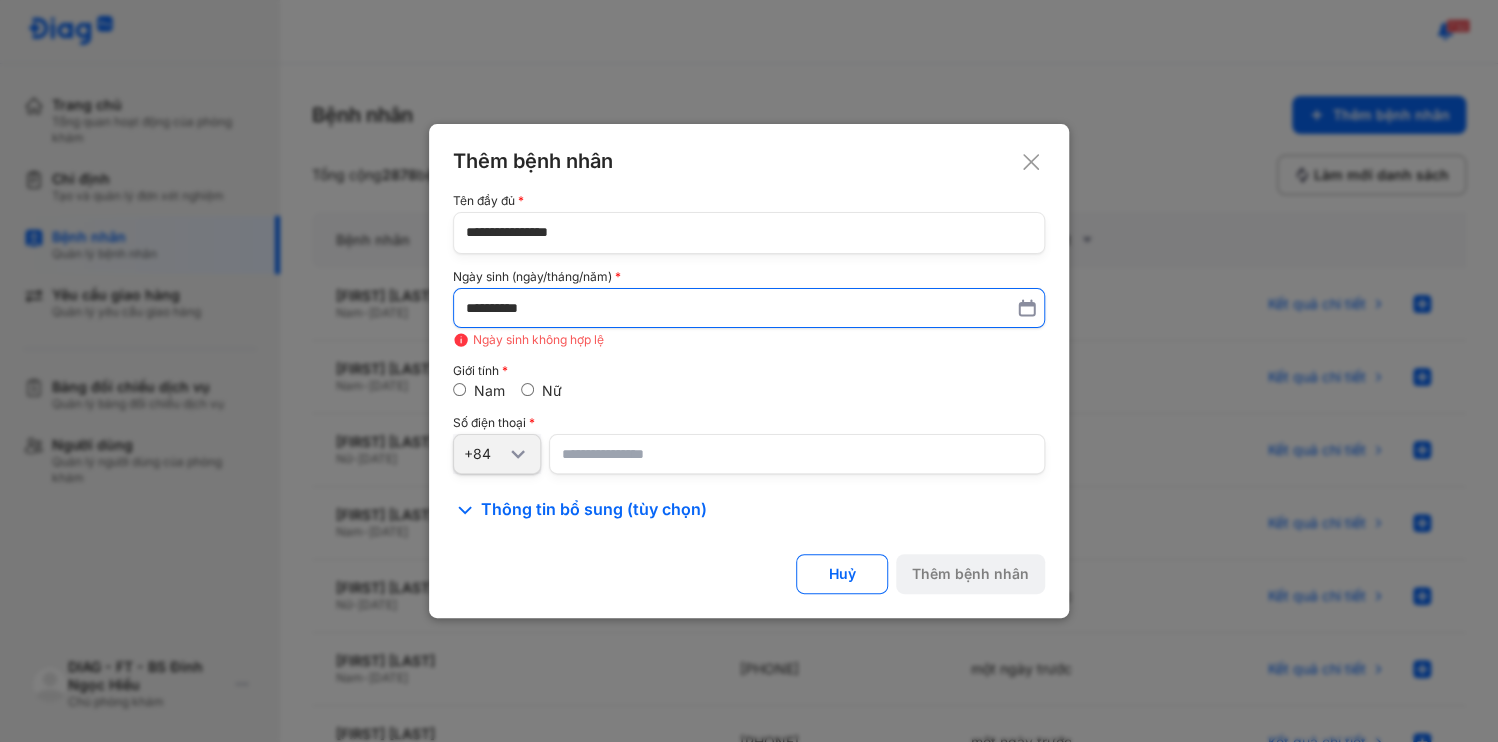 type on "**********" 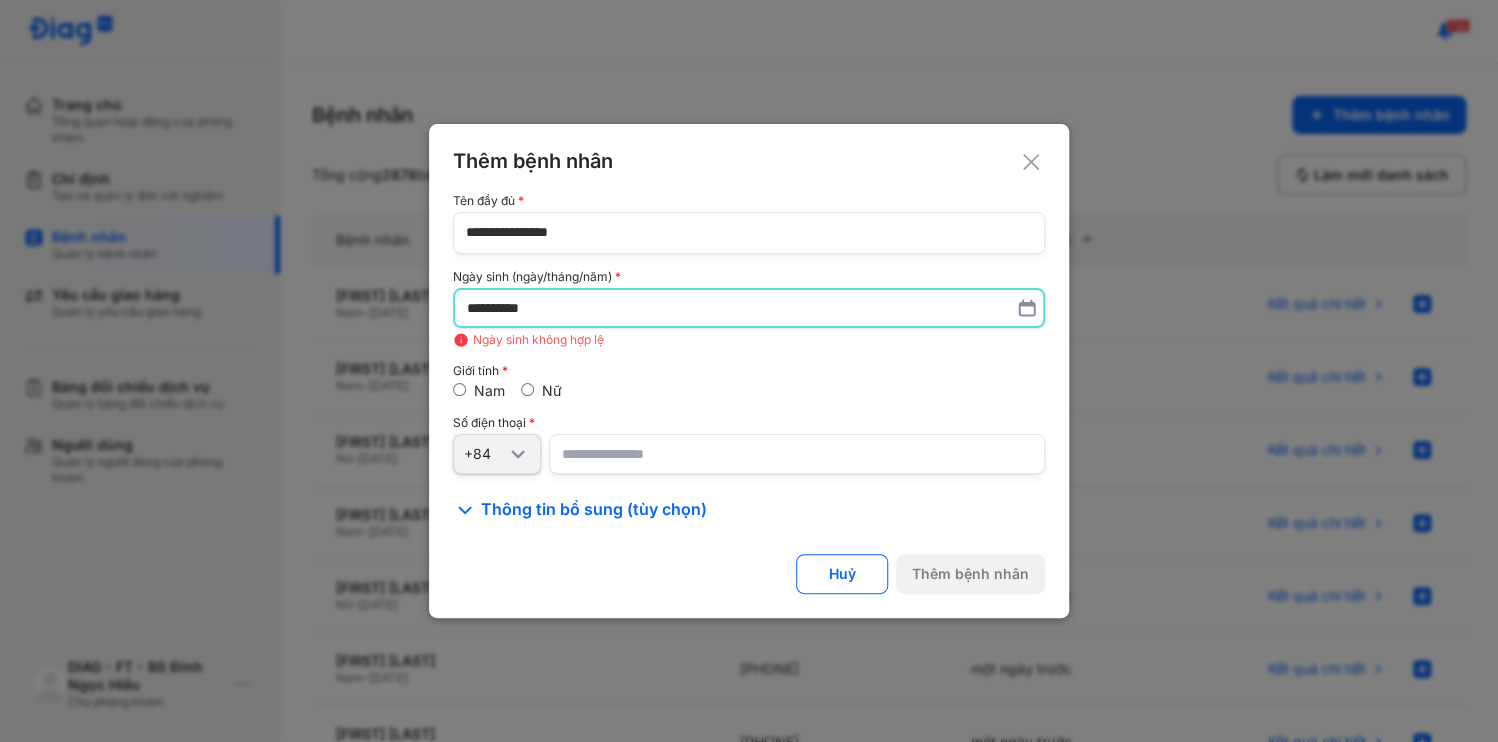 drag, startPoint x: 536, startPoint y: 313, endPoint x: 223, endPoint y: 320, distance: 313.07828 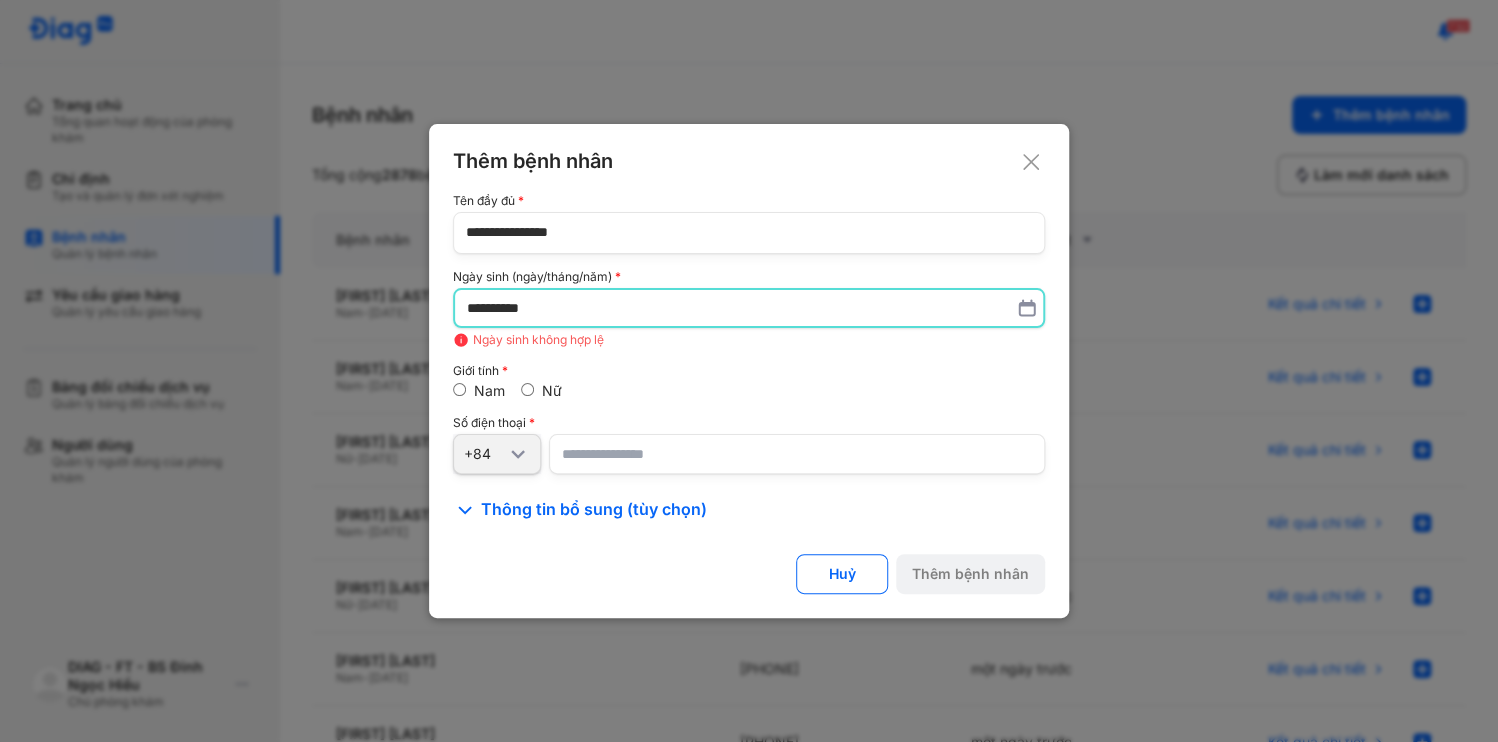 click on "**********" at bounding box center [749, 371] 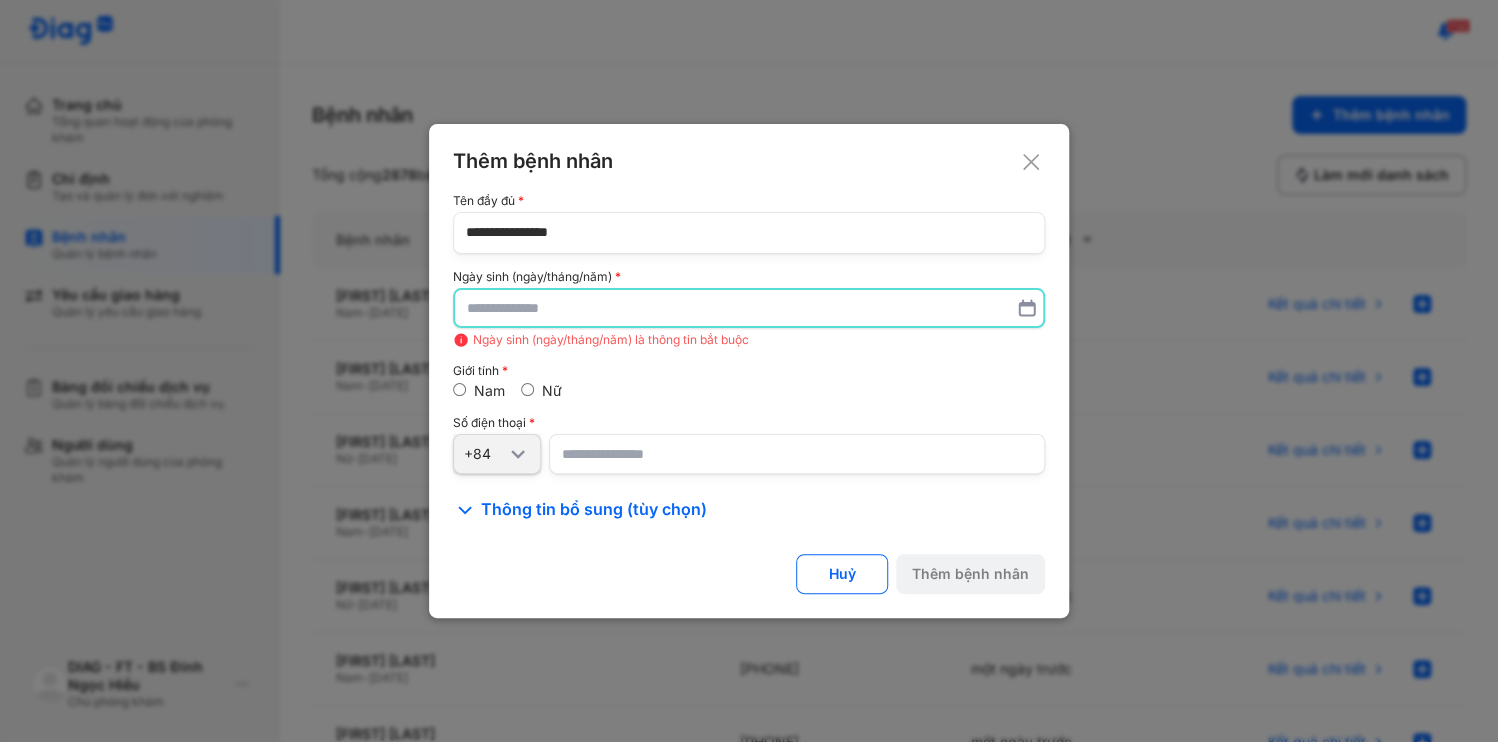 click at bounding box center (749, 308) 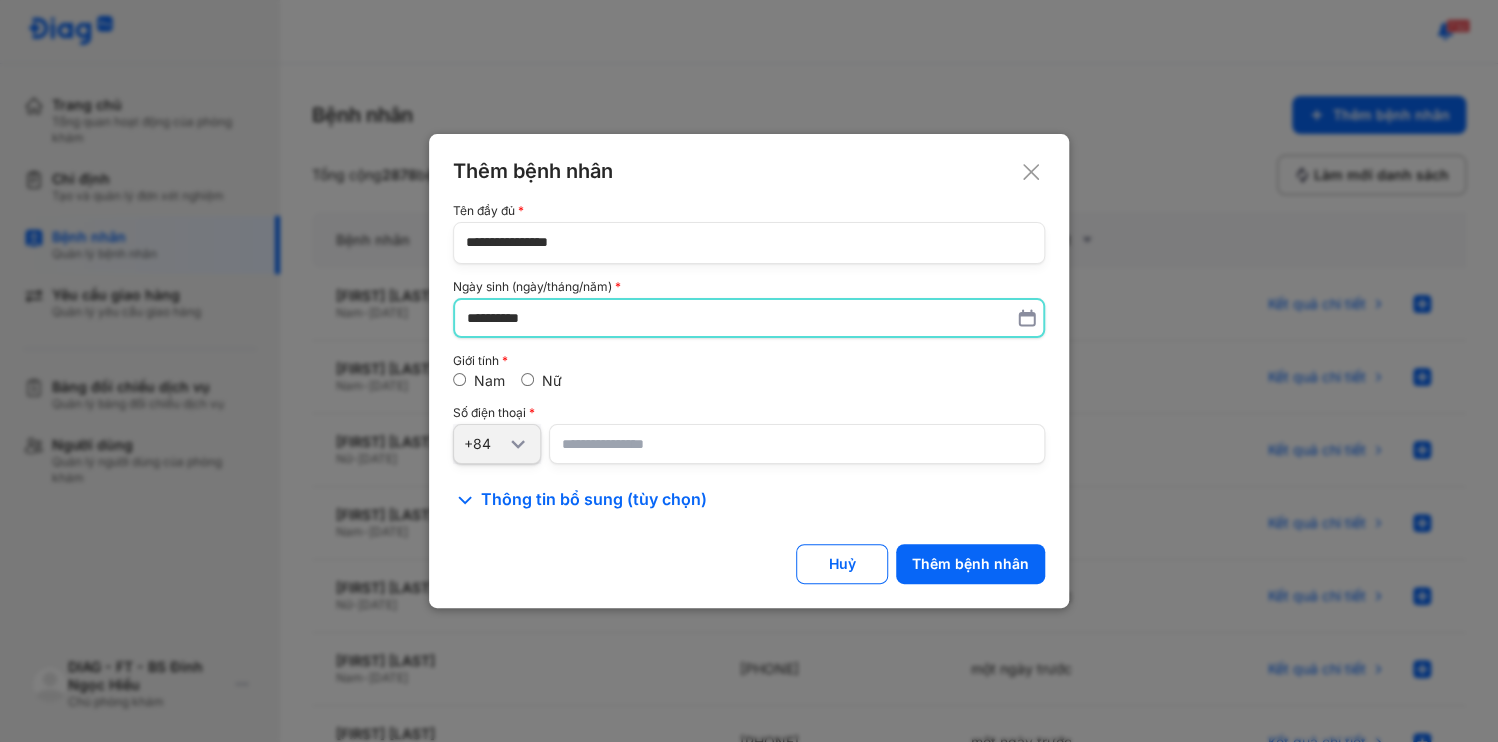 type on "**********" 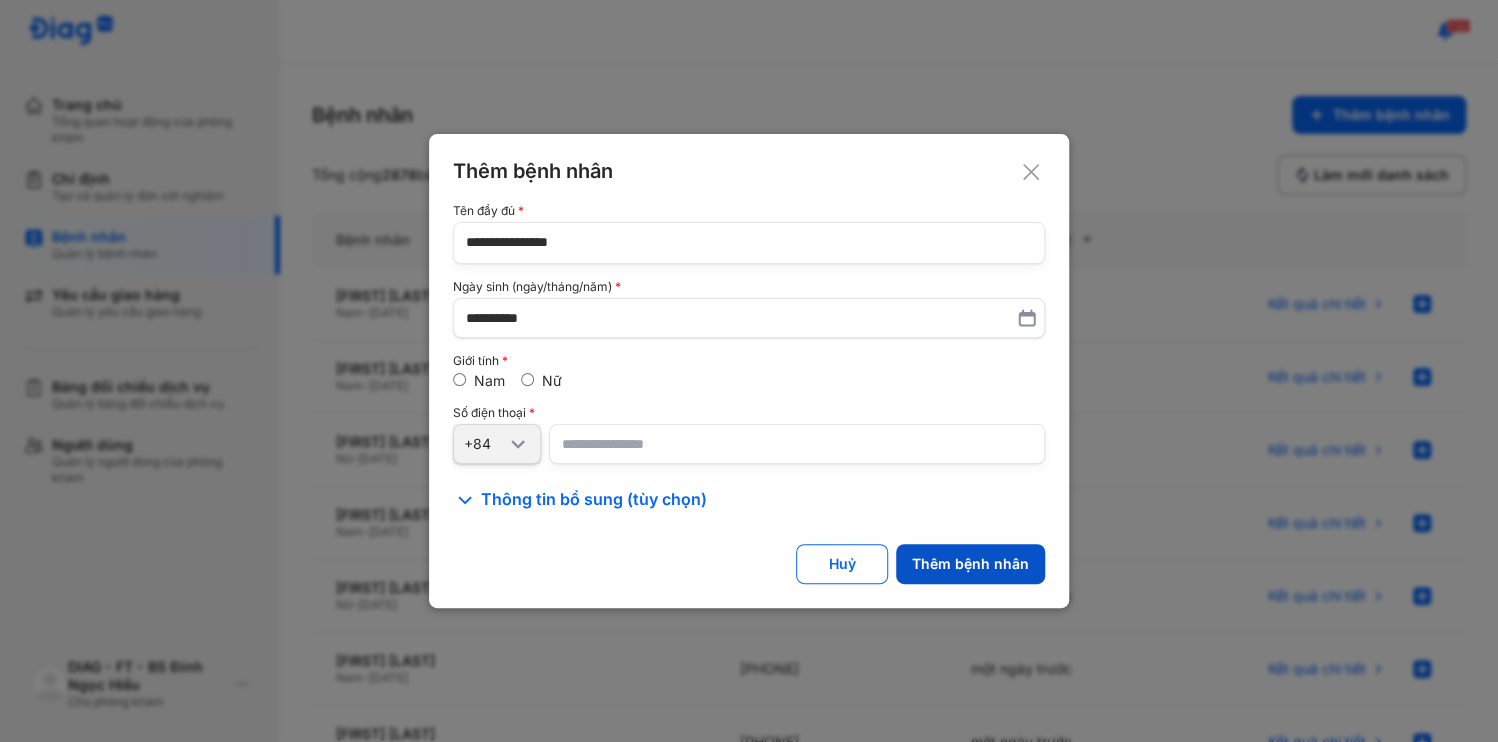 click on "Thêm bệnh nhân" at bounding box center [970, 564] 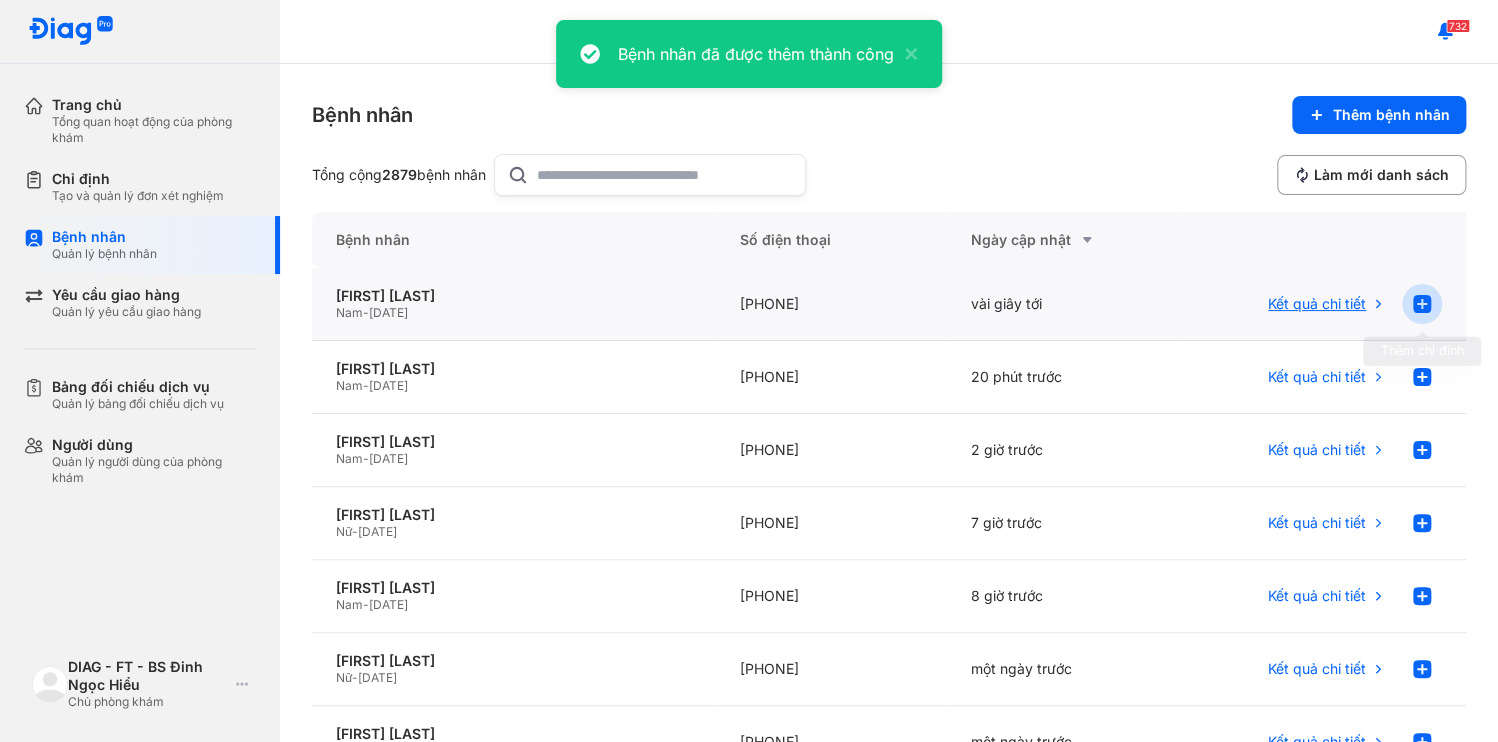 click 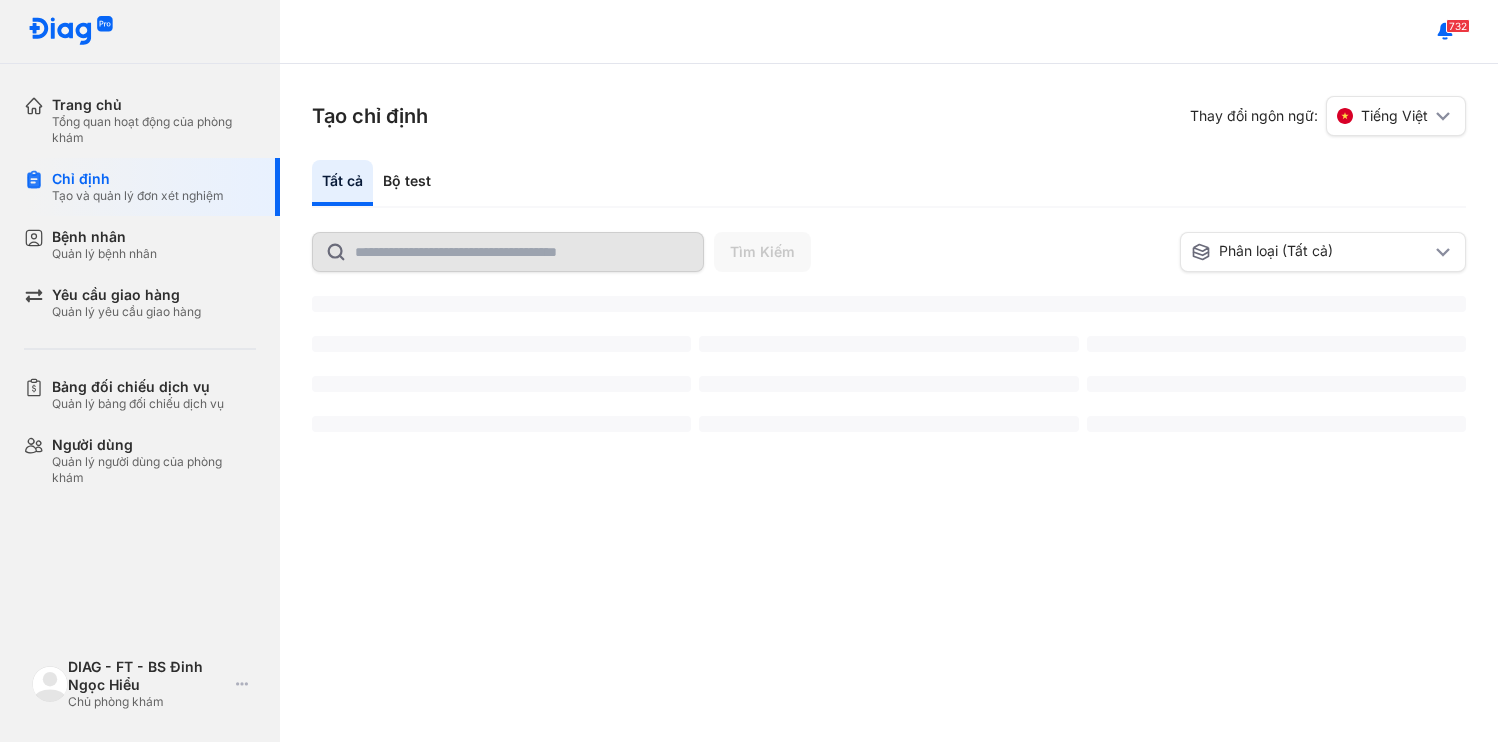 scroll, scrollTop: 0, scrollLeft: 0, axis: both 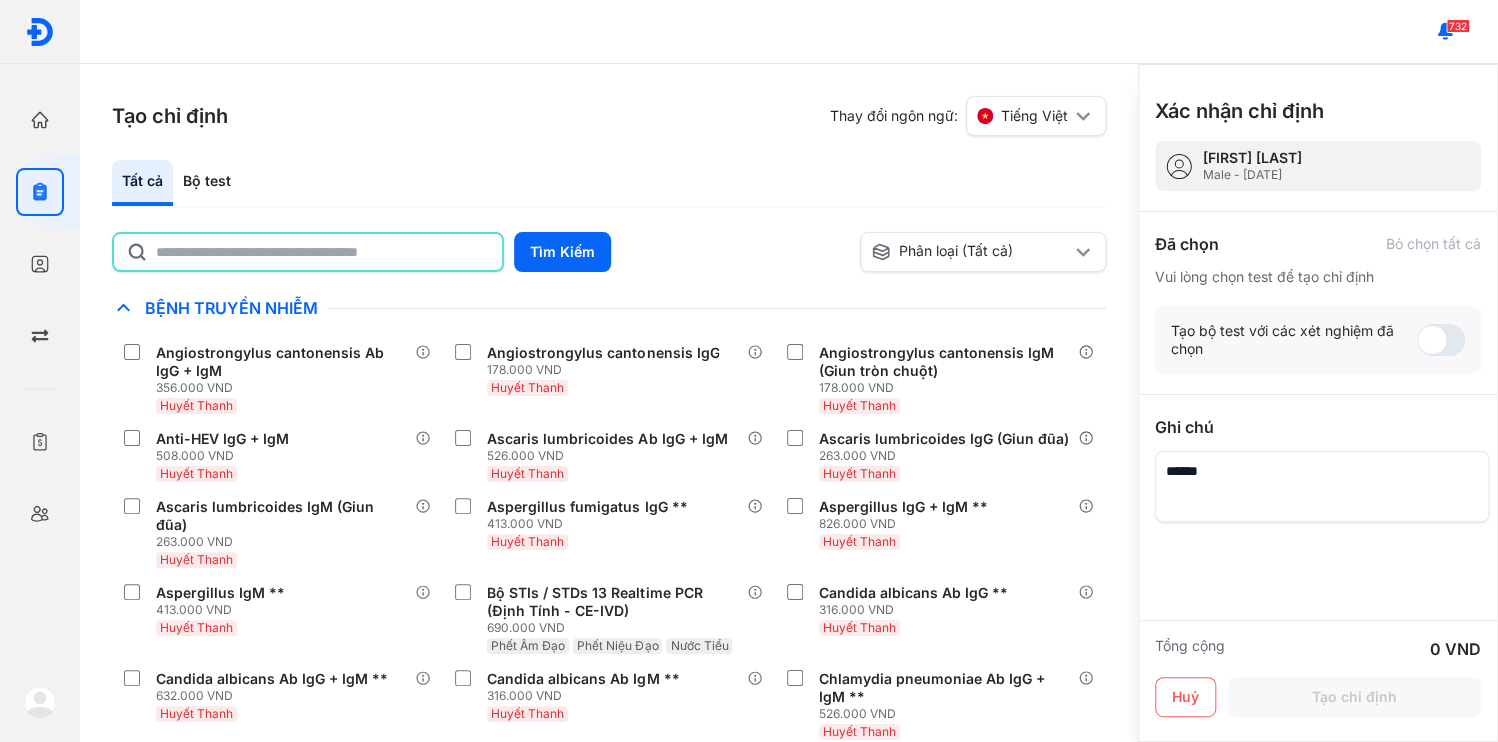 click 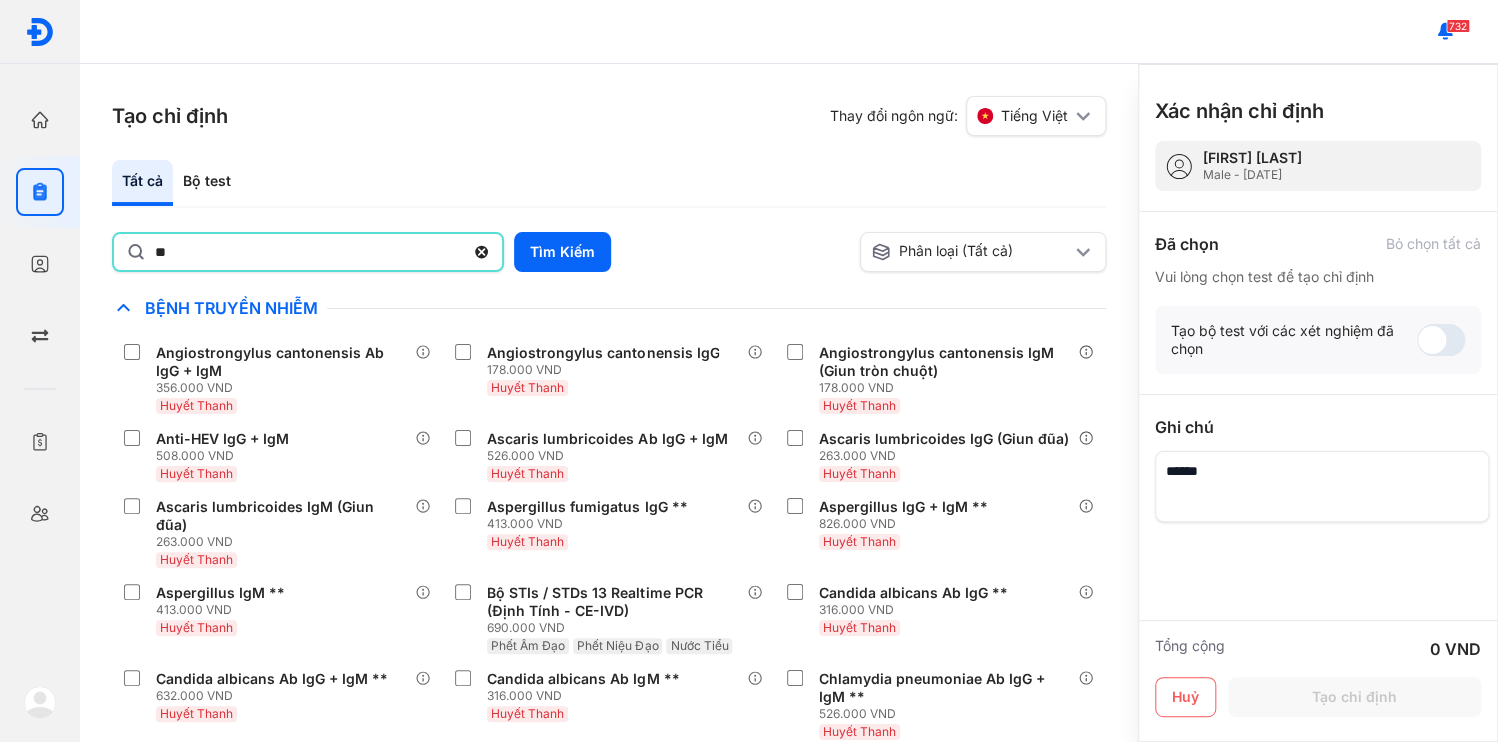 type on "*" 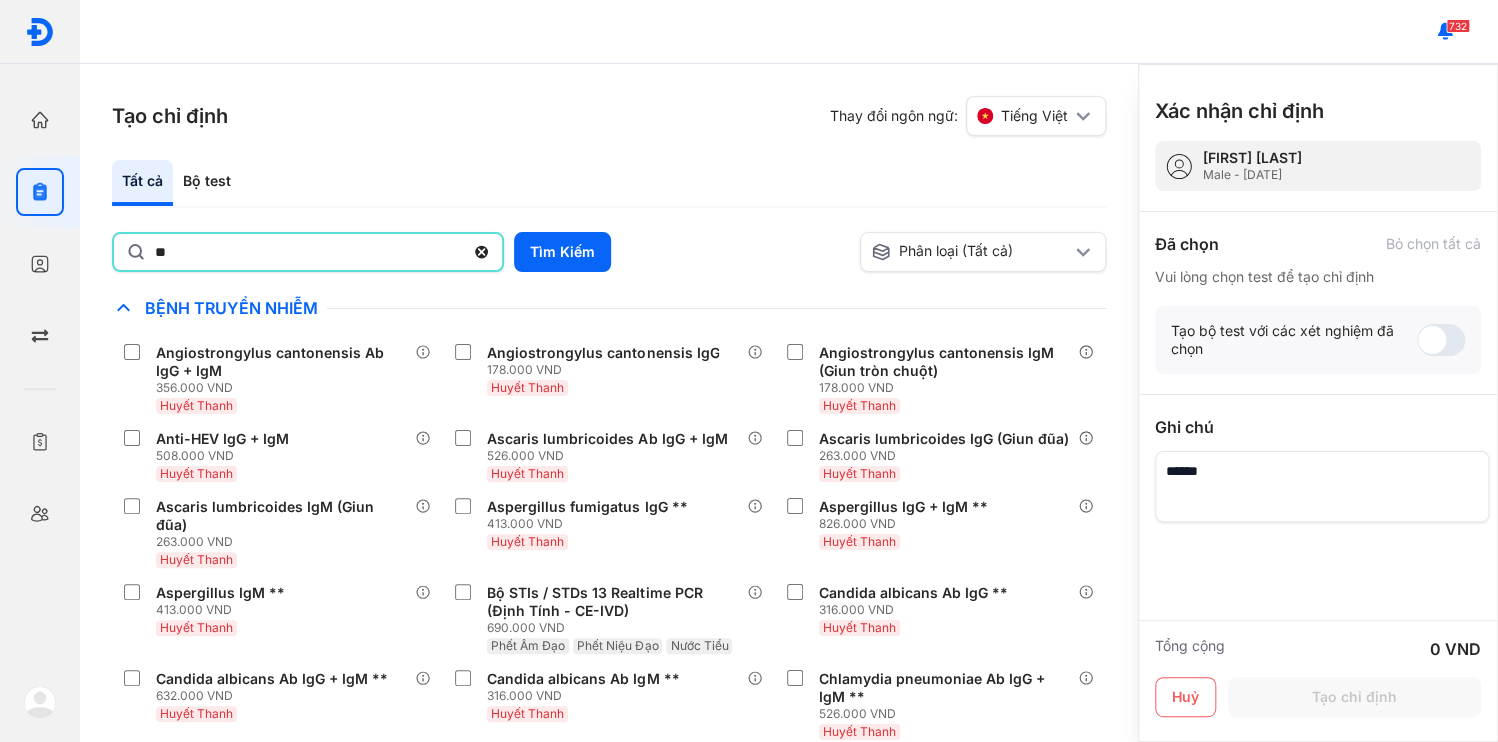 type on "*" 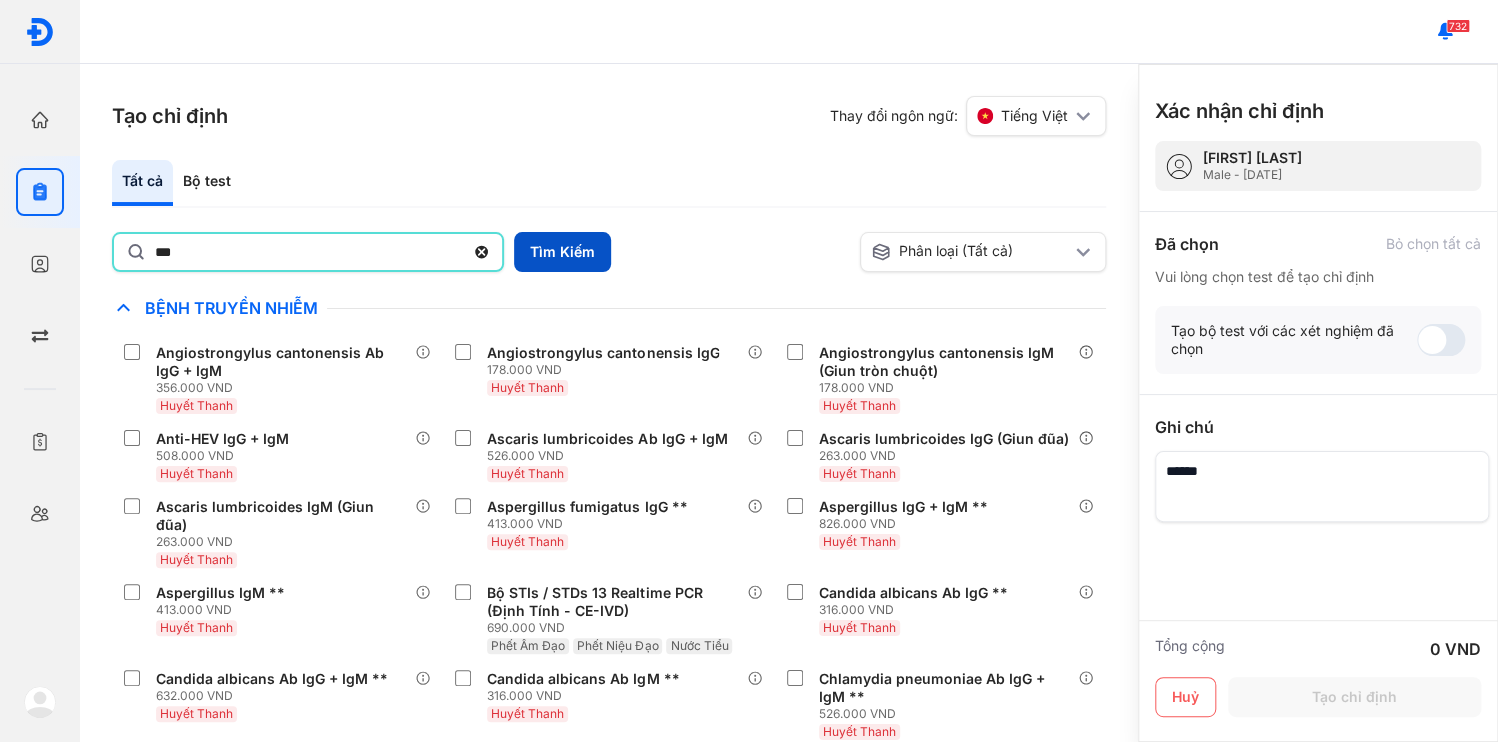 type on "***" 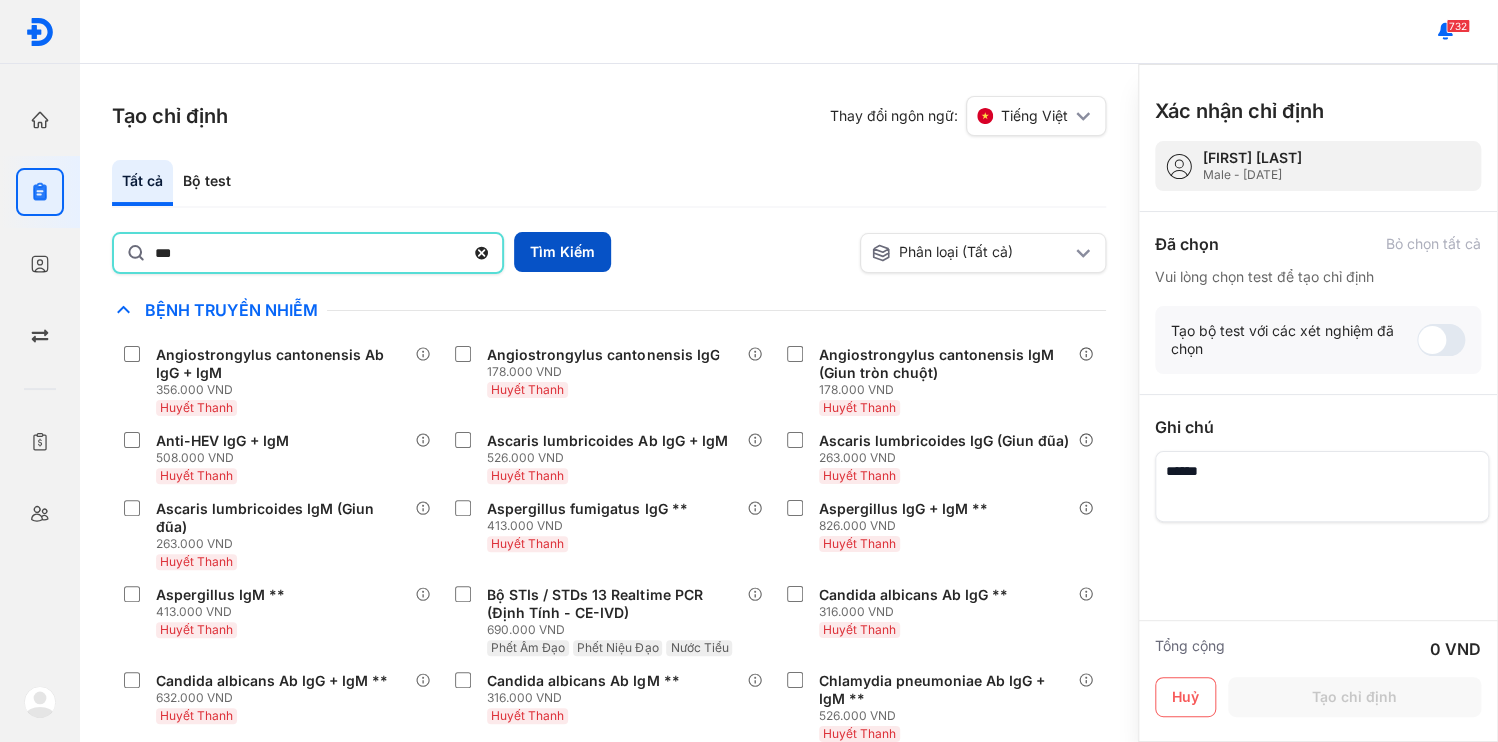 drag, startPoint x: 574, startPoint y: 225, endPoint x: 561, endPoint y: 225, distance: 13 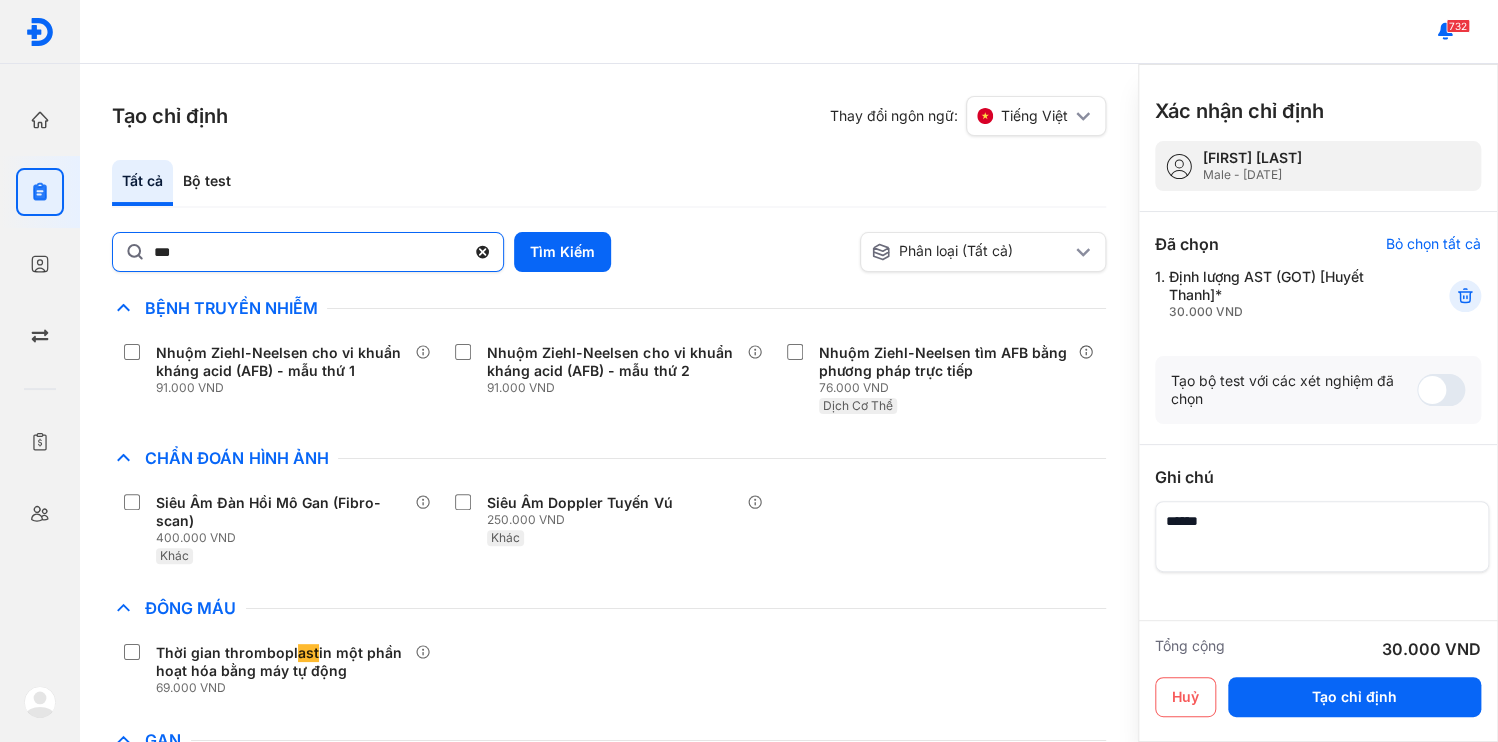 click 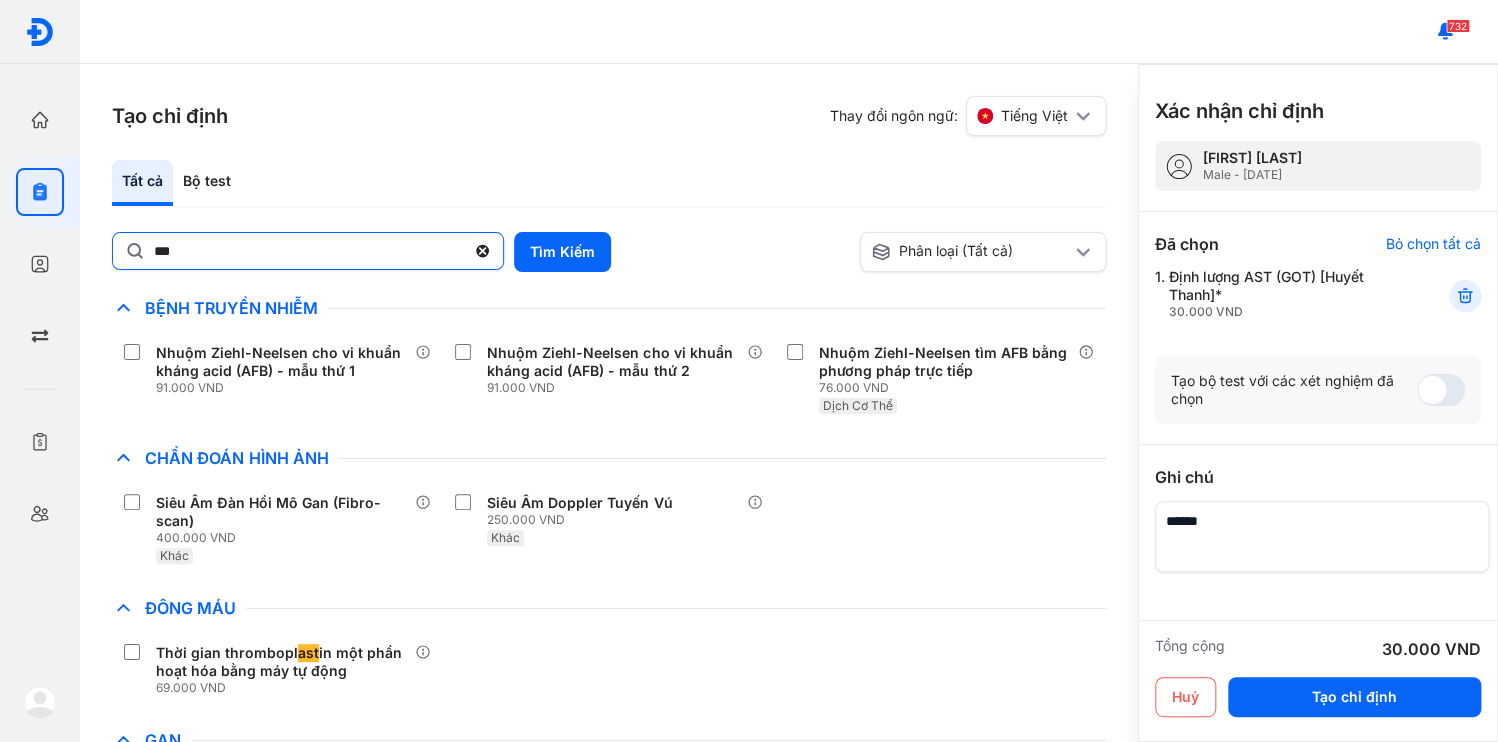 click on "***" 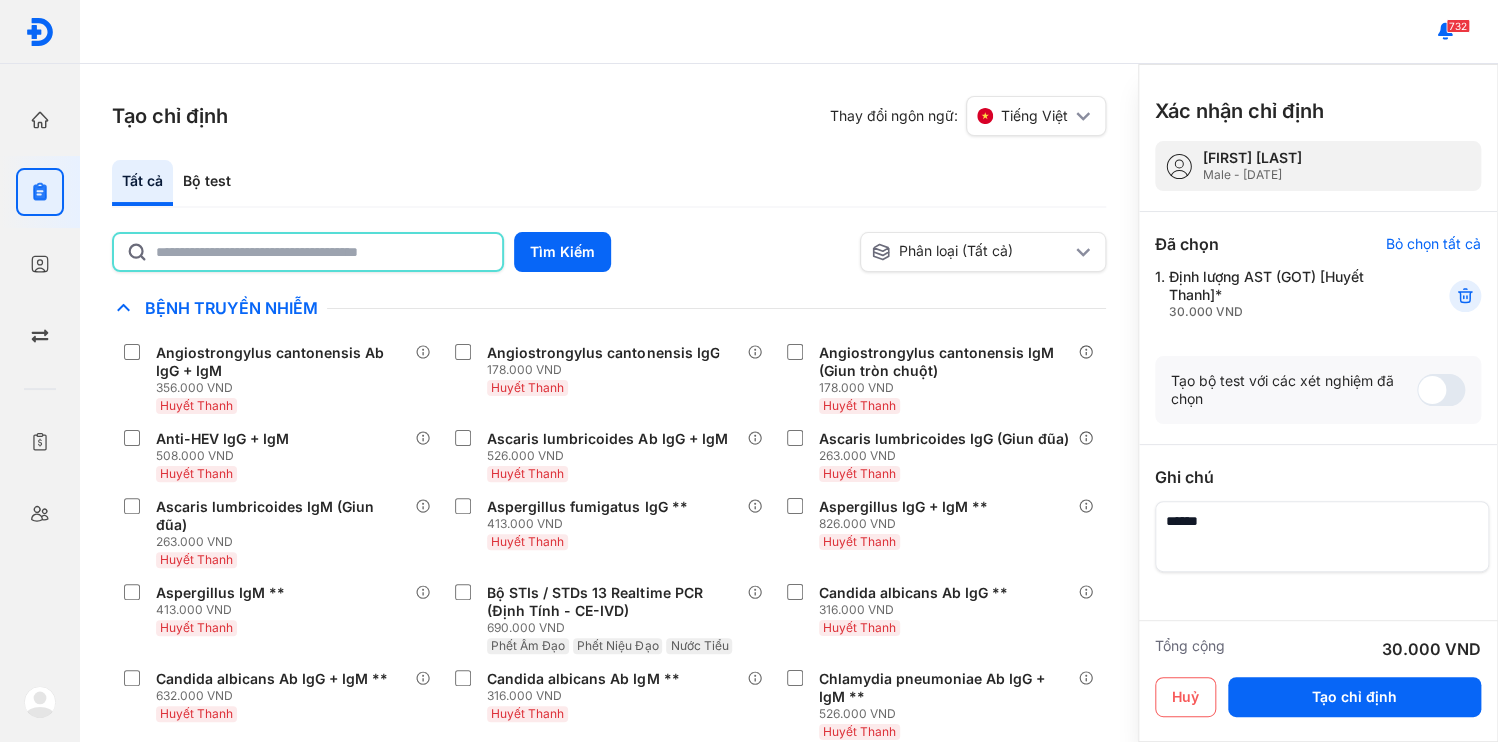 click 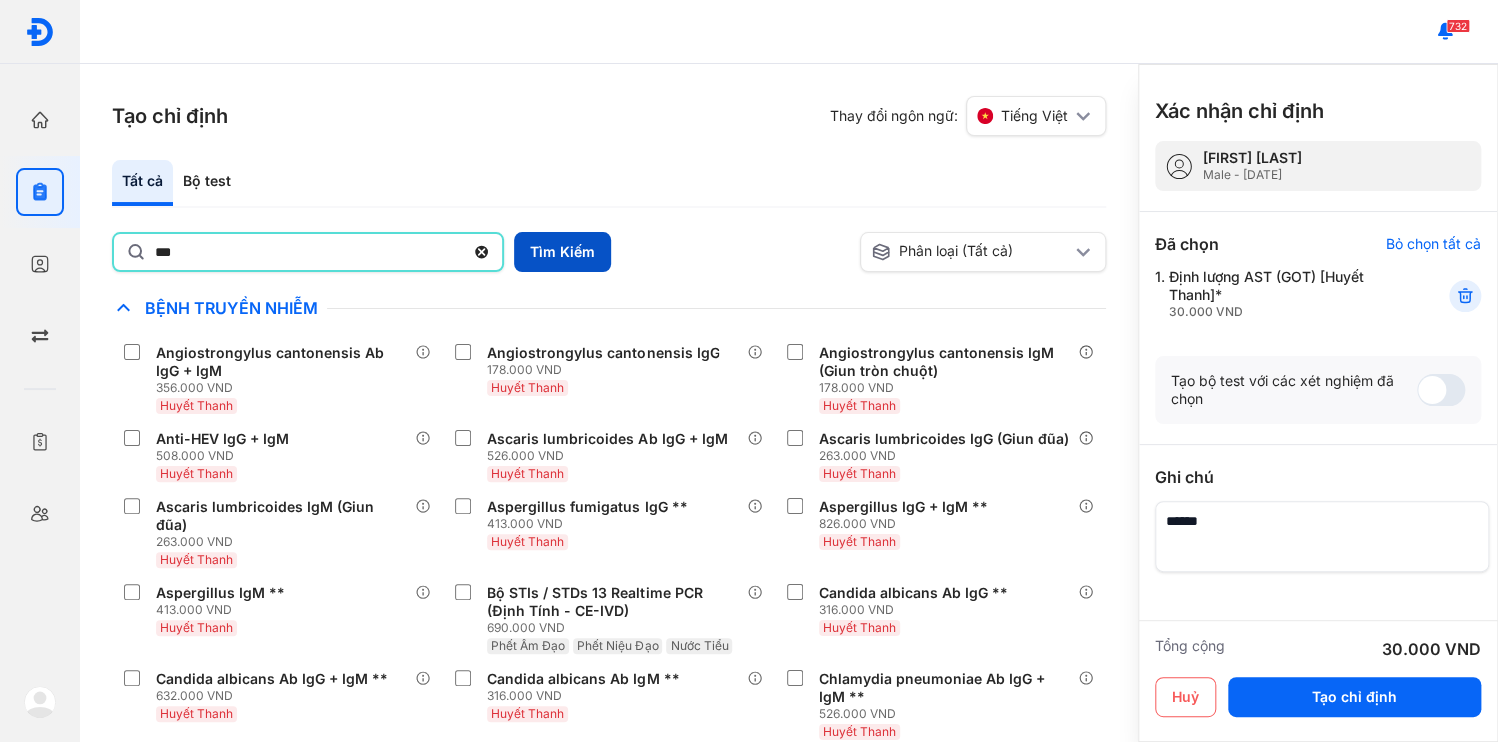 type on "***" 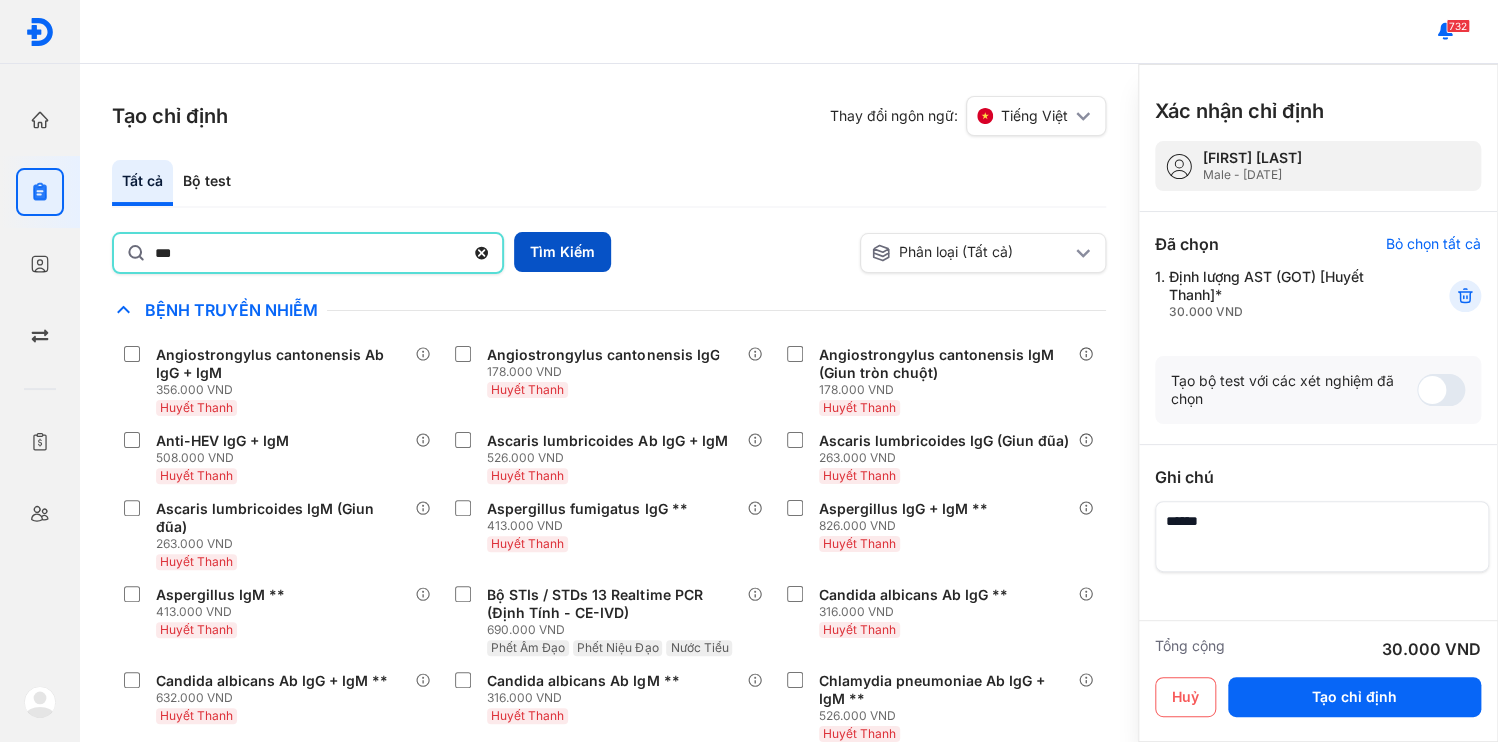 click on "Tìm Kiếm" at bounding box center (562, 252) 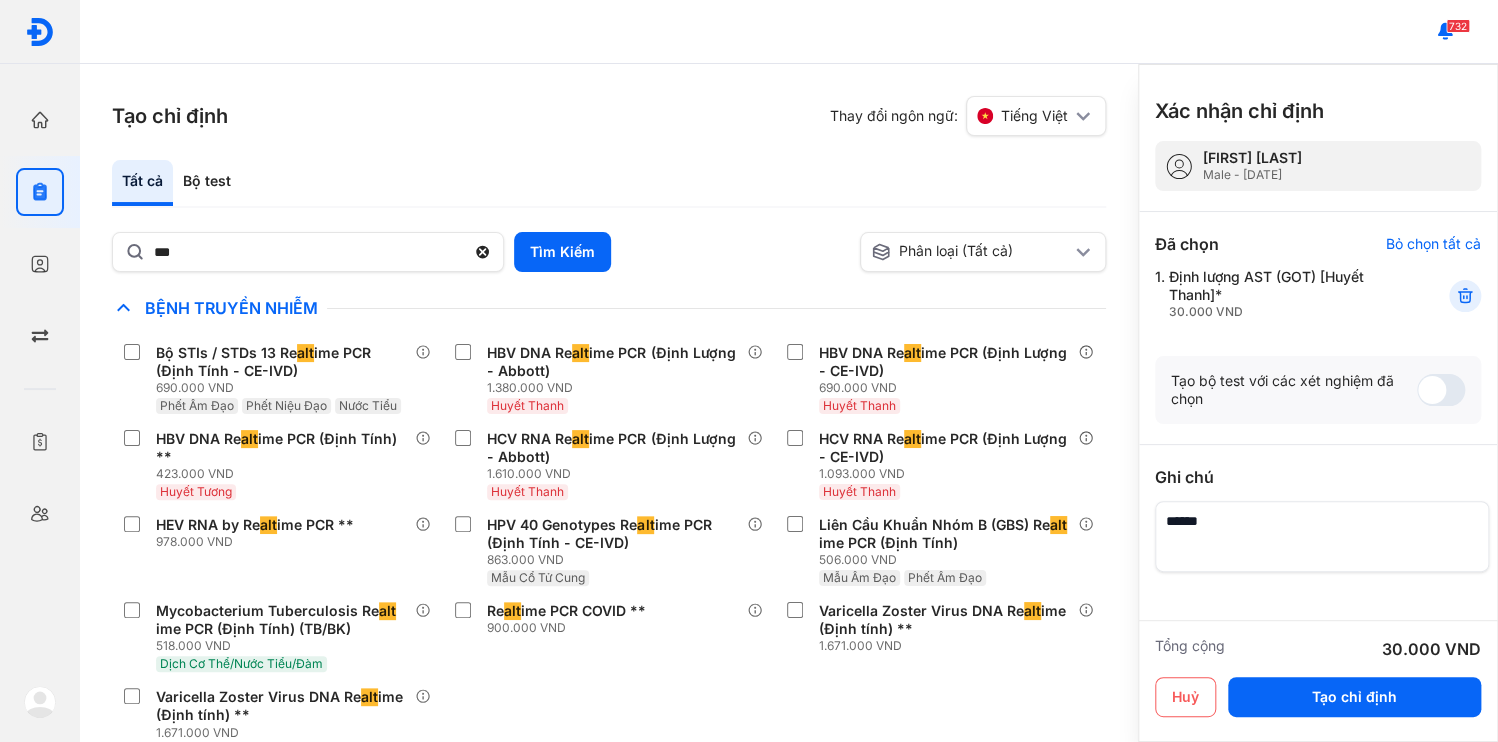 scroll, scrollTop: 240, scrollLeft: 0, axis: vertical 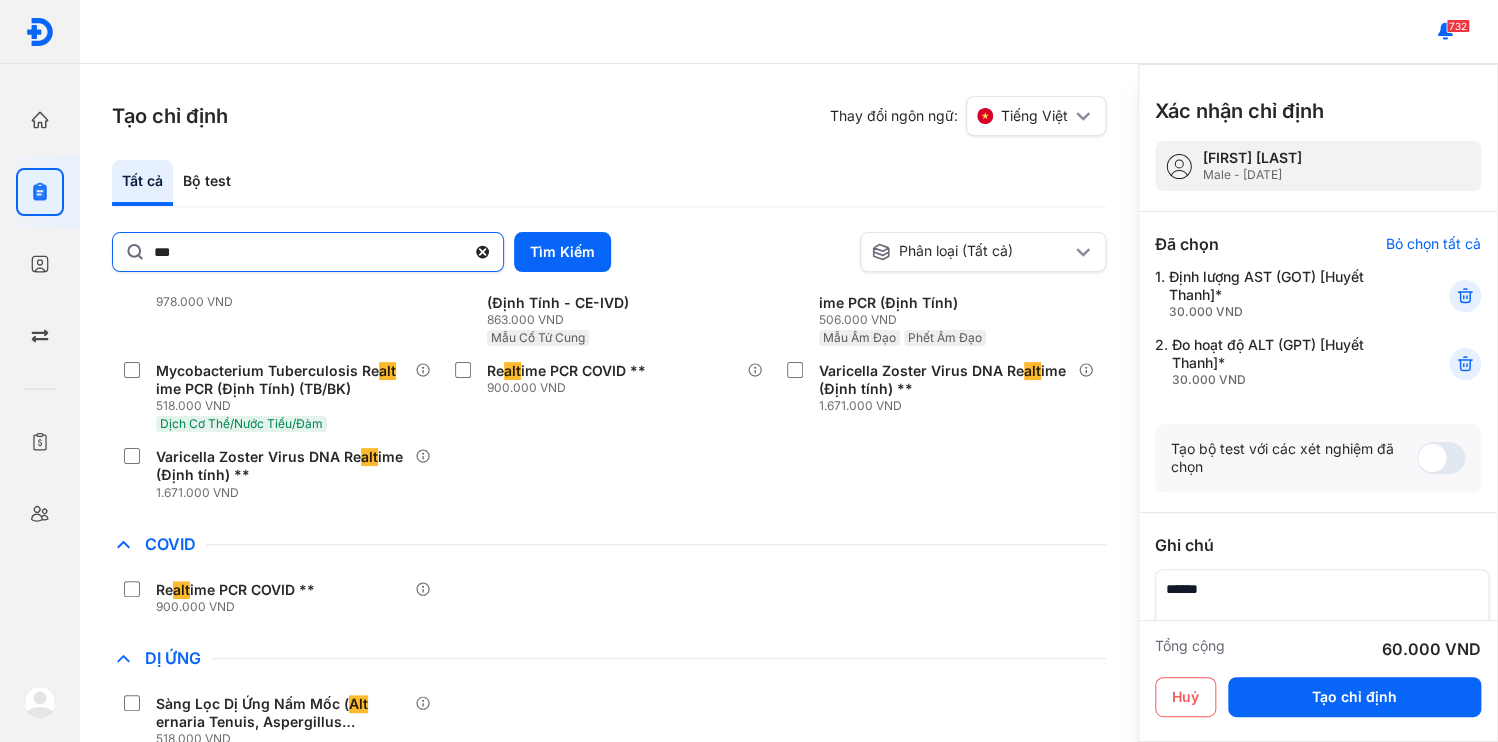 click 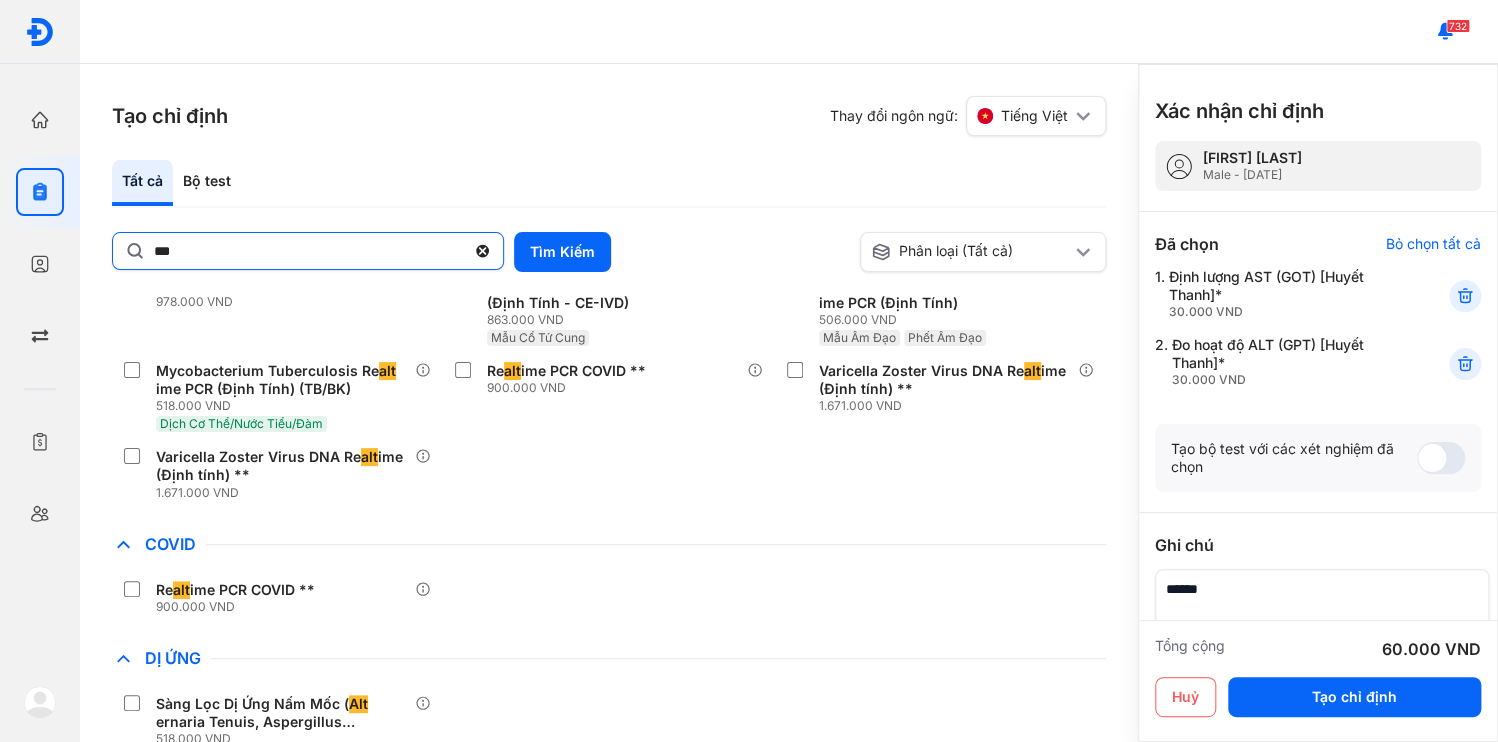 click on "***" 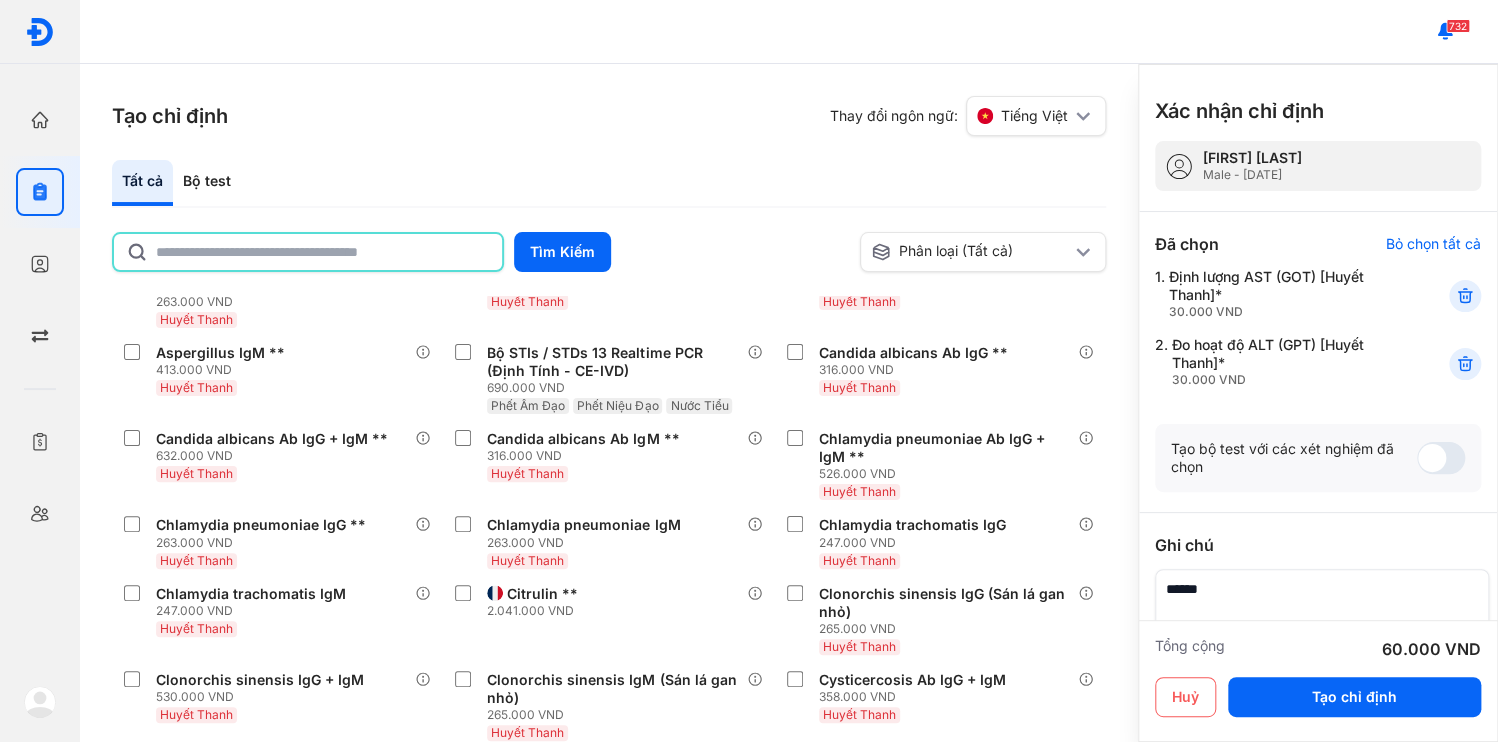 scroll, scrollTop: 1696, scrollLeft: 0, axis: vertical 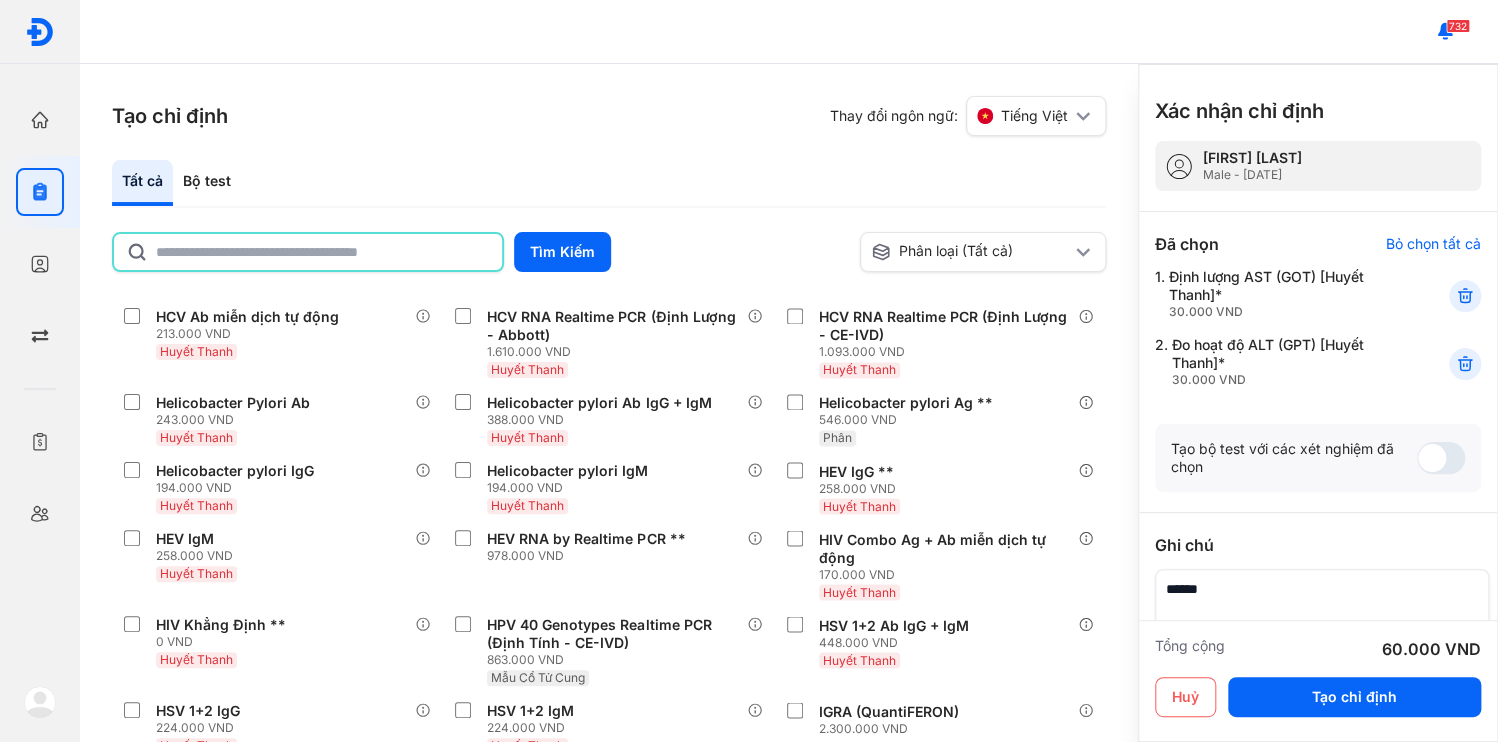 click 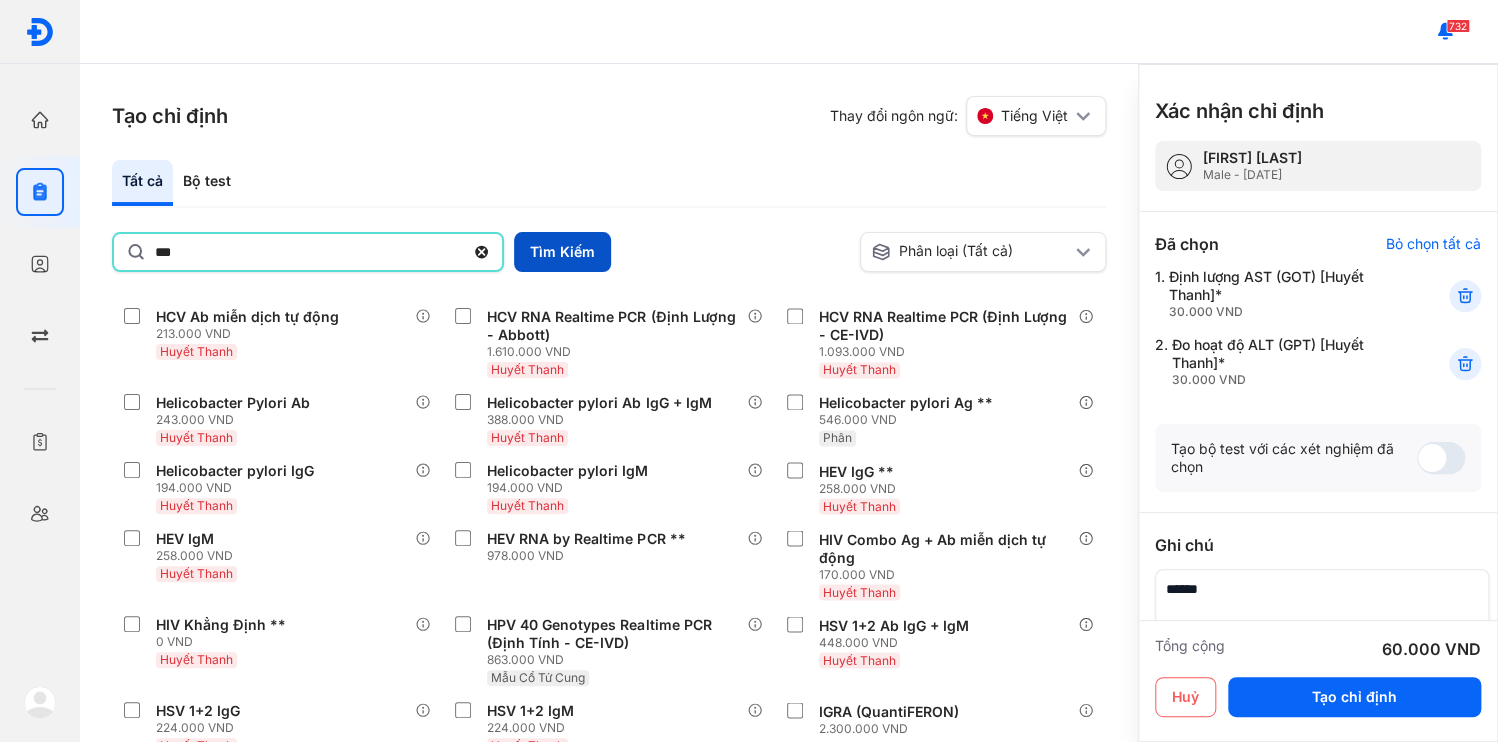 type on "***" 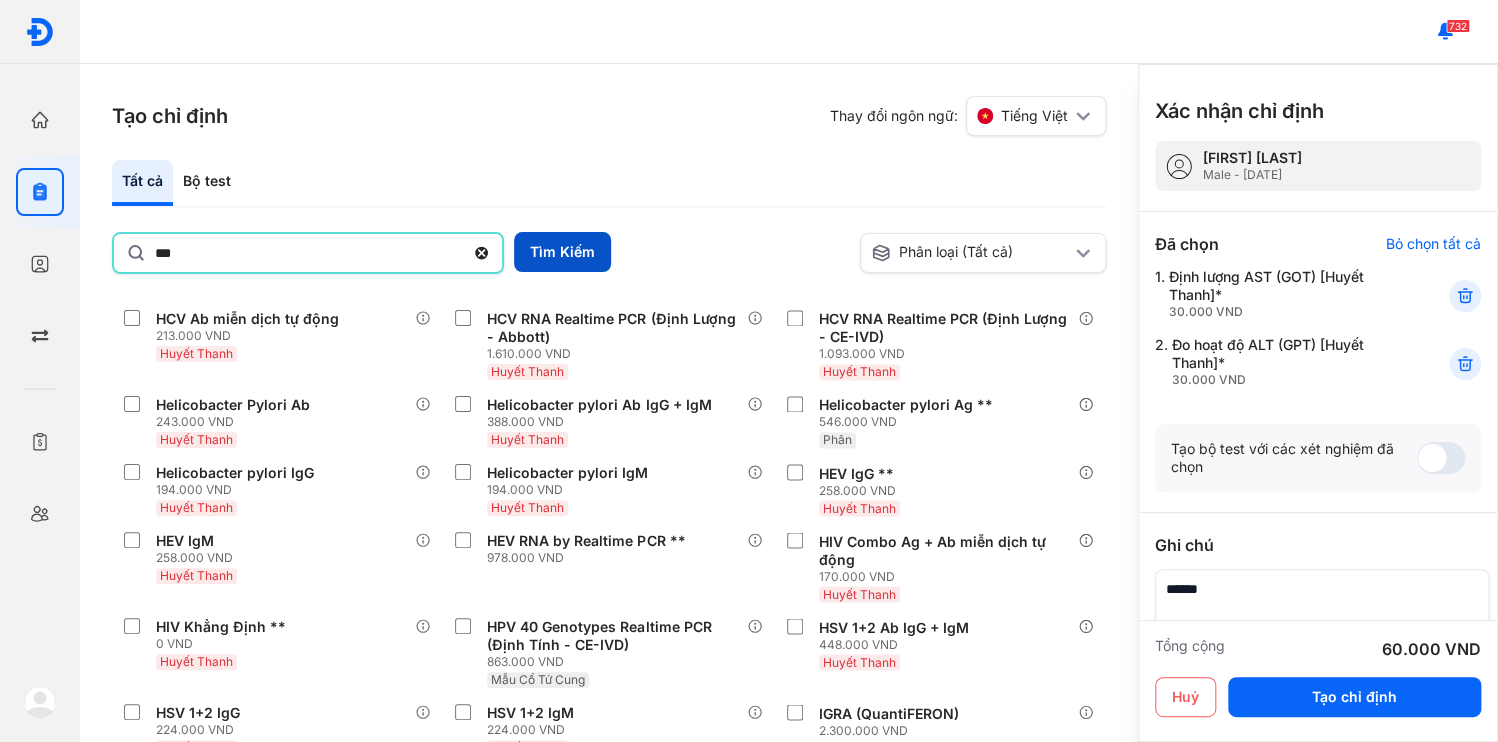 click on "Tìm Kiếm" at bounding box center (562, 252) 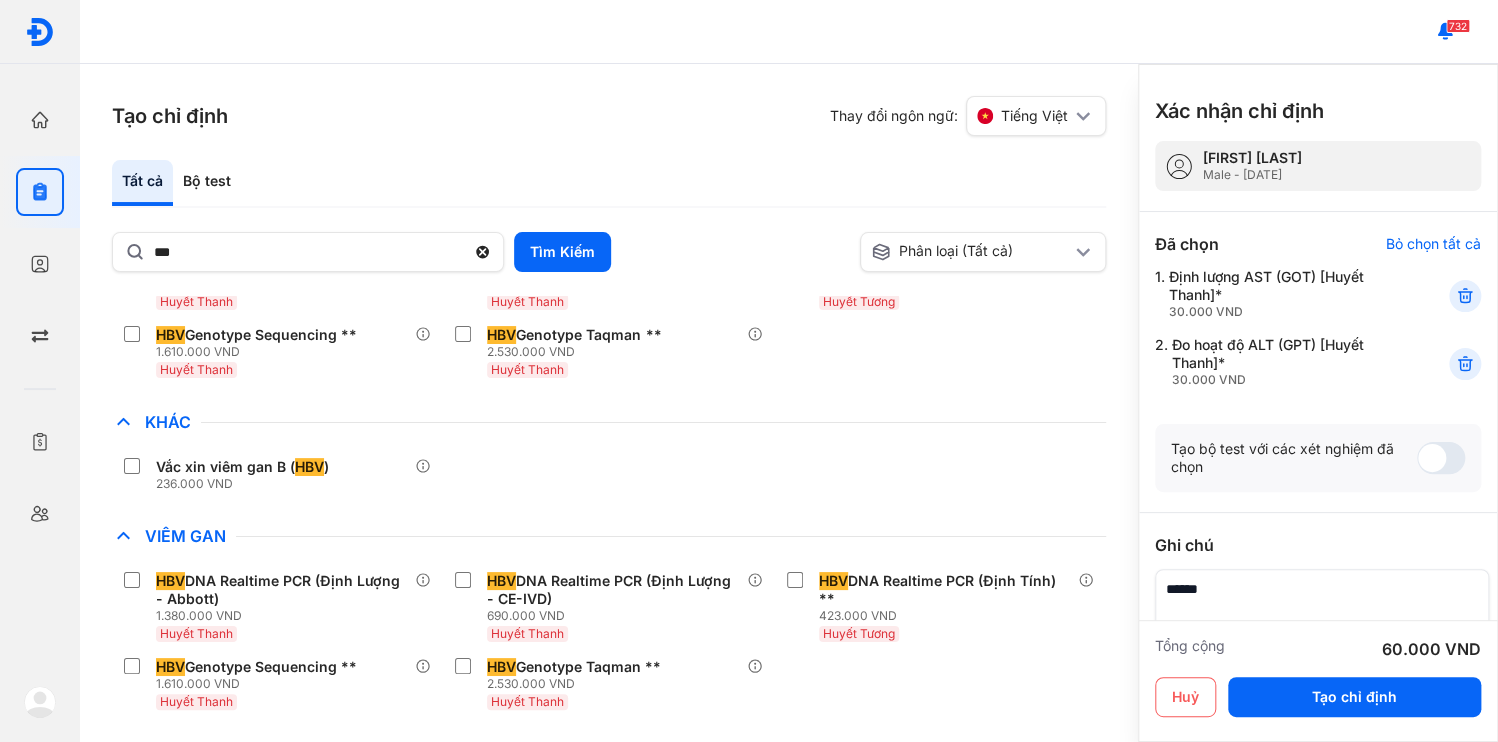scroll, scrollTop: 0, scrollLeft: 0, axis: both 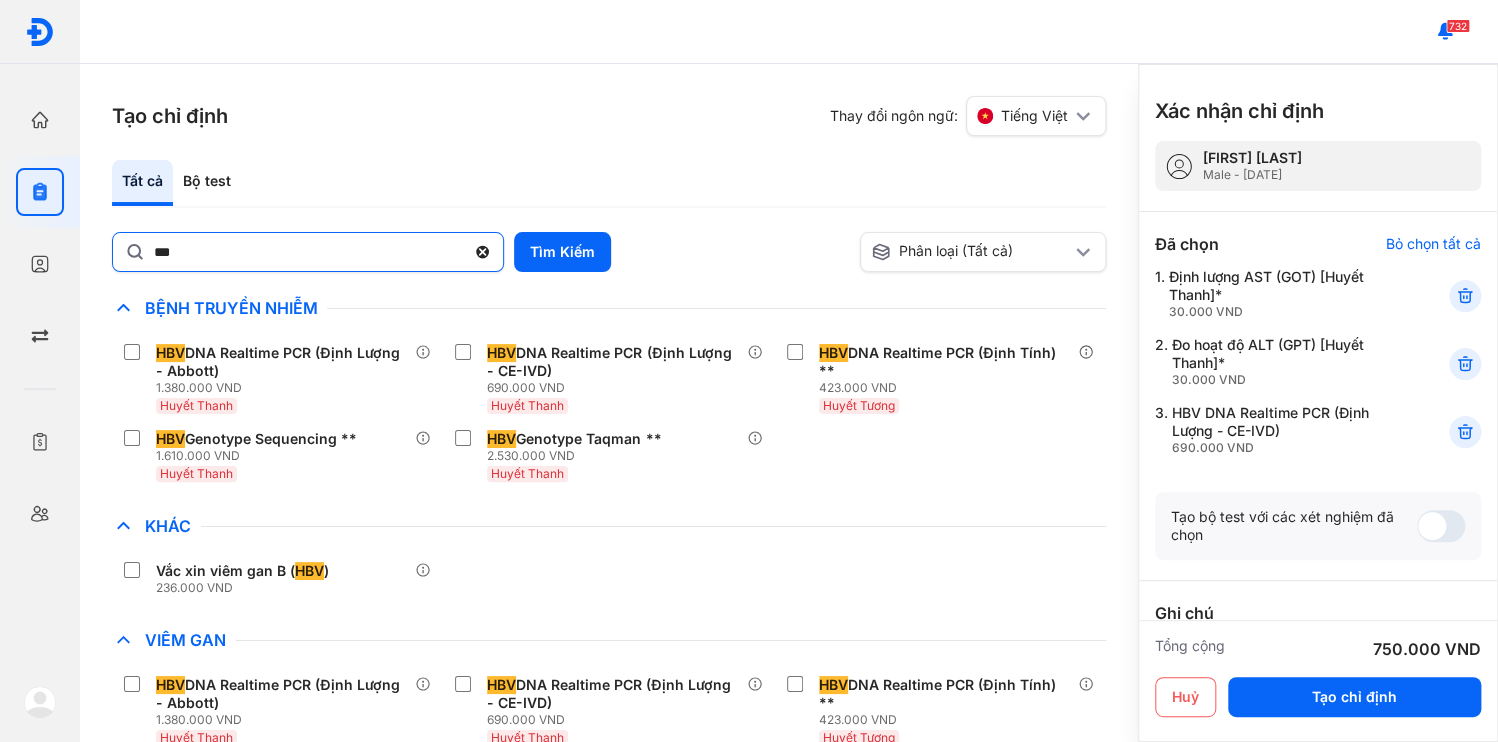 click 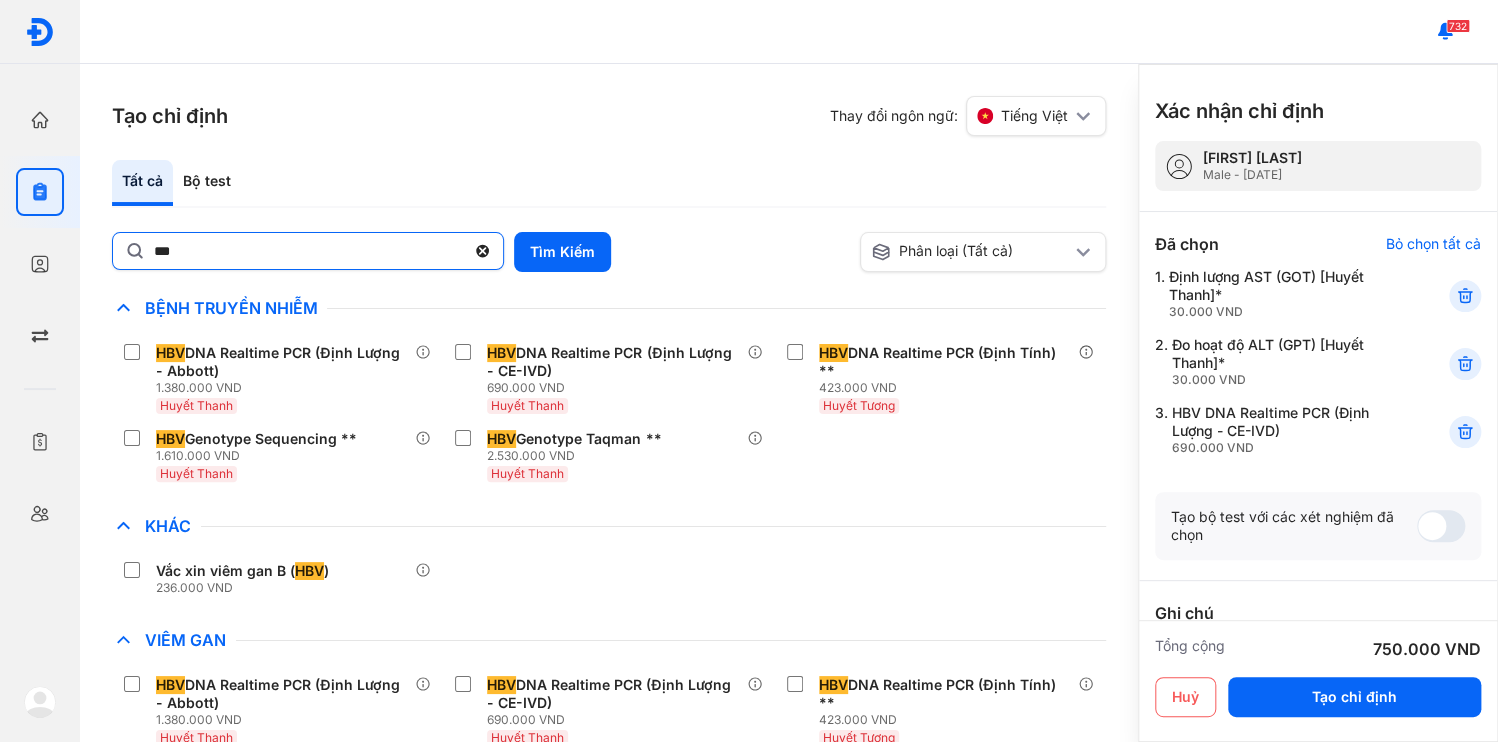 click on "***" 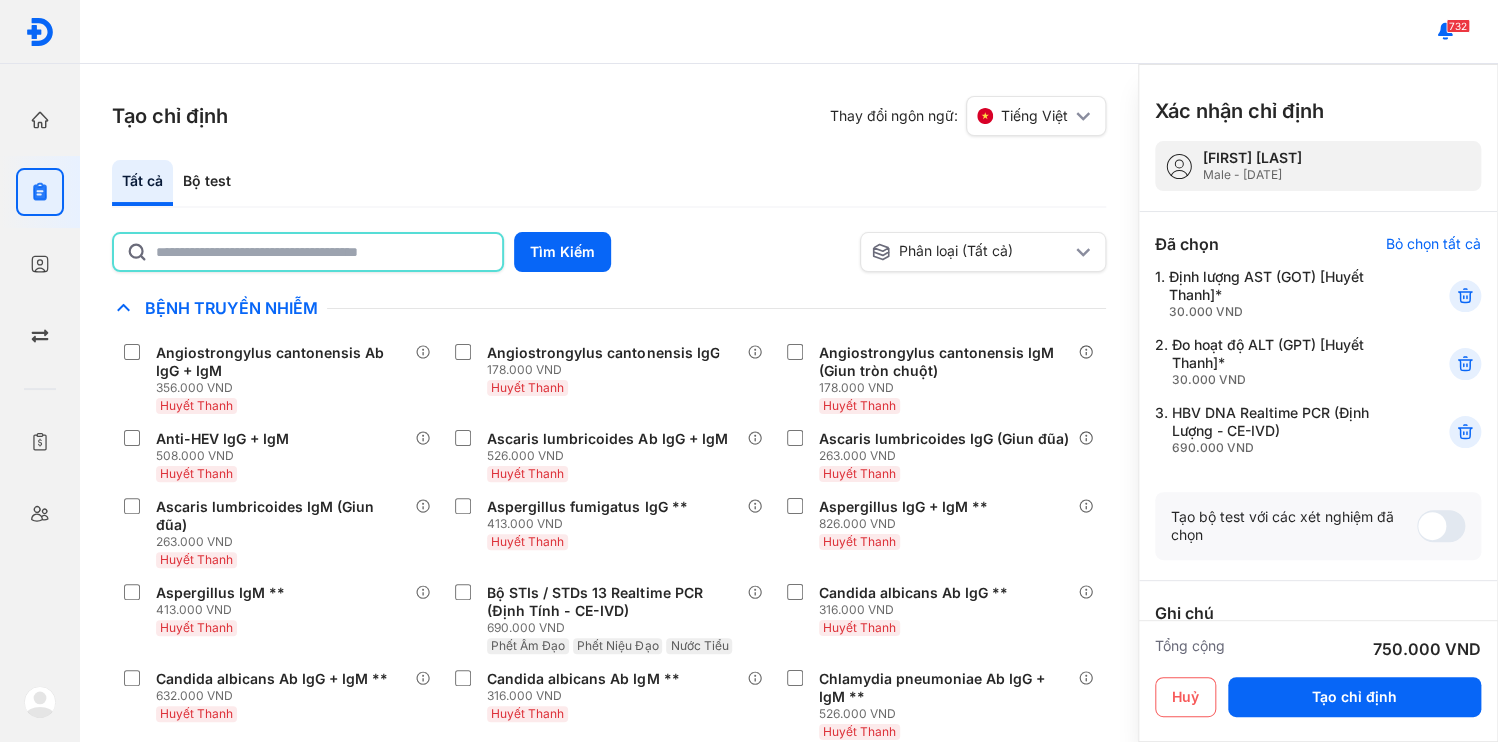 click 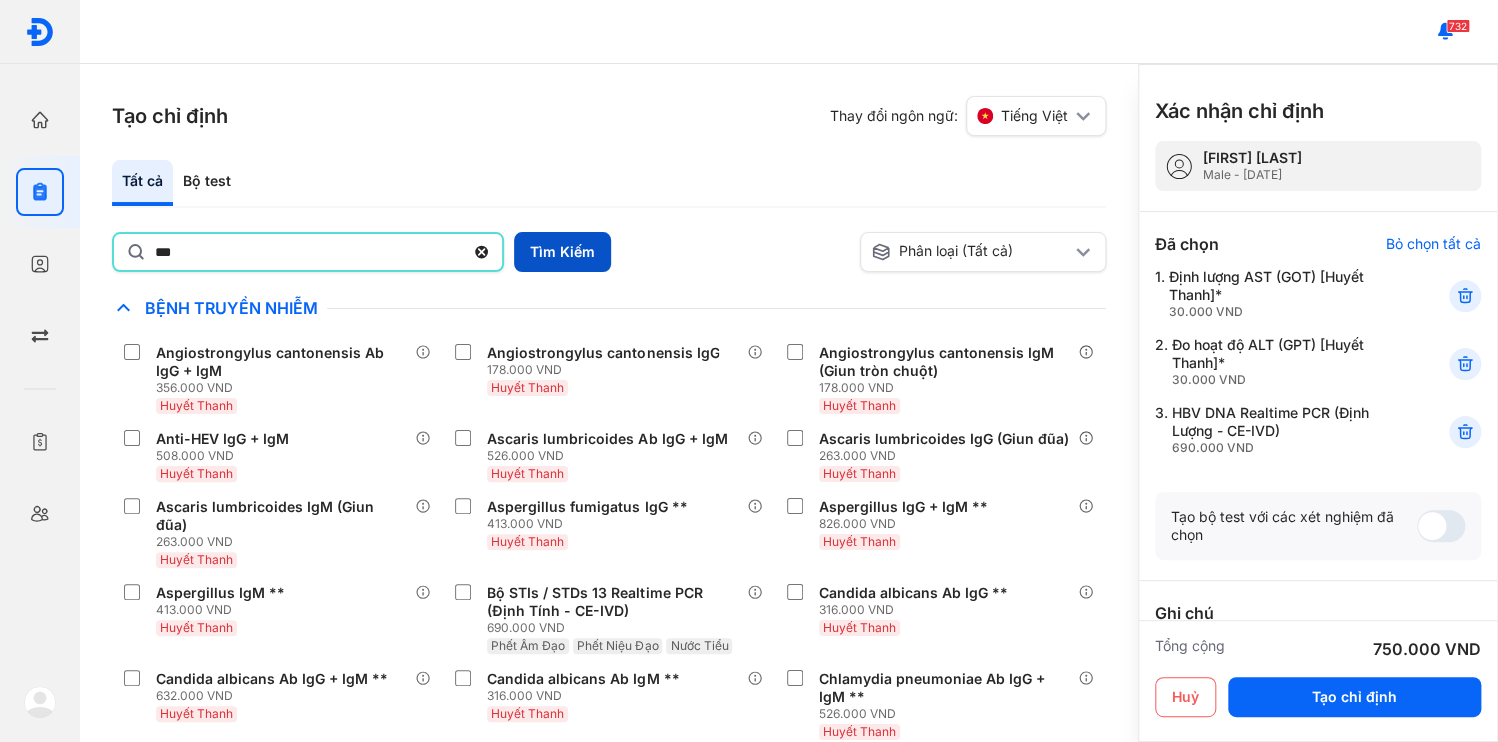 type on "***" 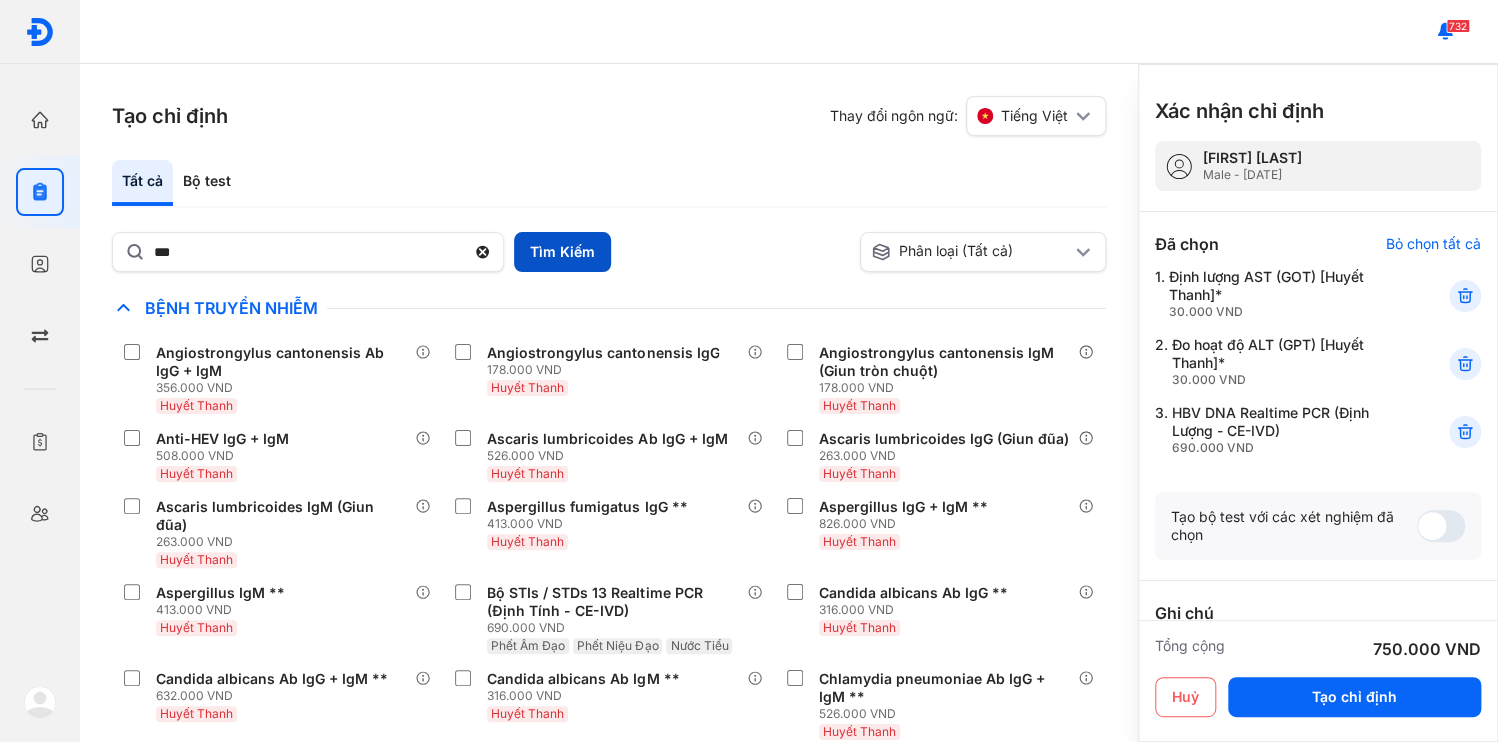 click on "Tìm Kiếm" at bounding box center [562, 252] 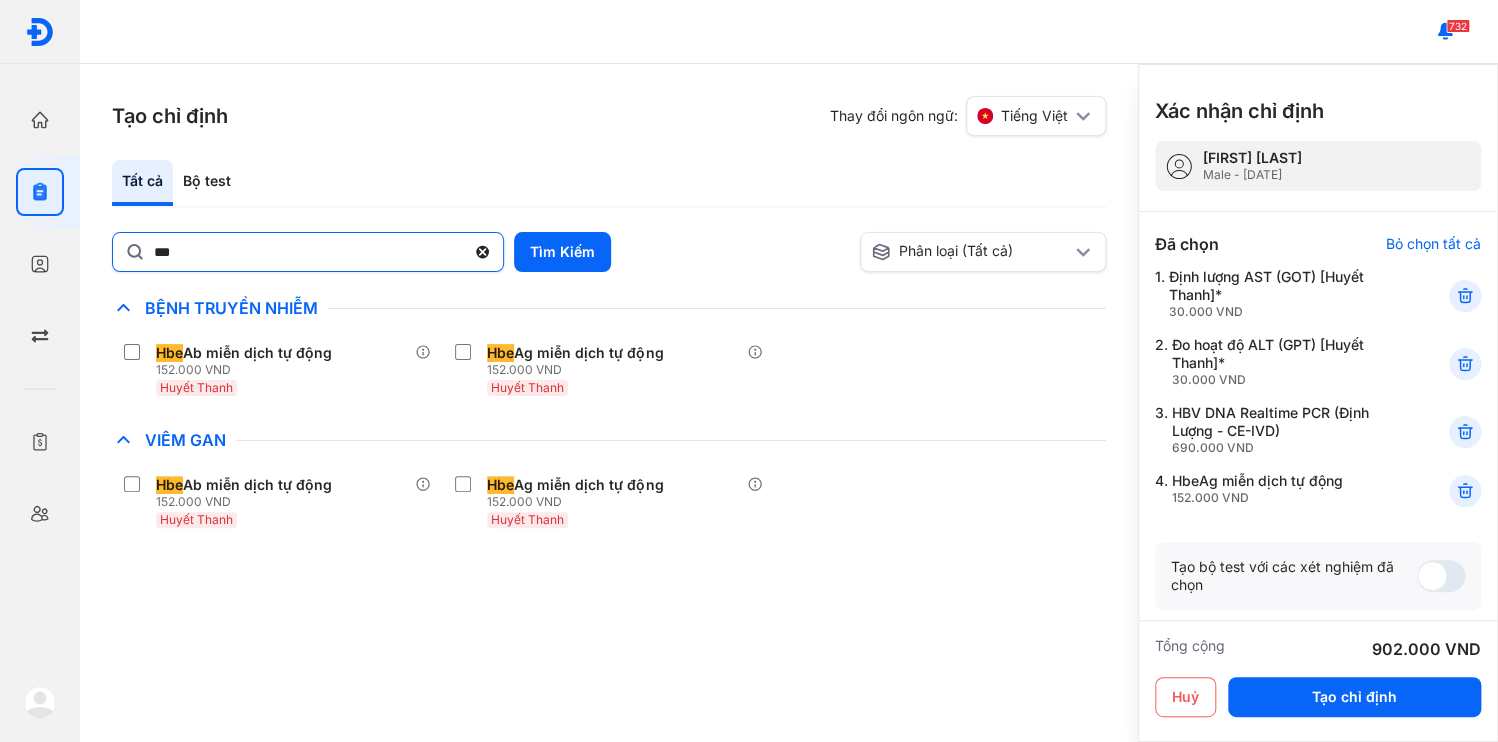 click 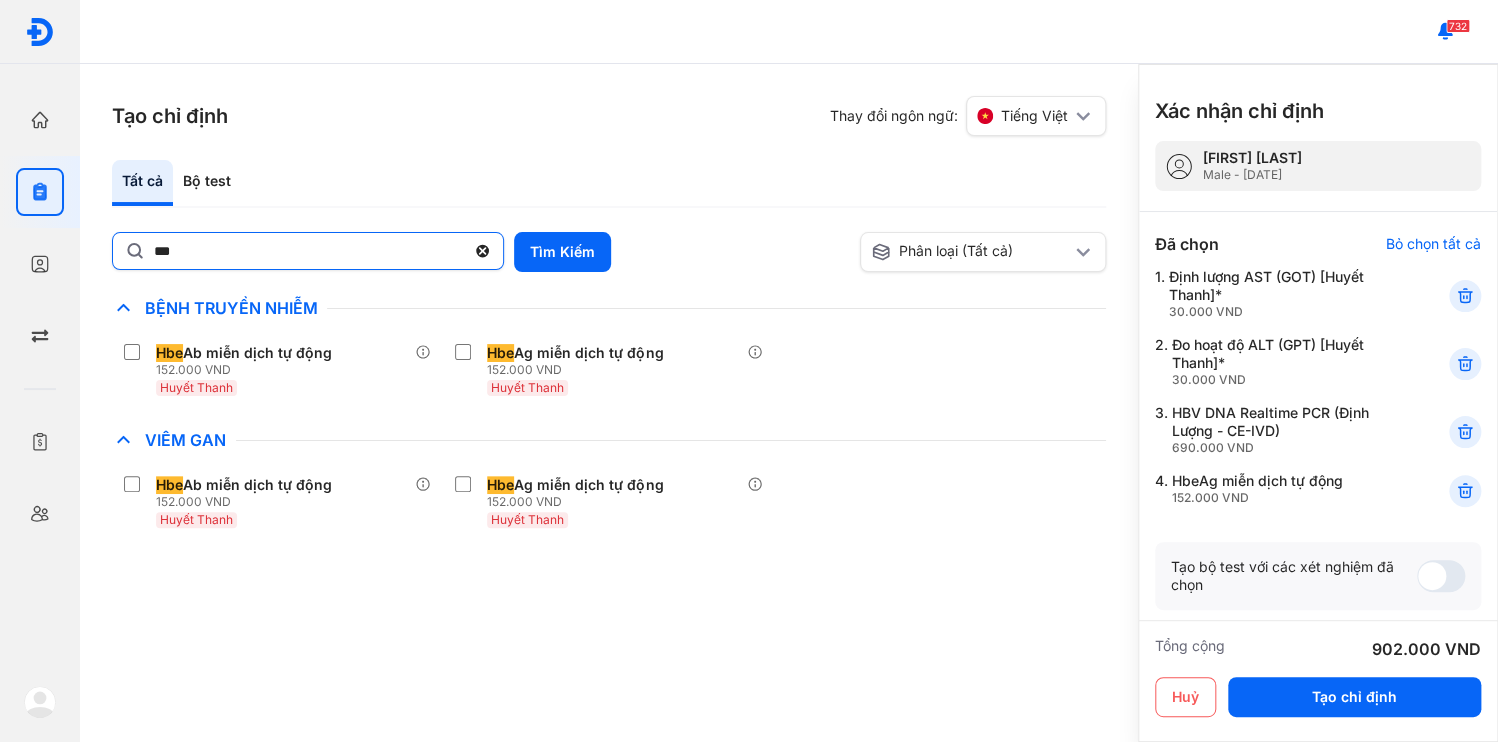 click on "***" 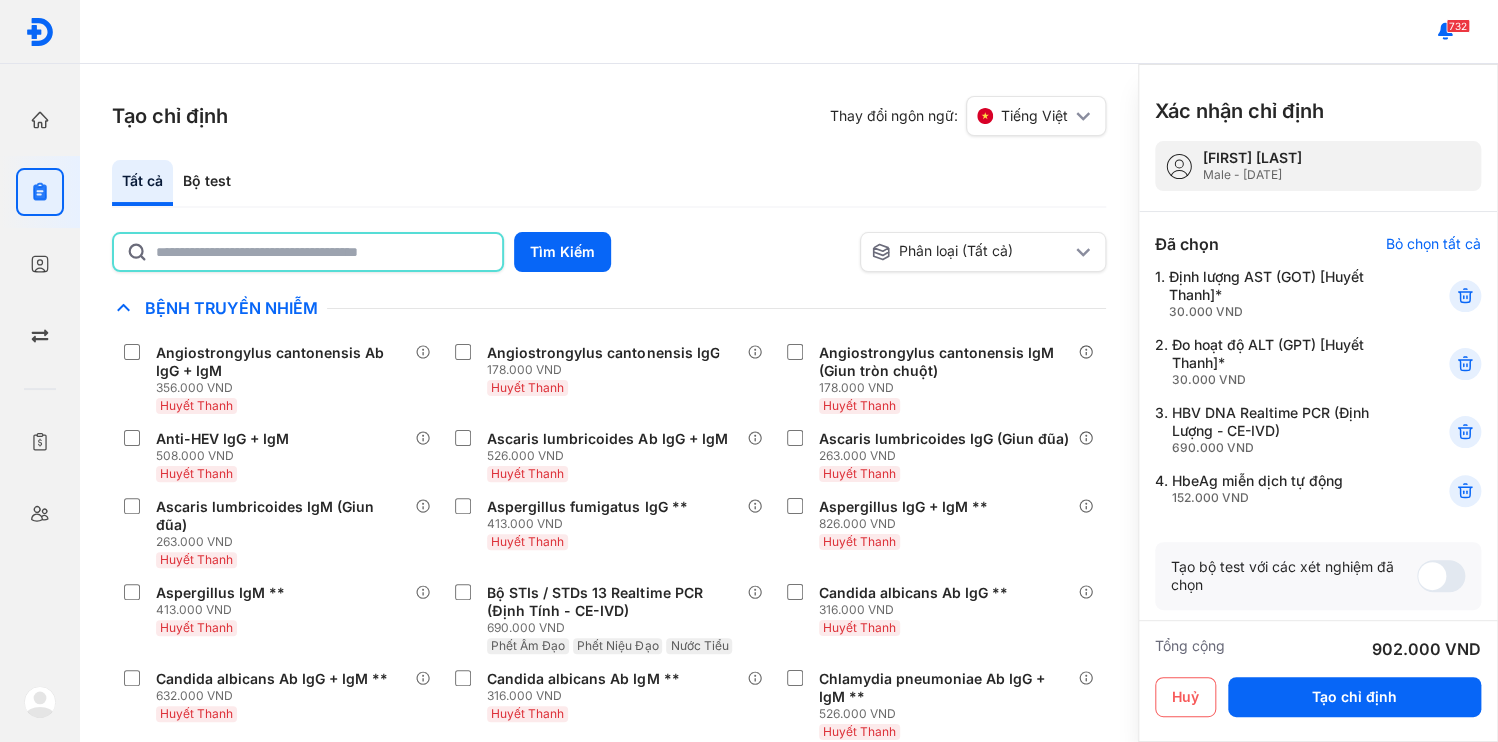 click 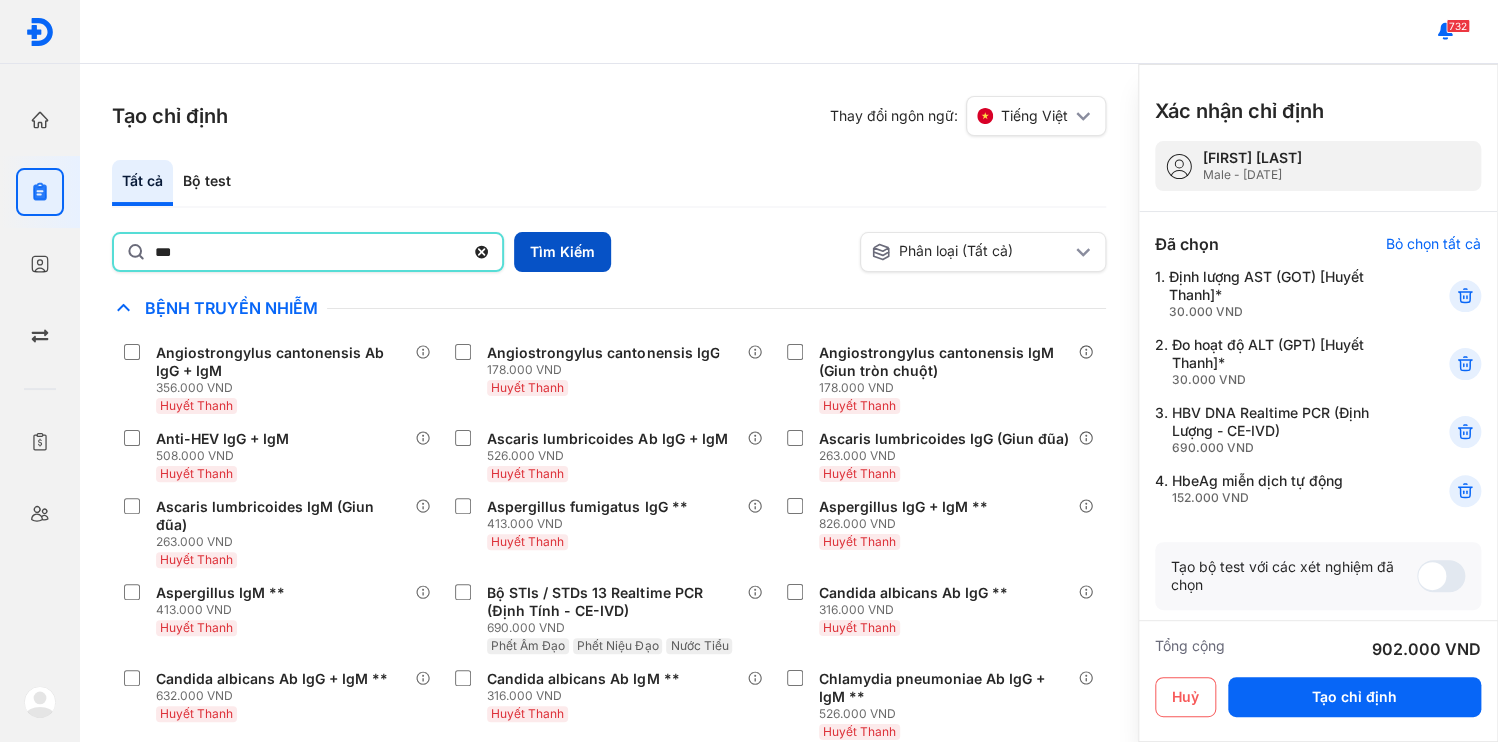 type on "***" 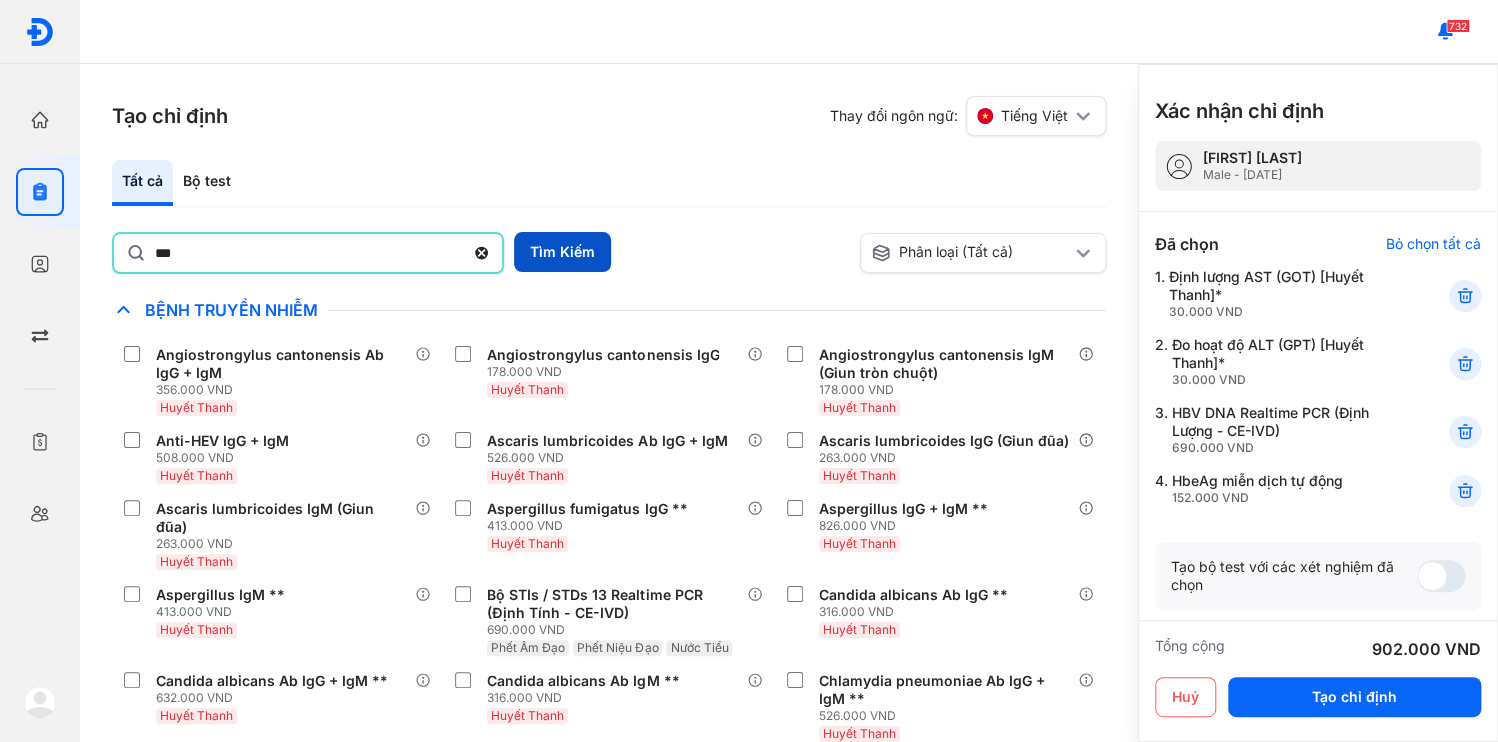 click on "Tìm Kiếm" at bounding box center [562, 252] 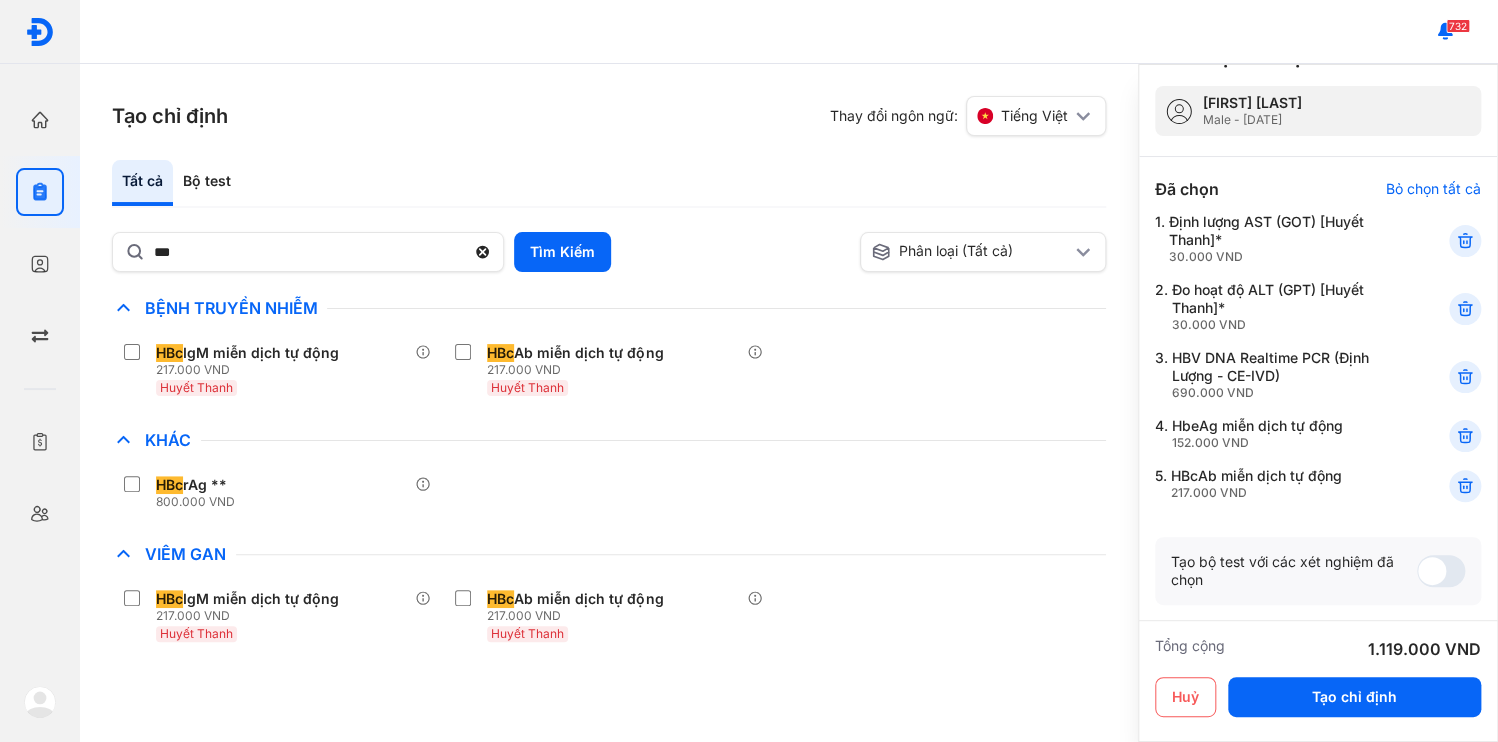 scroll, scrollTop: 80, scrollLeft: 0, axis: vertical 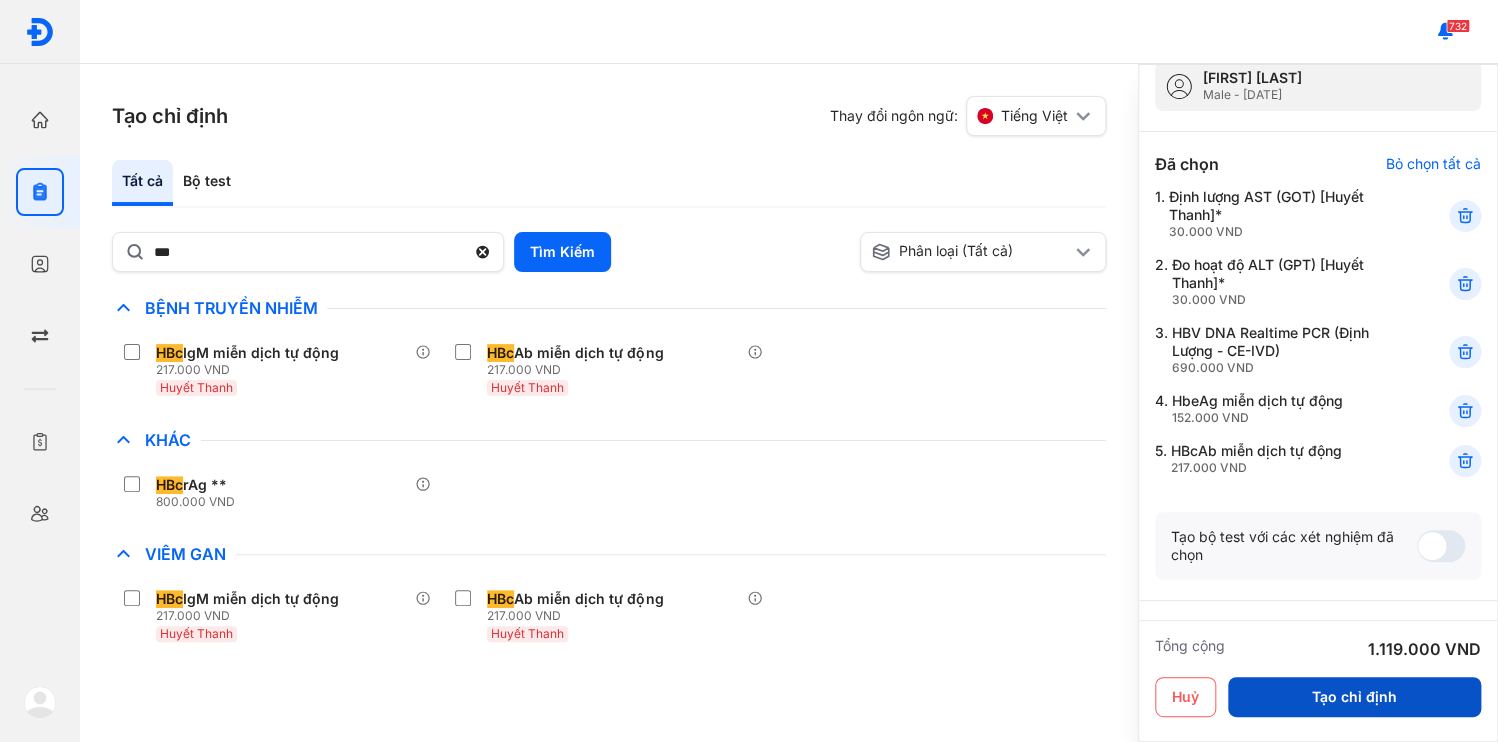 click on "Tạo chỉ định" at bounding box center (1354, 697) 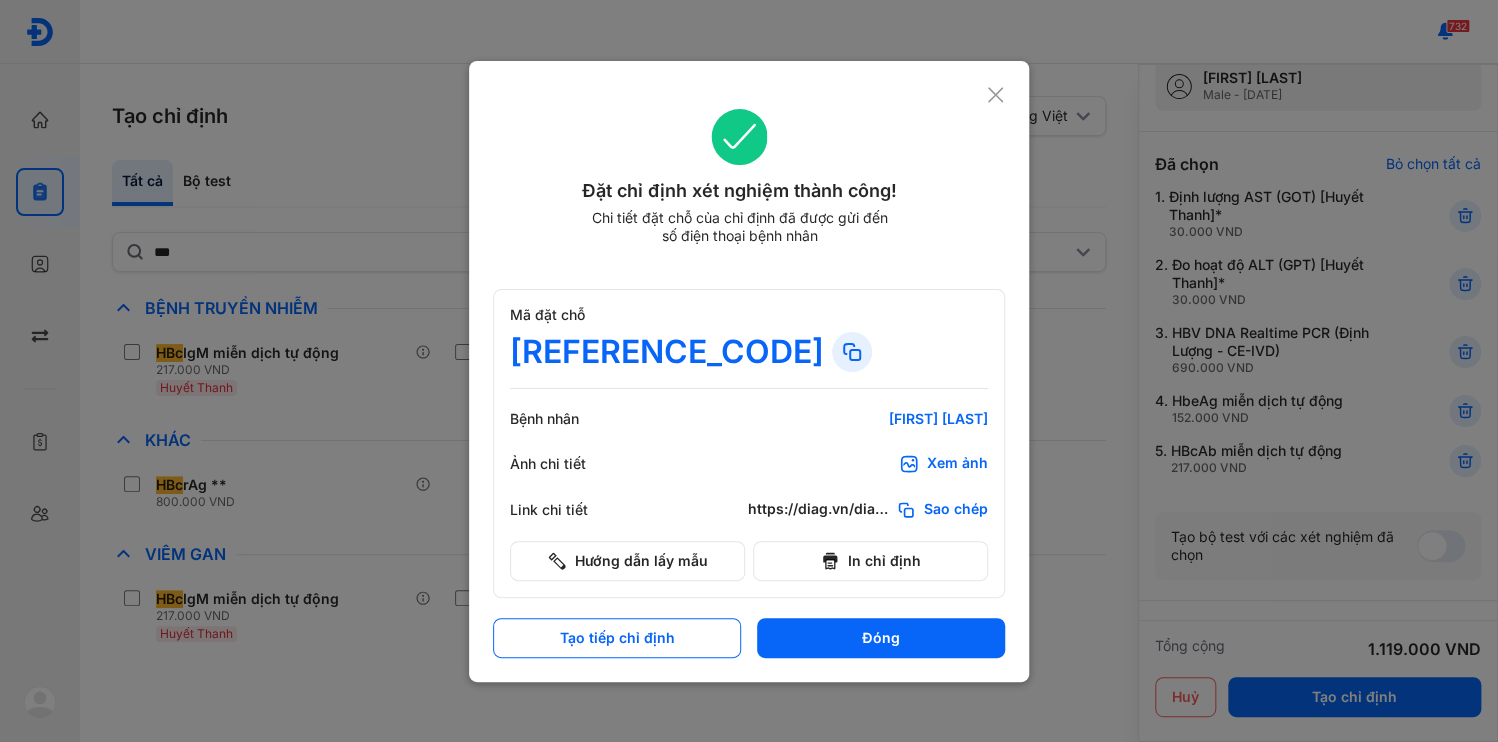click on "Sao chép" 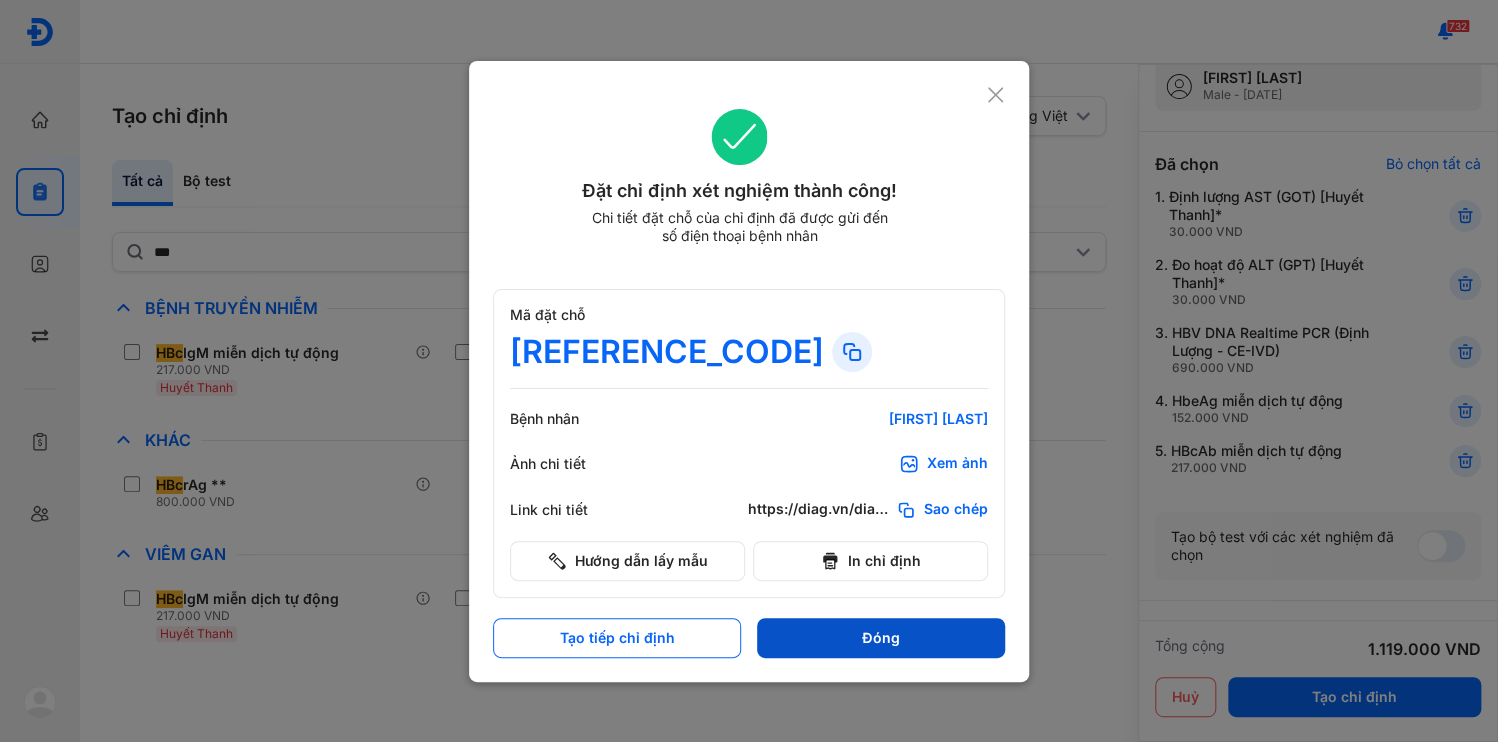 click on "Đóng" at bounding box center (881, 638) 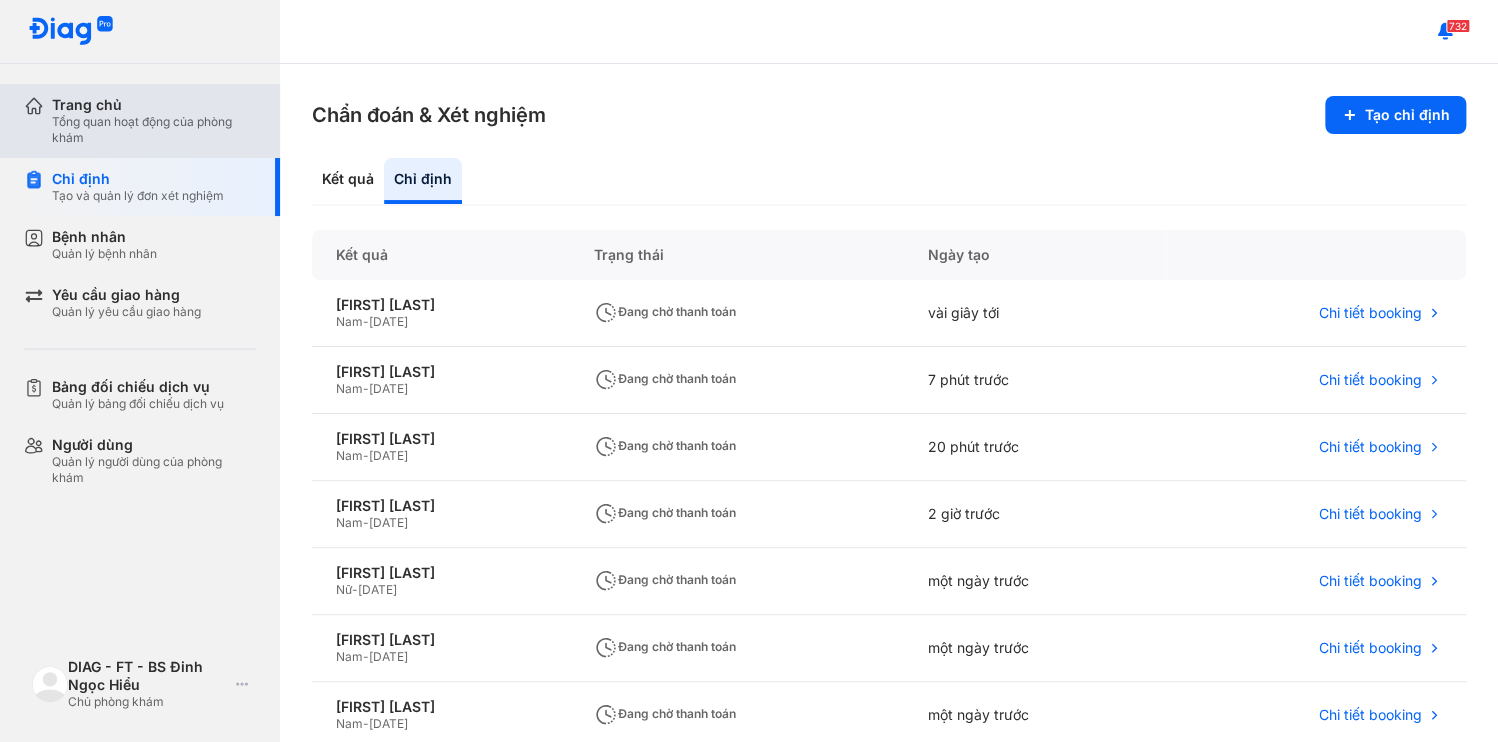 click on "Trang chủ" at bounding box center [154, 105] 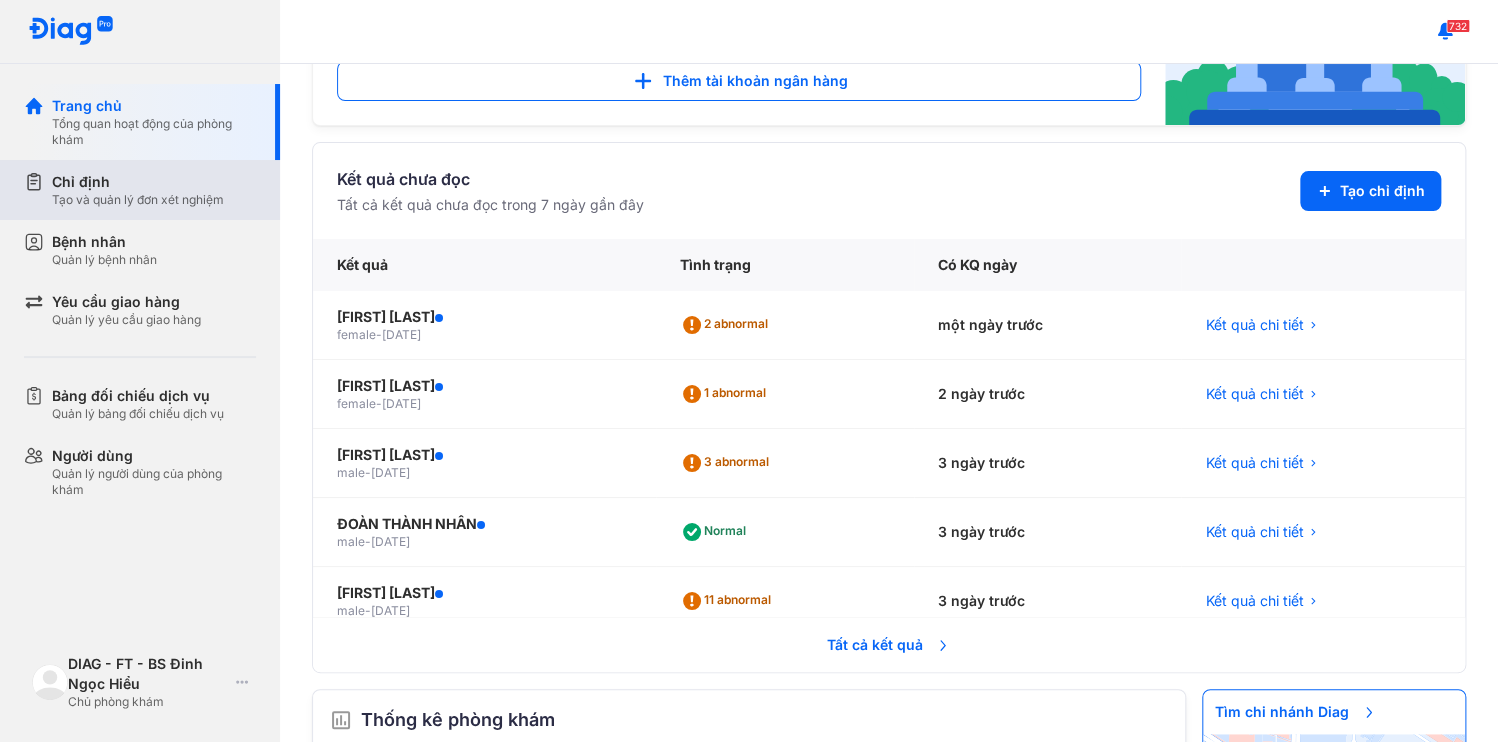 scroll, scrollTop: 356, scrollLeft: 0, axis: vertical 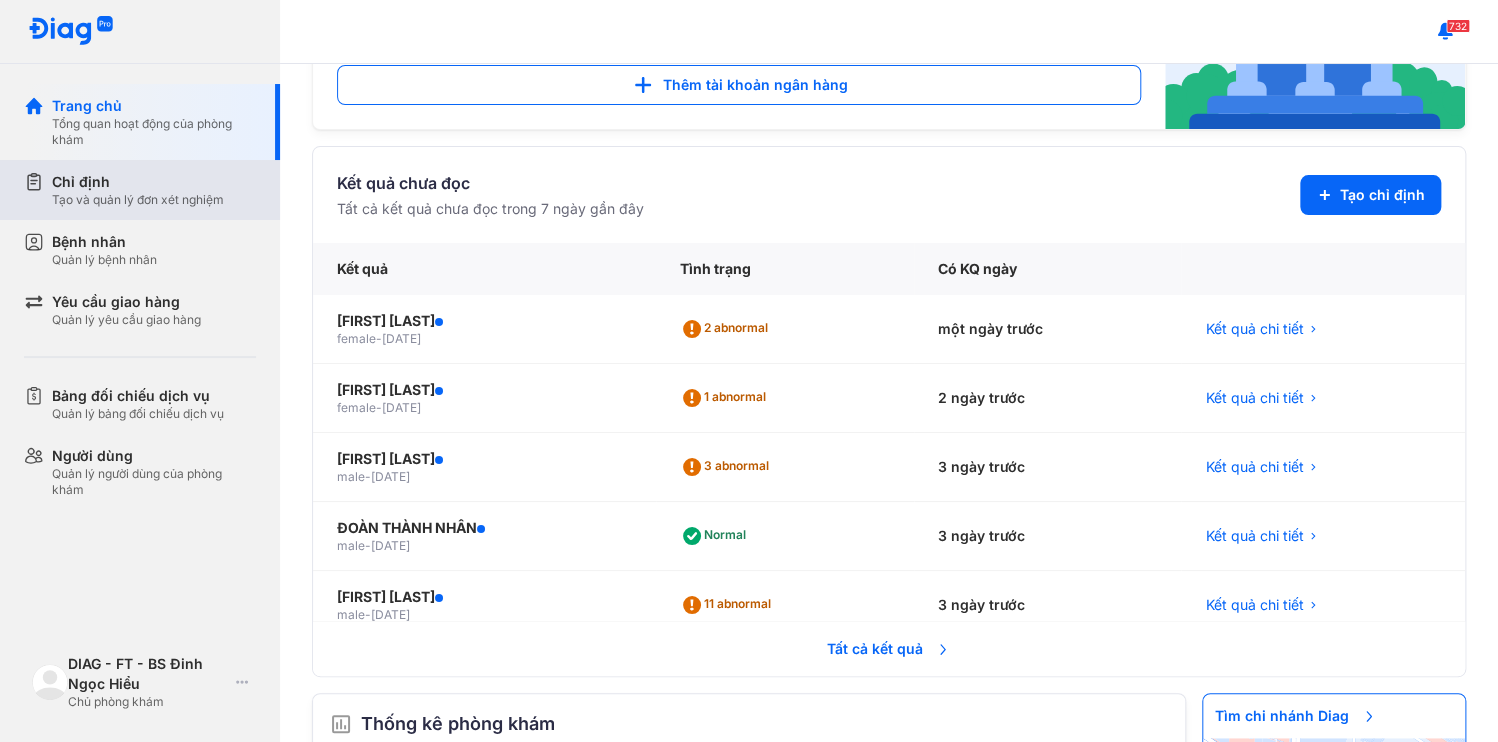 click on "Tạo và quản lý đơn xét nghiệm" at bounding box center [138, 200] 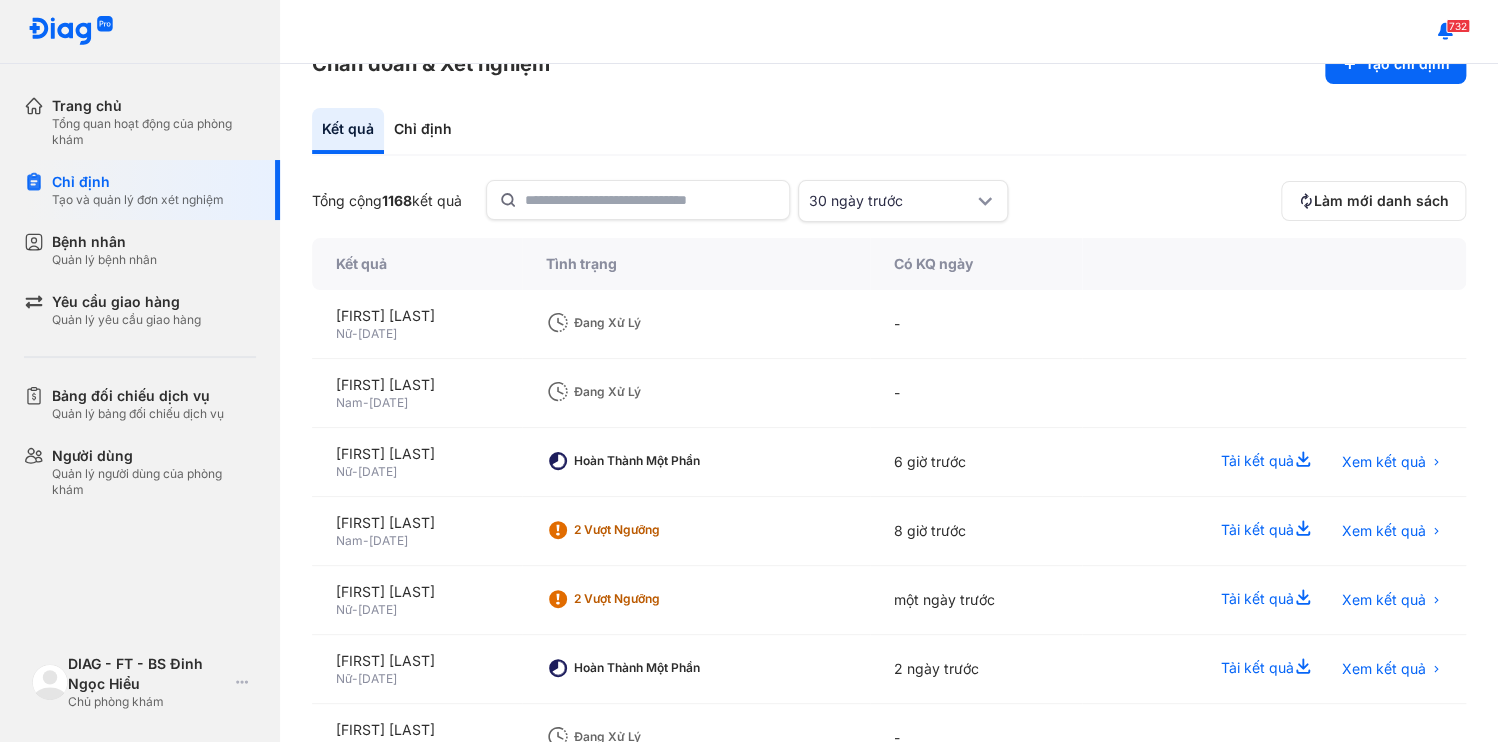 scroll, scrollTop: 80, scrollLeft: 0, axis: vertical 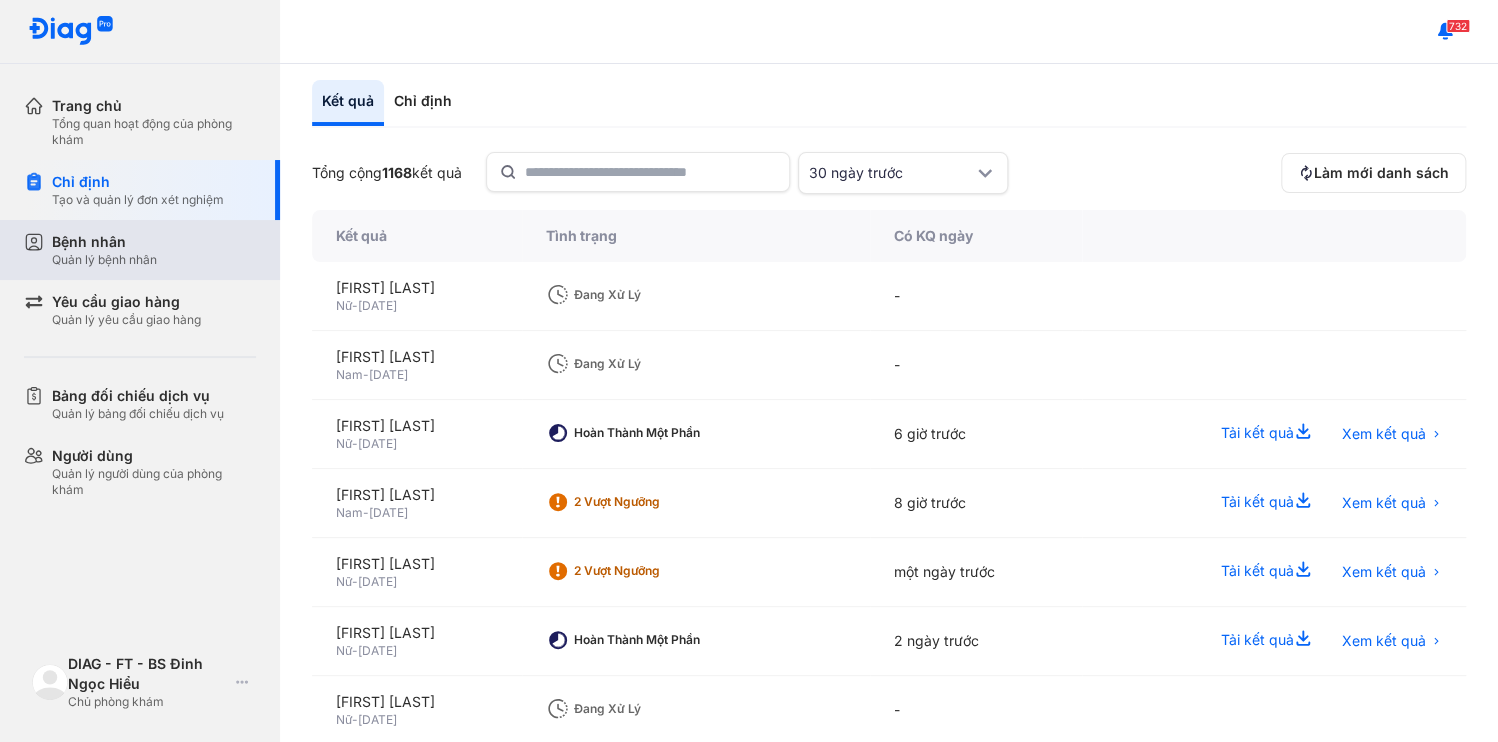 click on "Bệnh nhân" at bounding box center [104, 242] 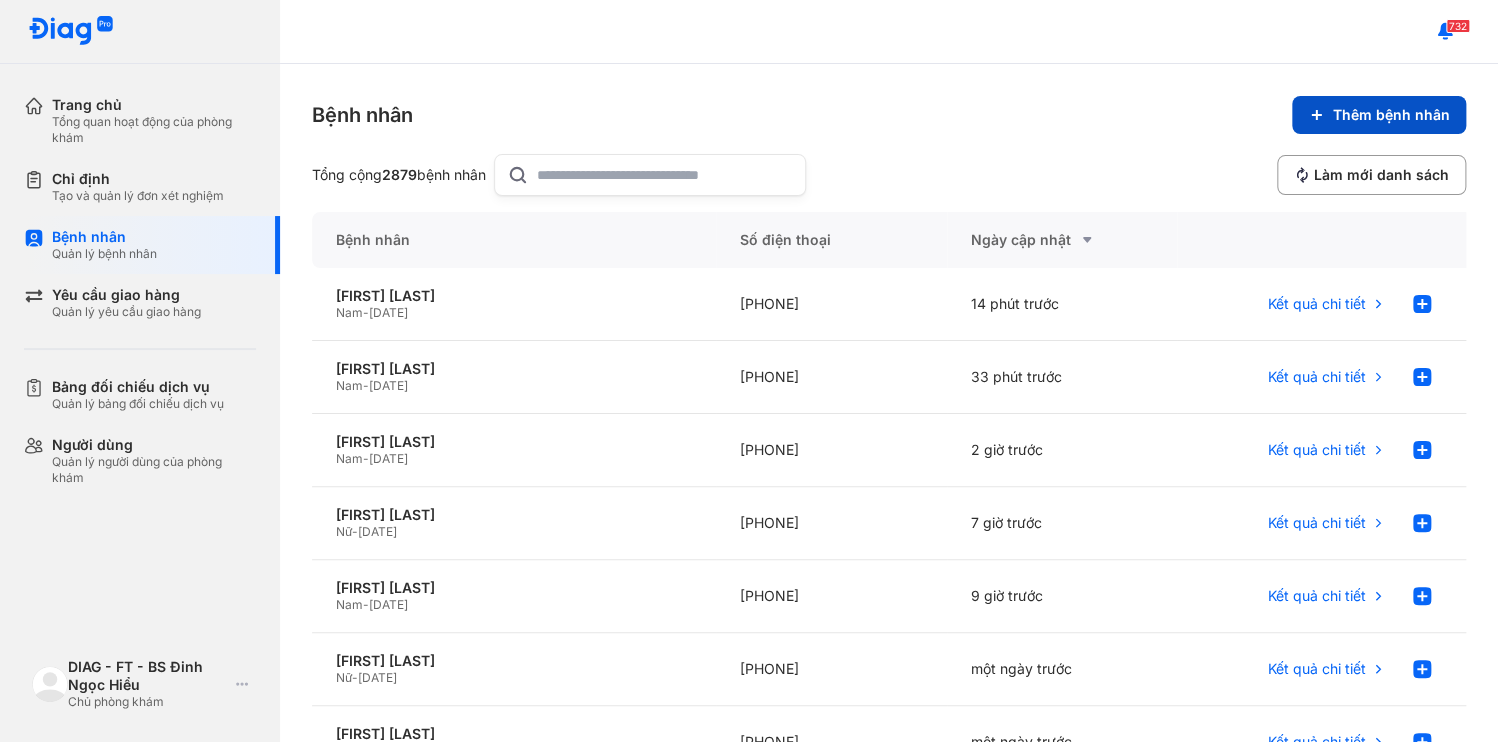 click on "Thêm bệnh nhân" 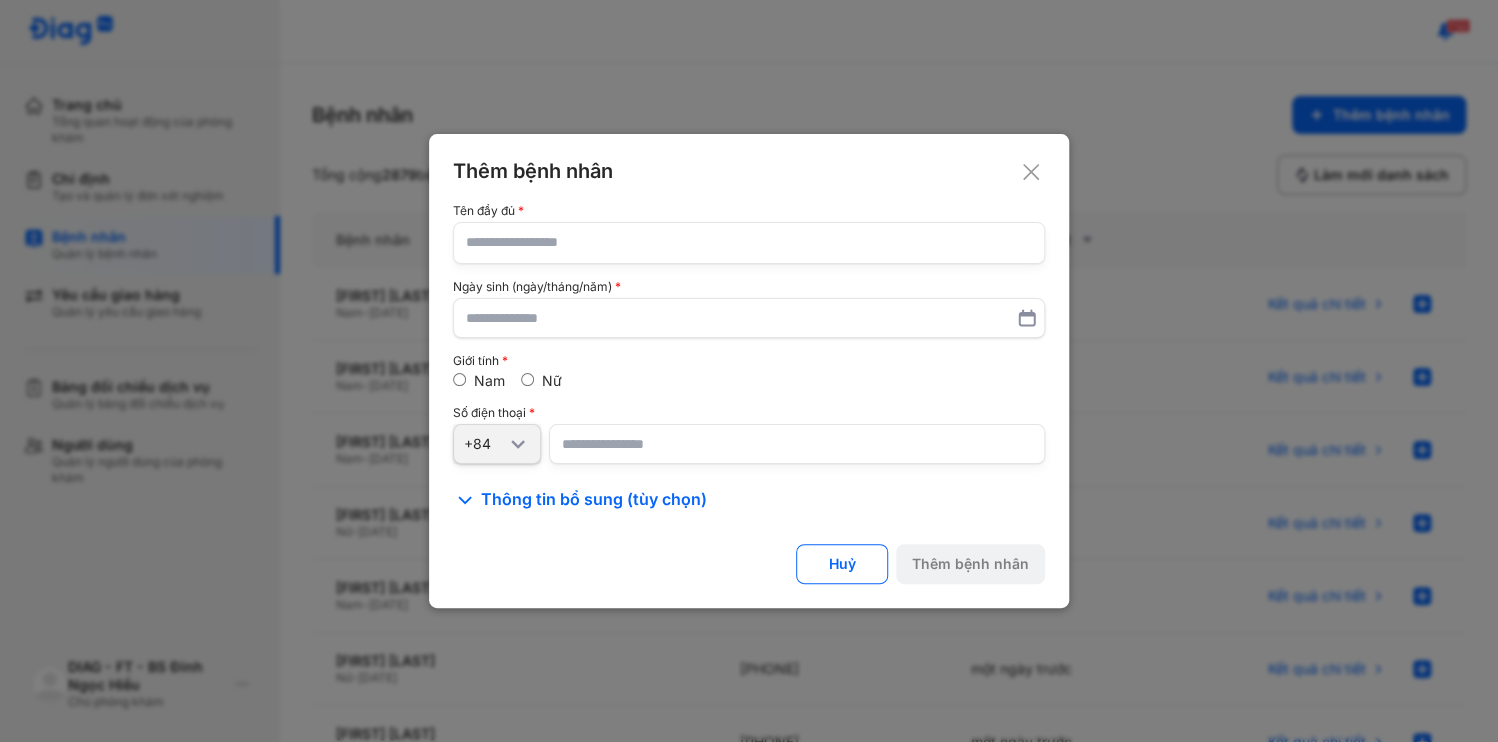 type 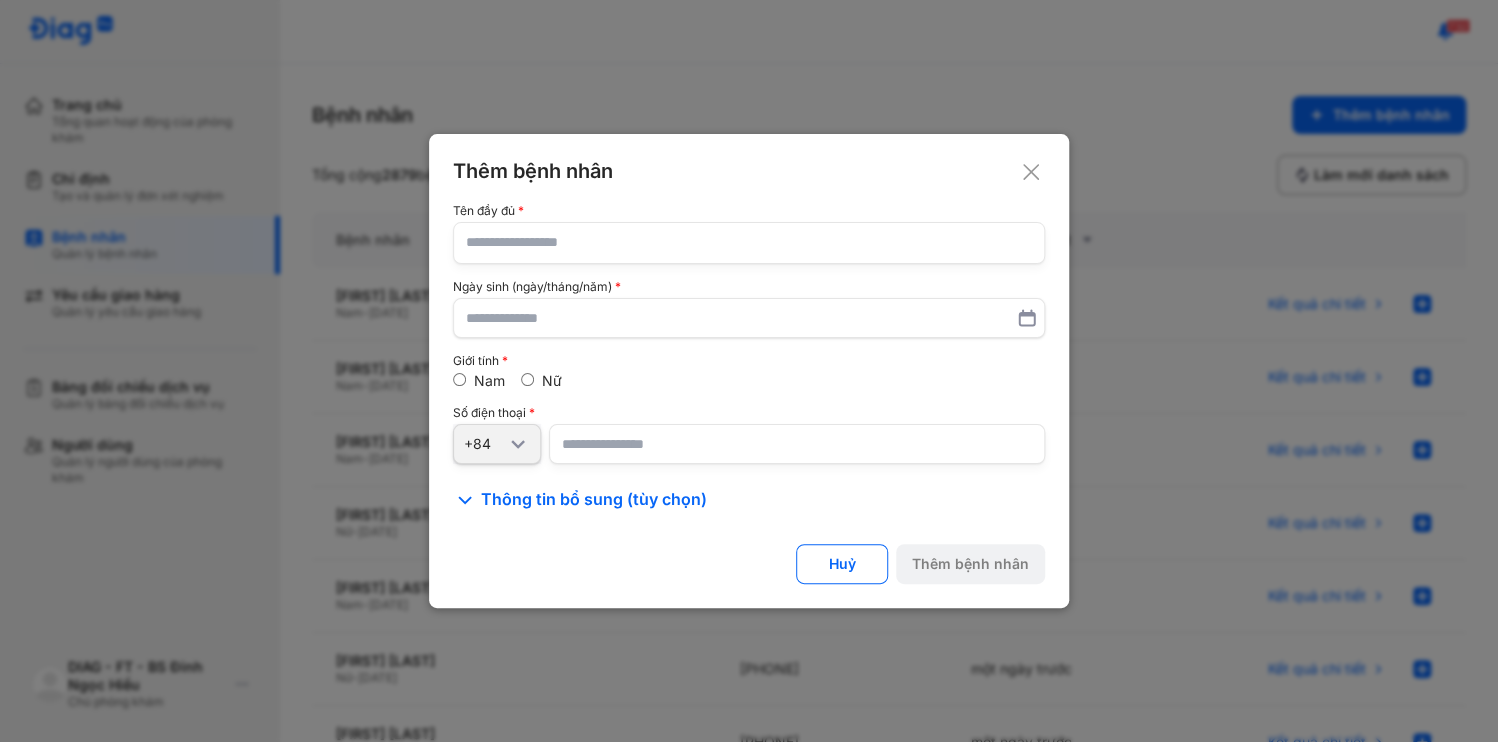click 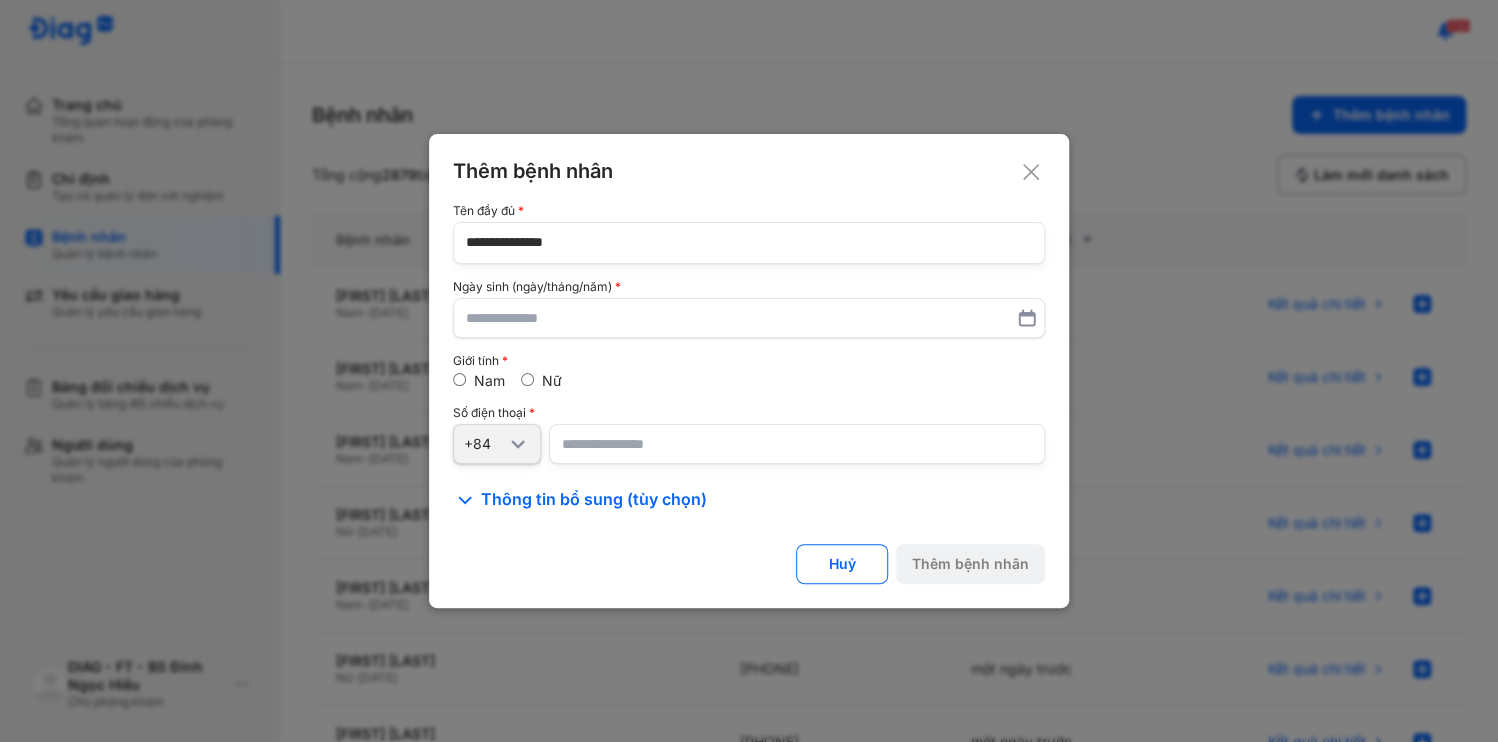 type on "**********" 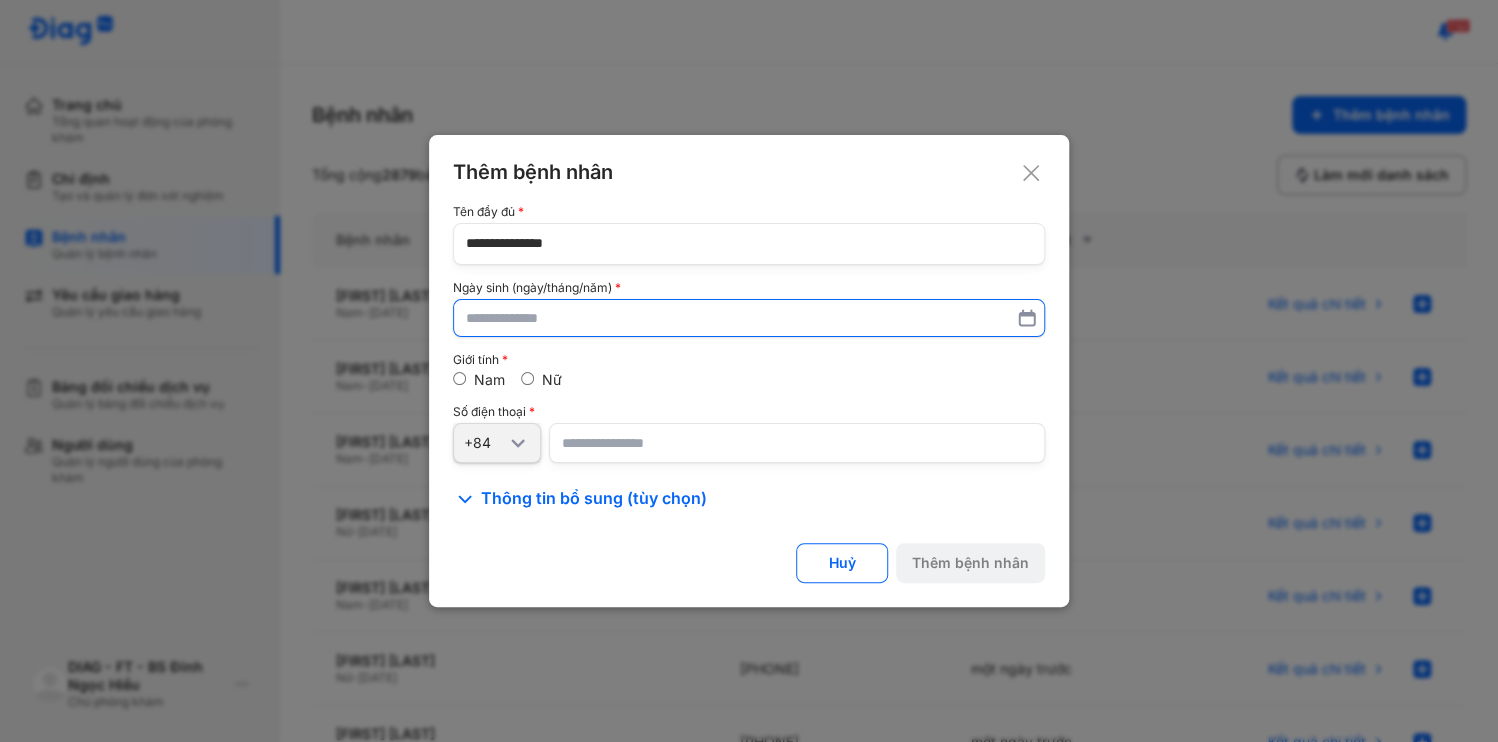 click at bounding box center [749, 318] 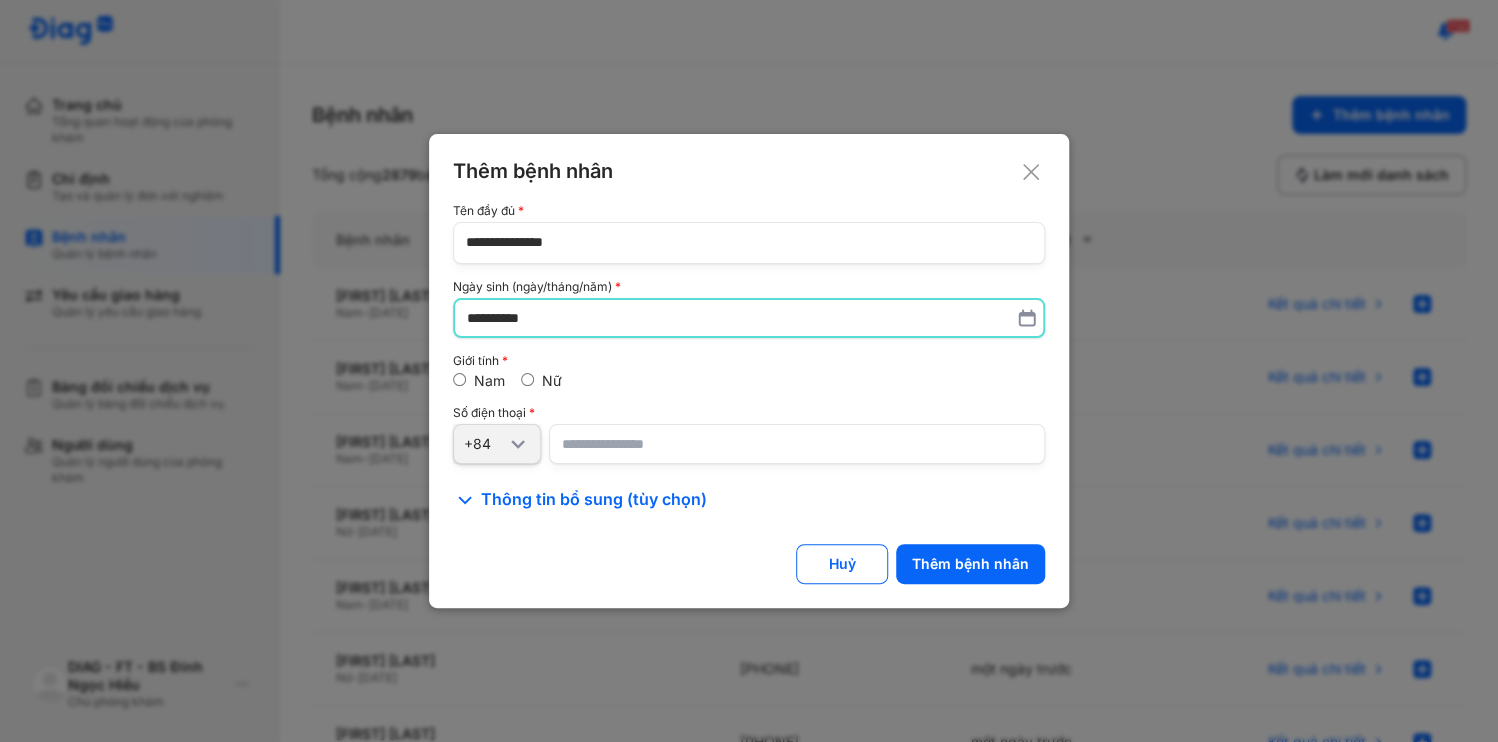 type on "**********" 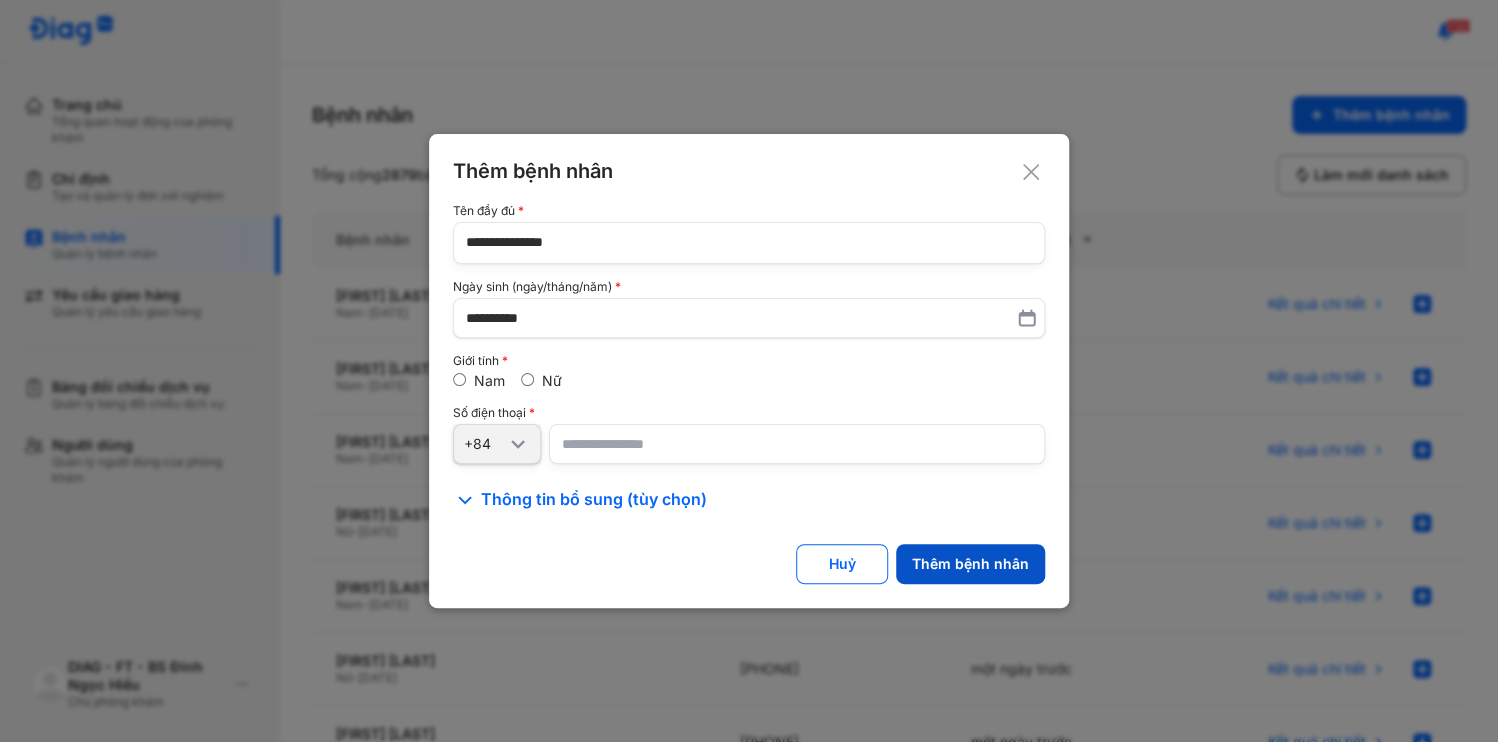 click on "Thêm bệnh nhân" 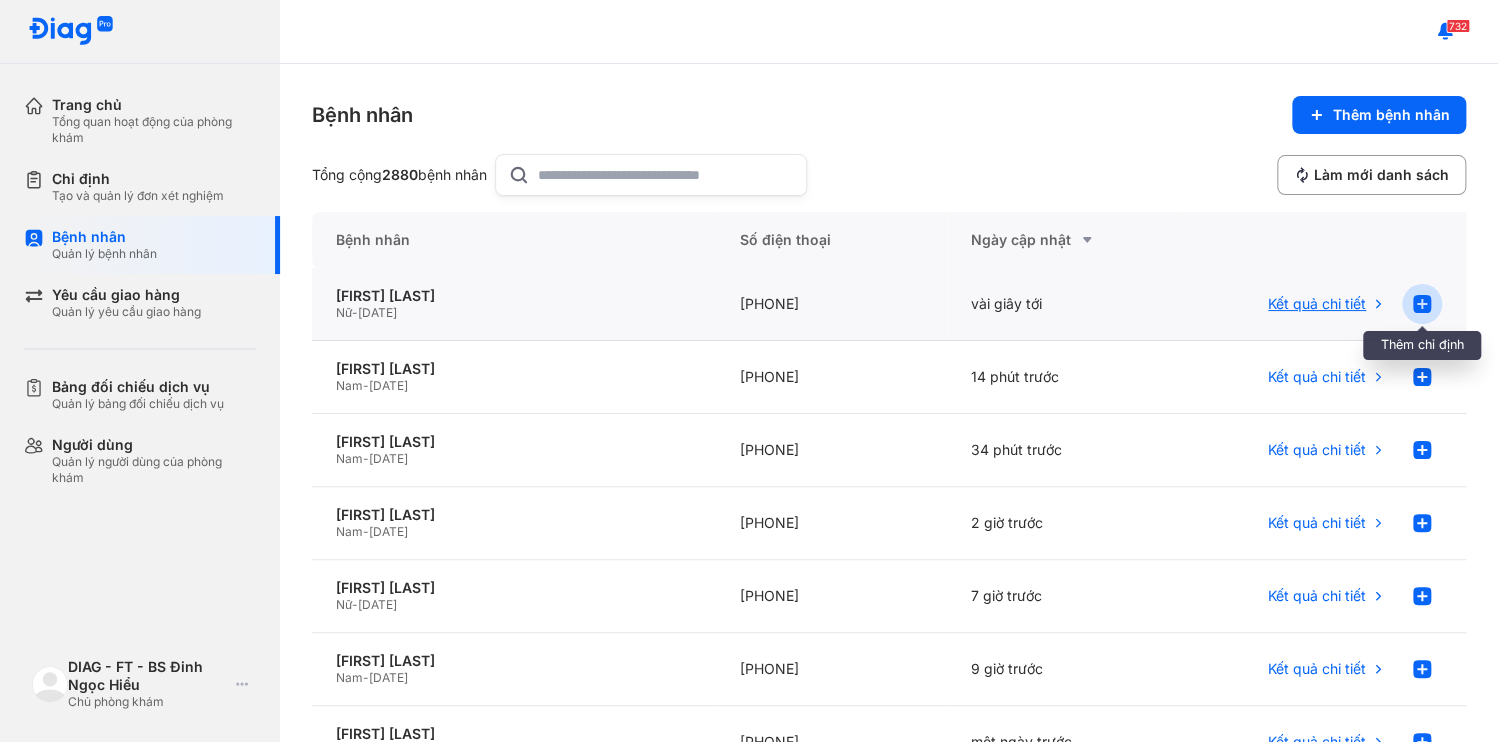 click 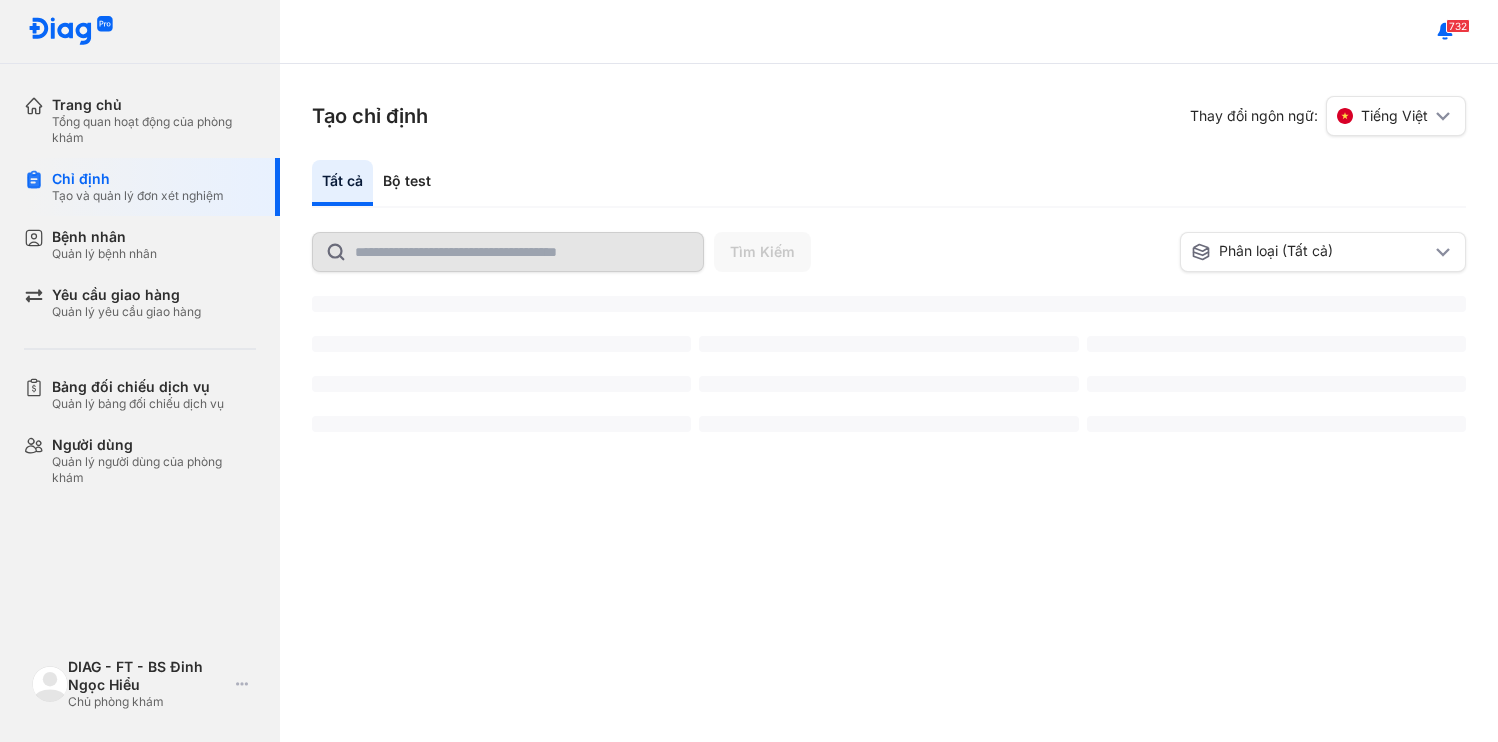 scroll, scrollTop: 0, scrollLeft: 0, axis: both 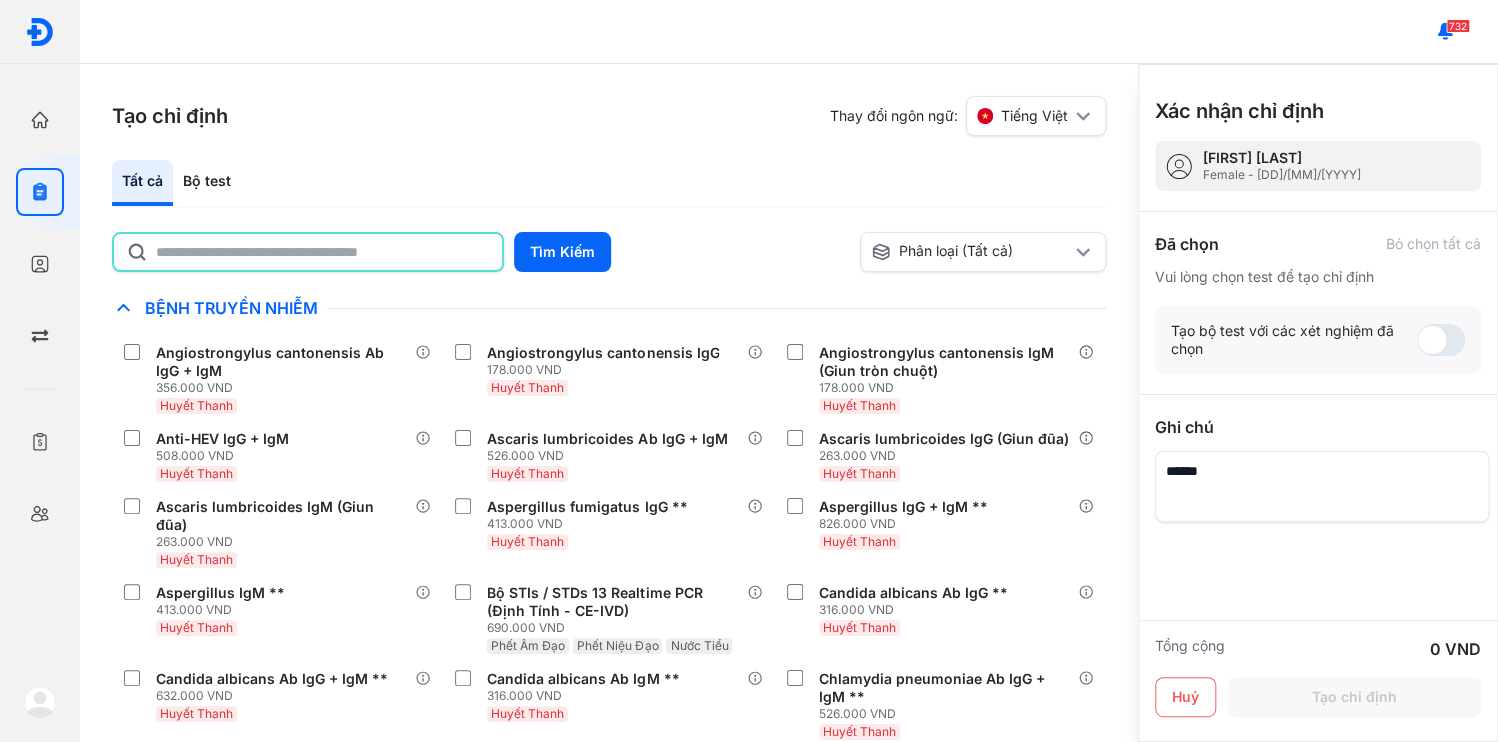 click 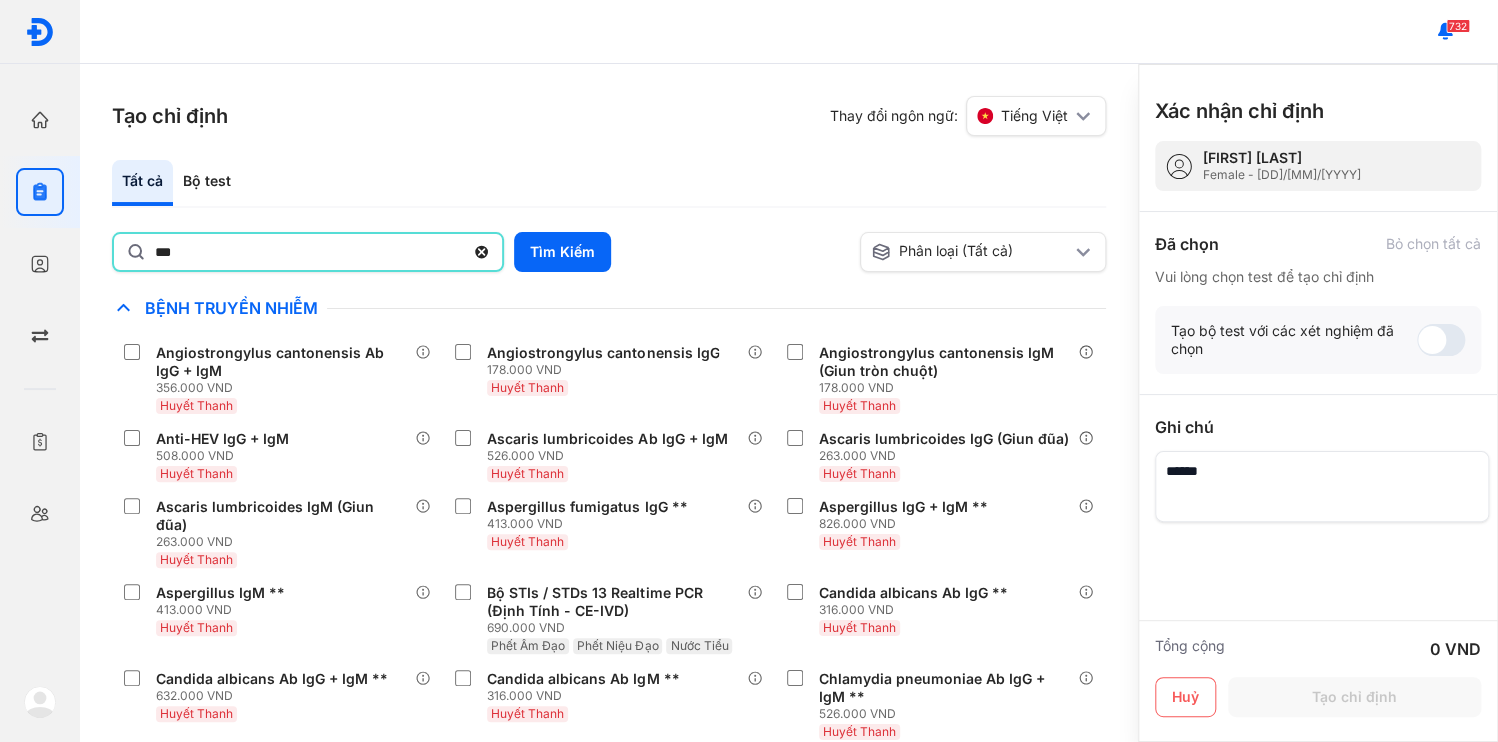 type on "***" 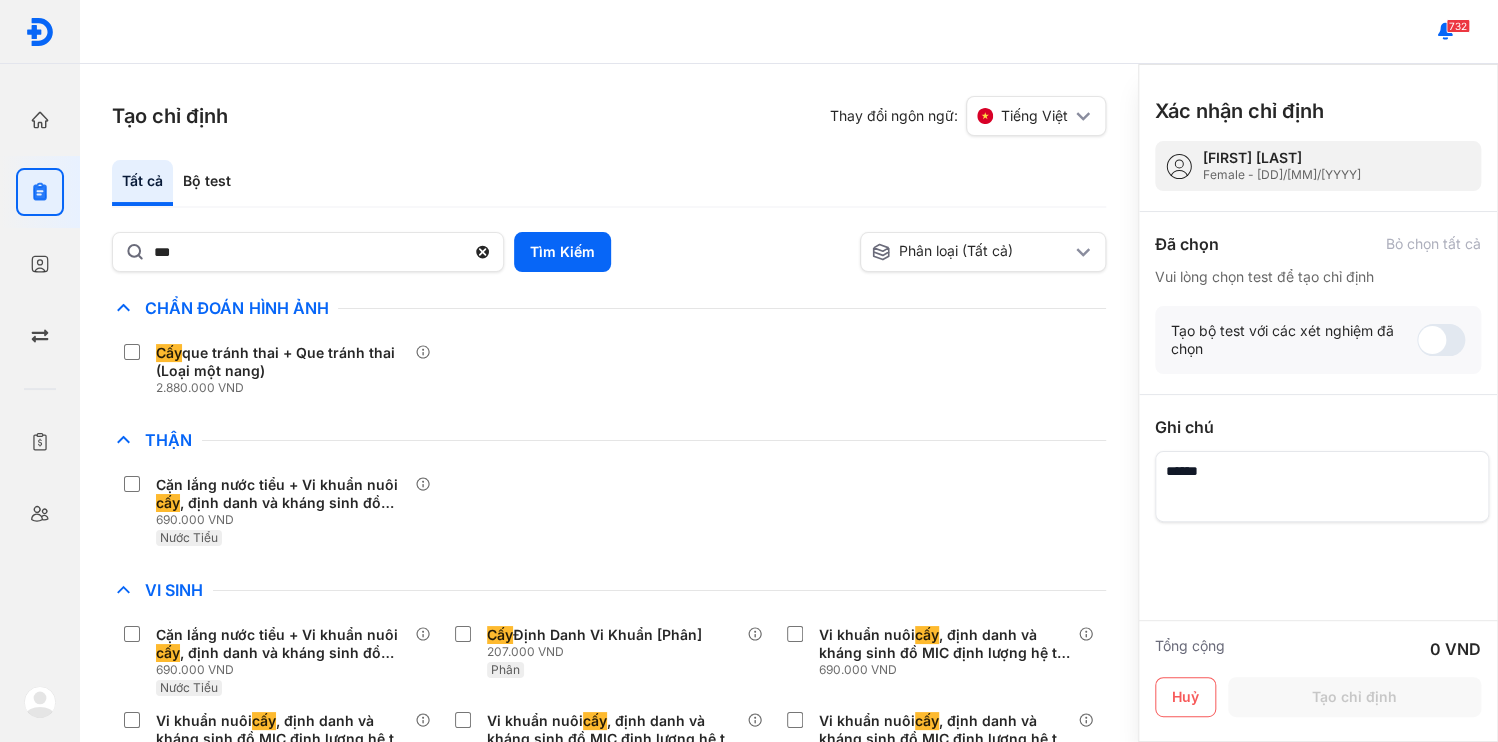click on "Thận Cặn lắng nước tiểu + Vi khuẩn nuôi  cấy , định danh và kháng sinh đồ MIC định lượng hệ tự động [Nước tiểu] 690.000 VND Nước Tiểu" 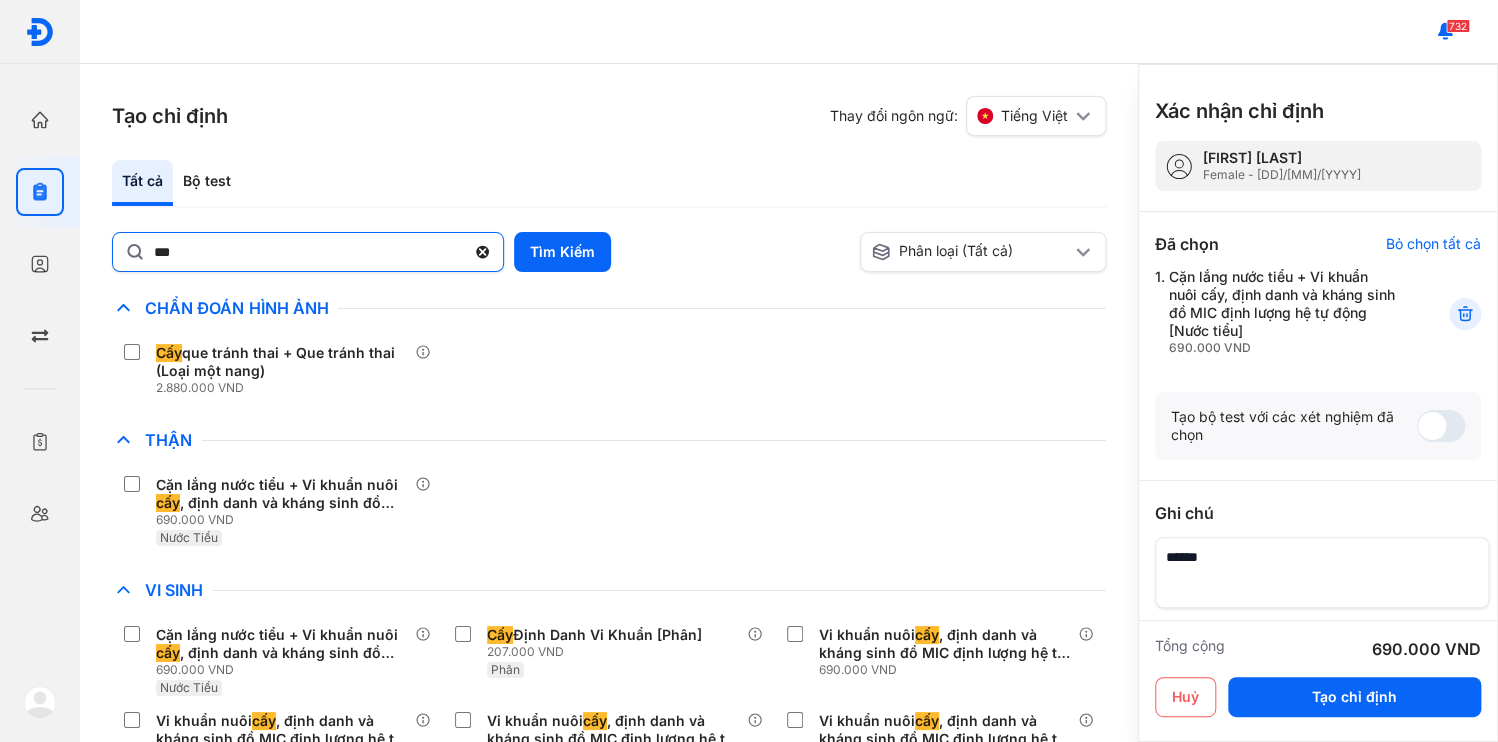 click 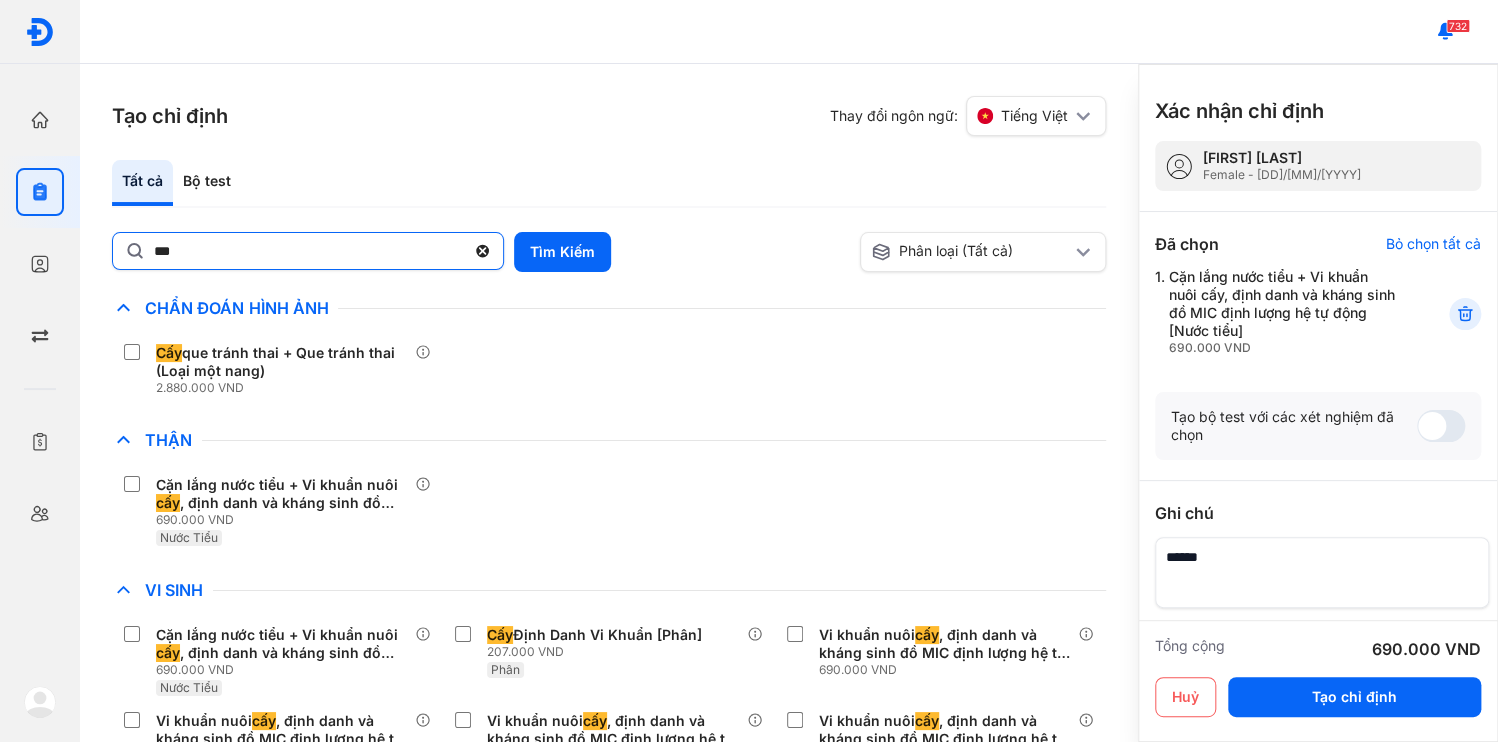 click on "***" 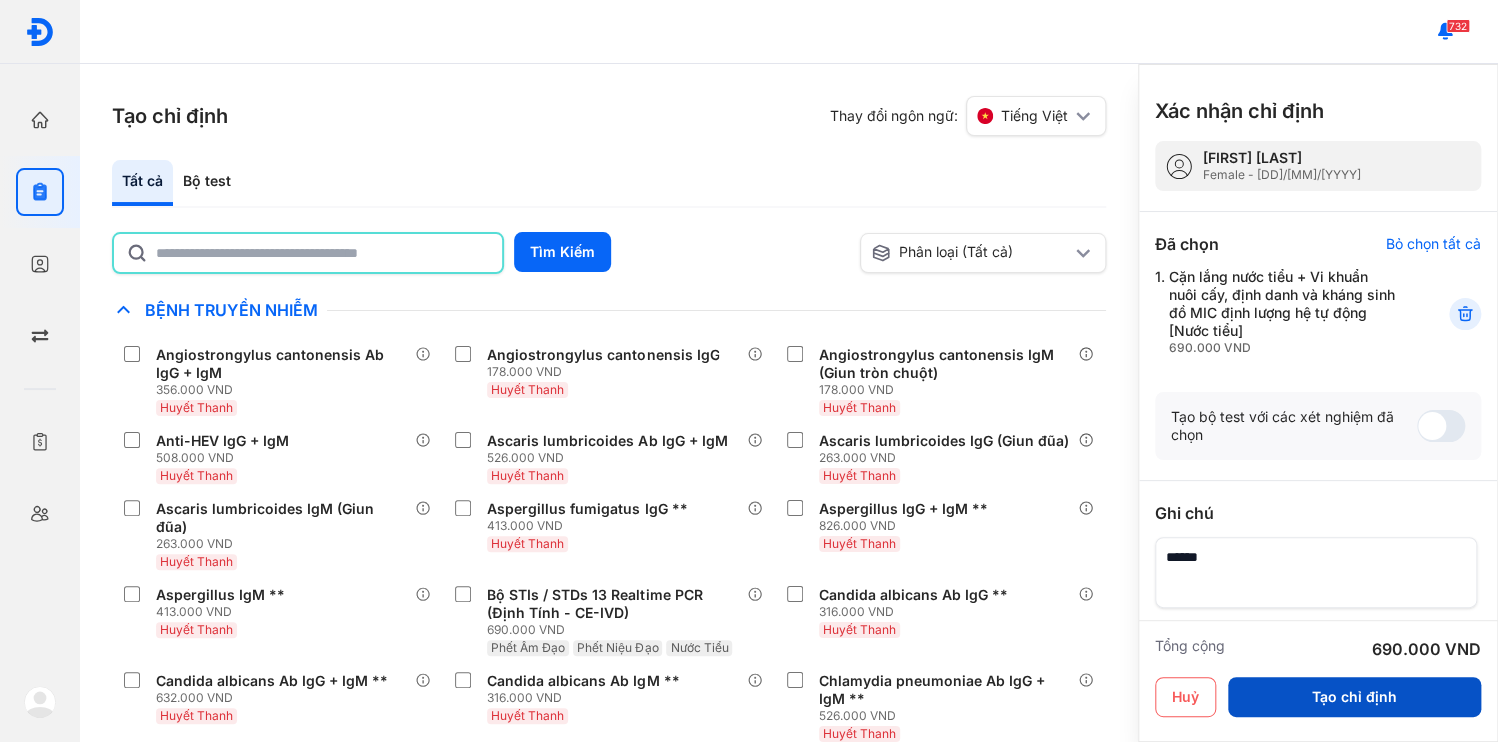 click on "Tạo chỉ định" at bounding box center (1354, 697) 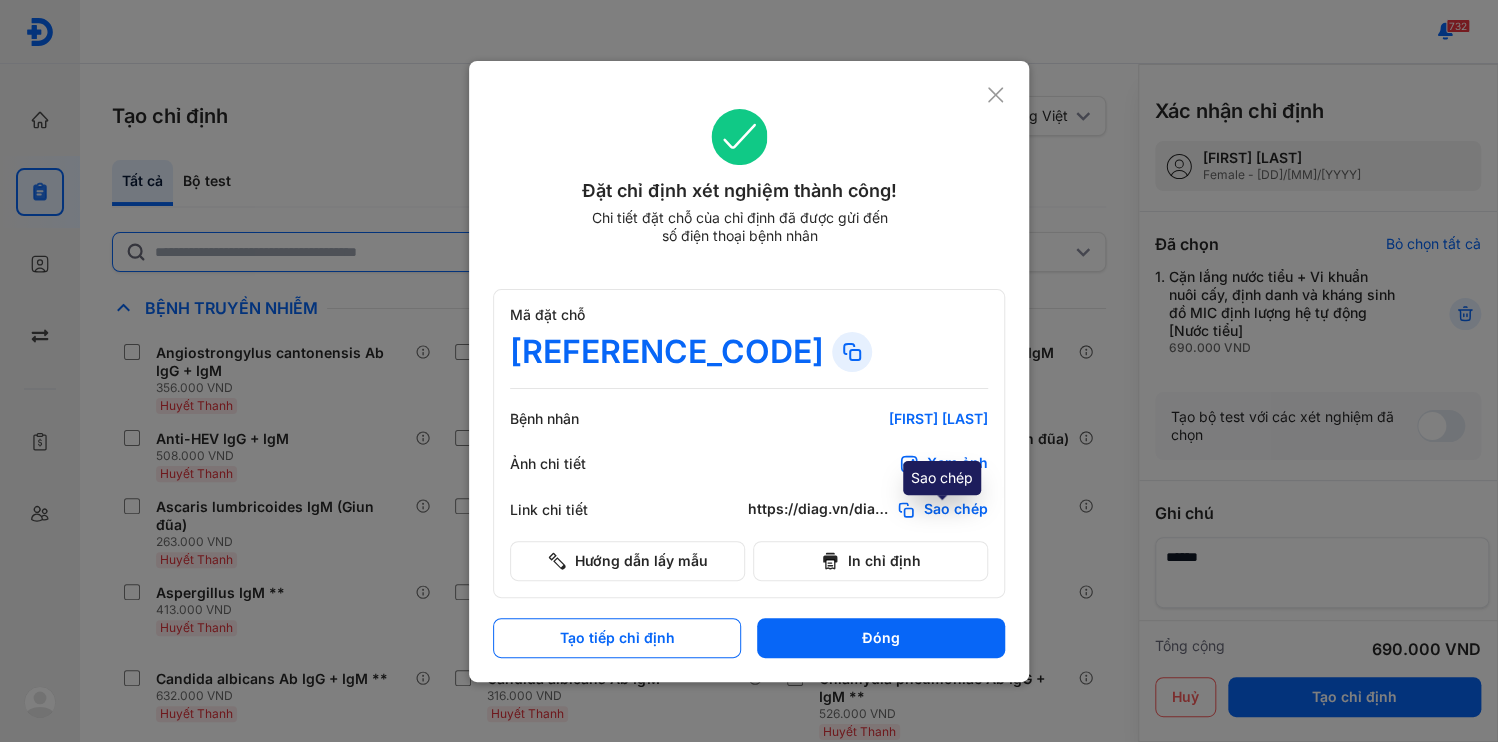 click on "Sao chép" 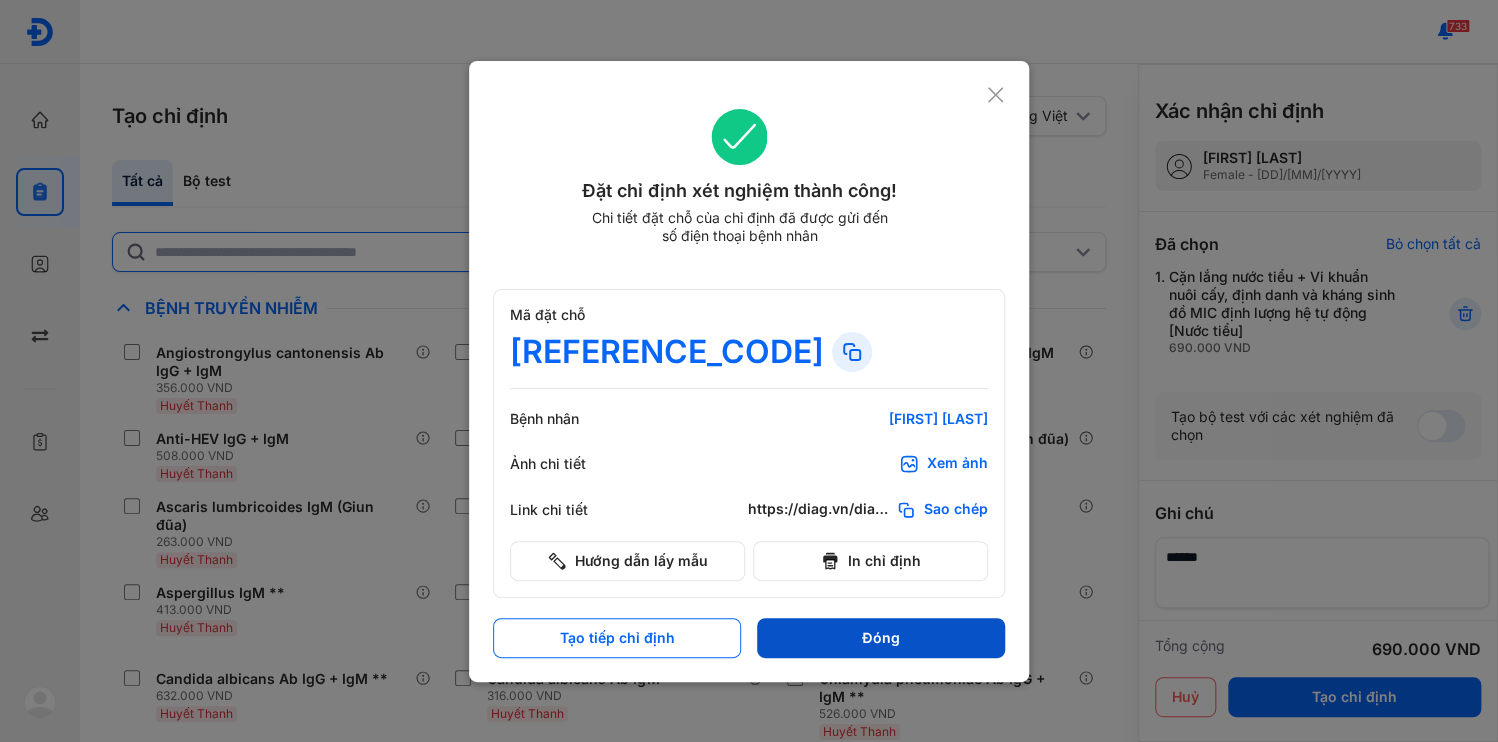 click on "Đóng" at bounding box center [881, 638] 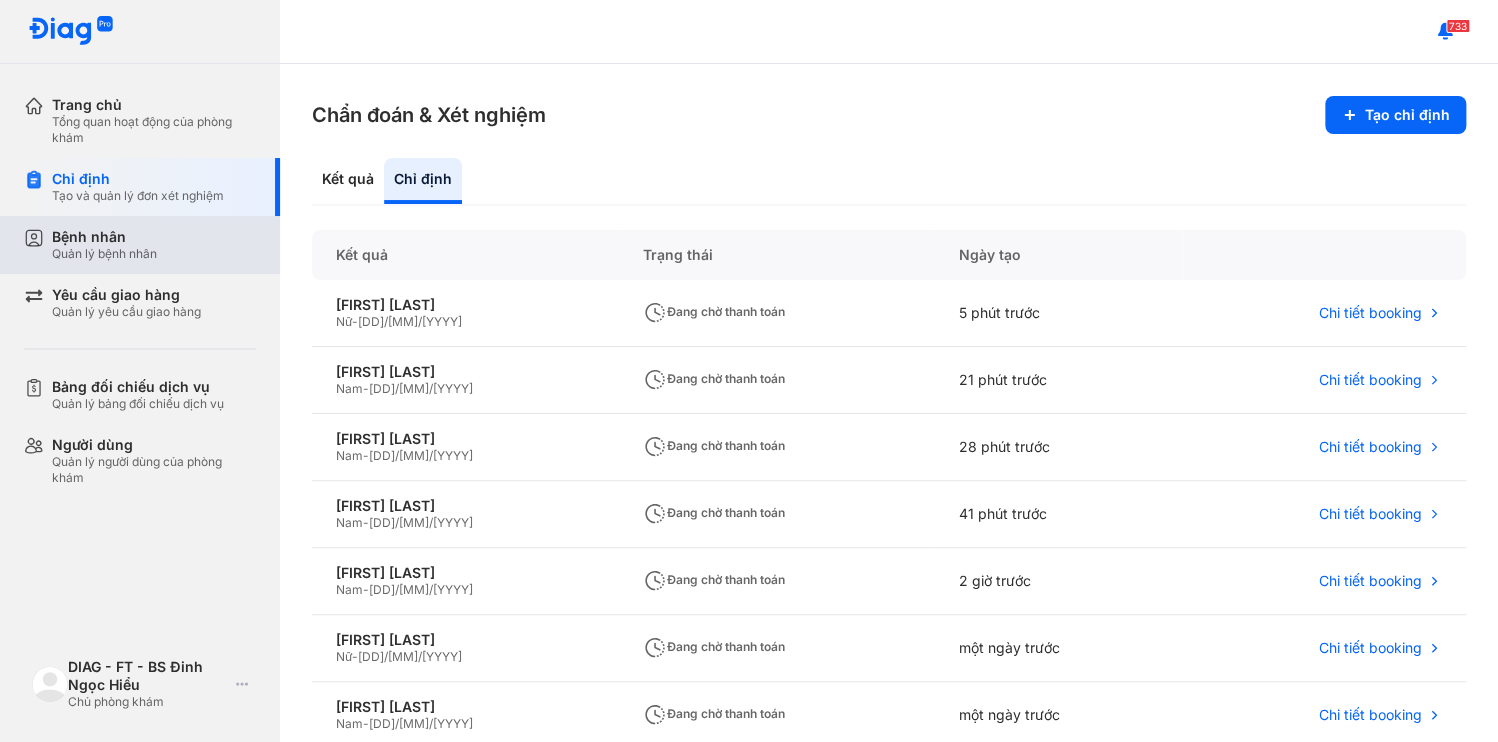 click on "Quản lý bệnh nhân" at bounding box center (104, 254) 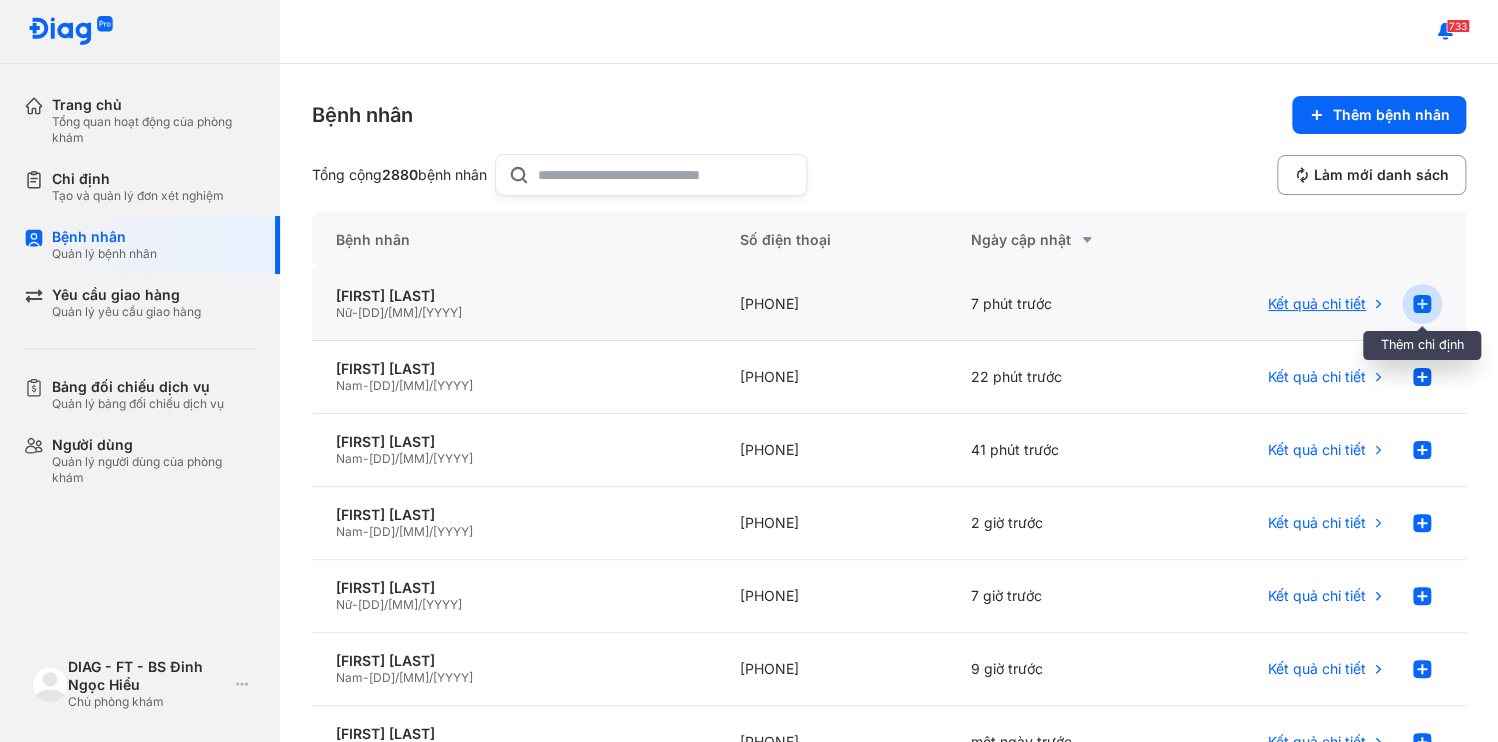click 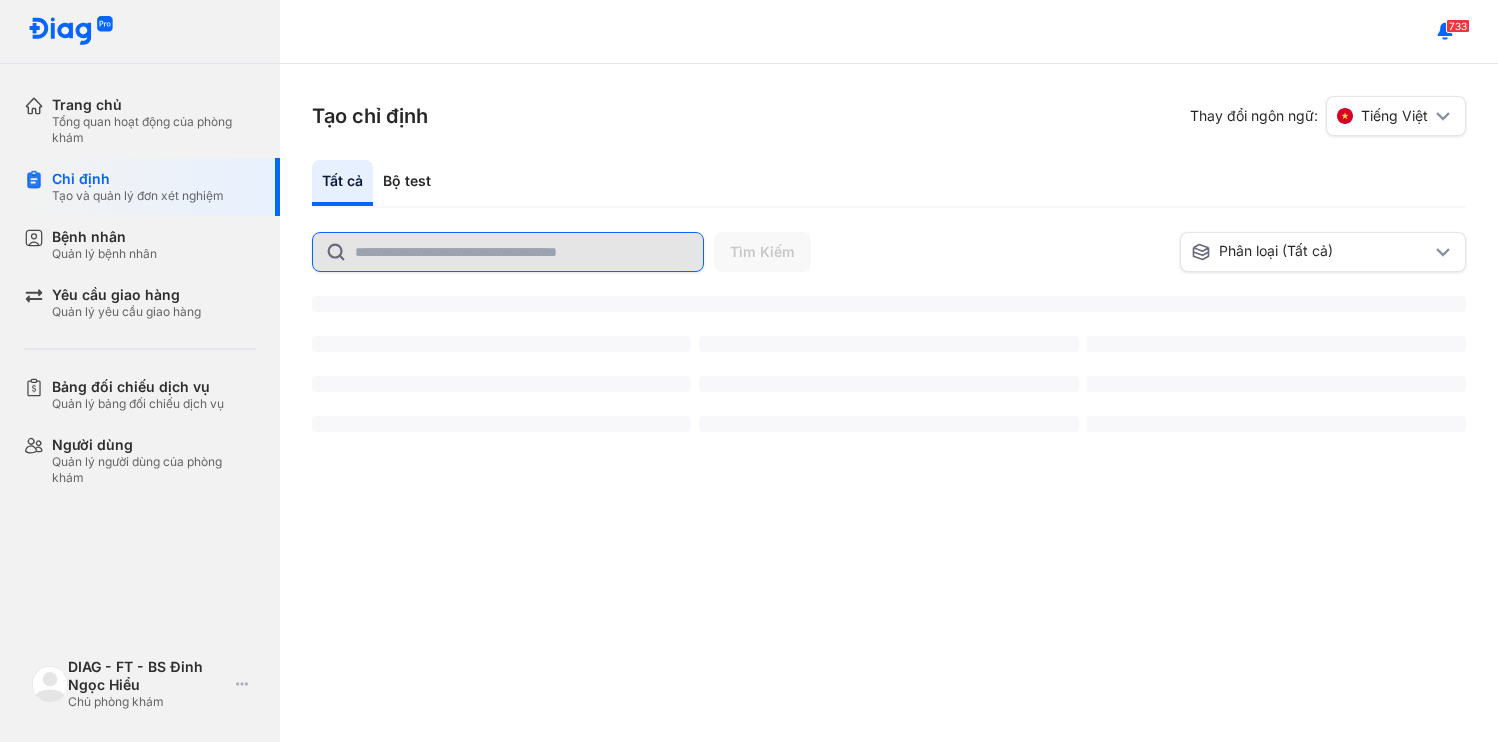 scroll, scrollTop: 0, scrollLeft: 0, axis: both 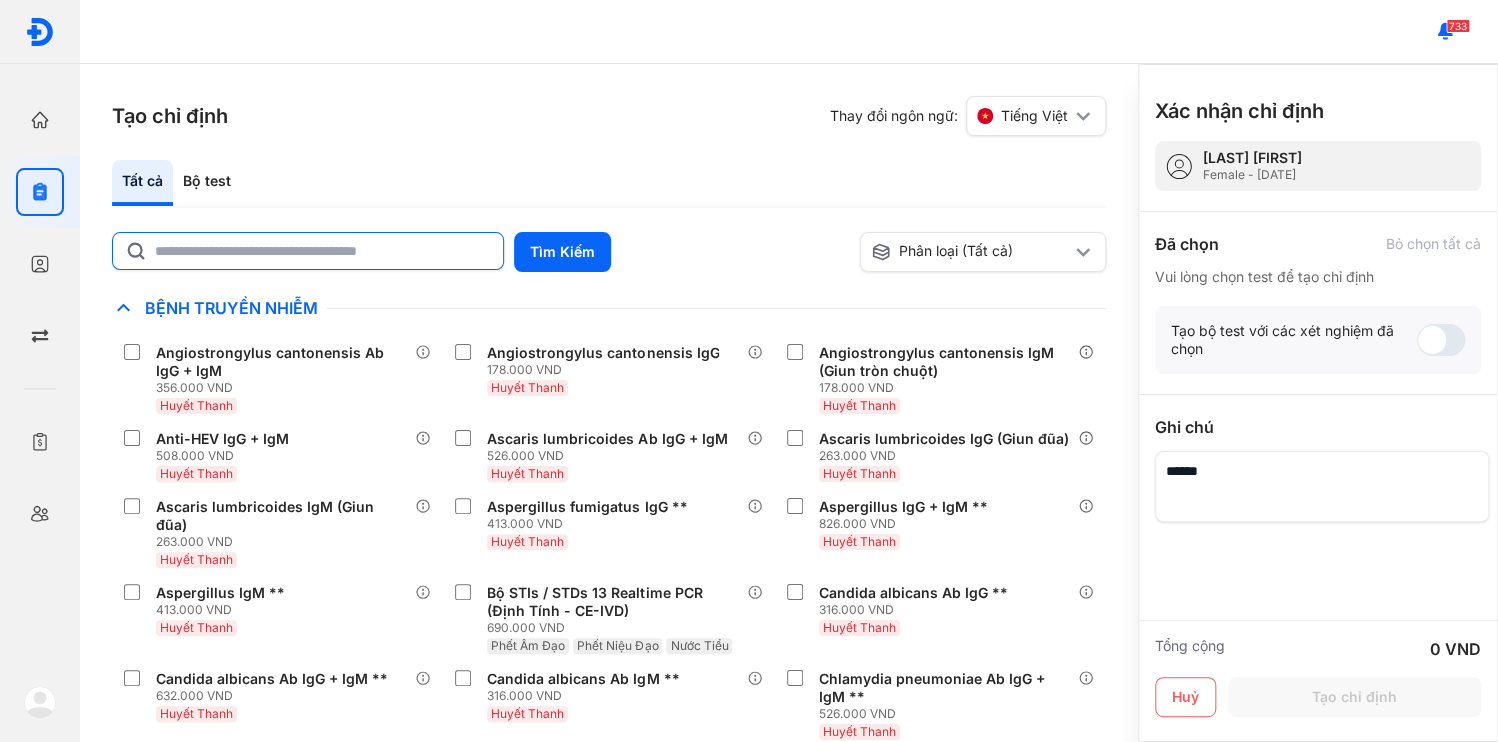 click 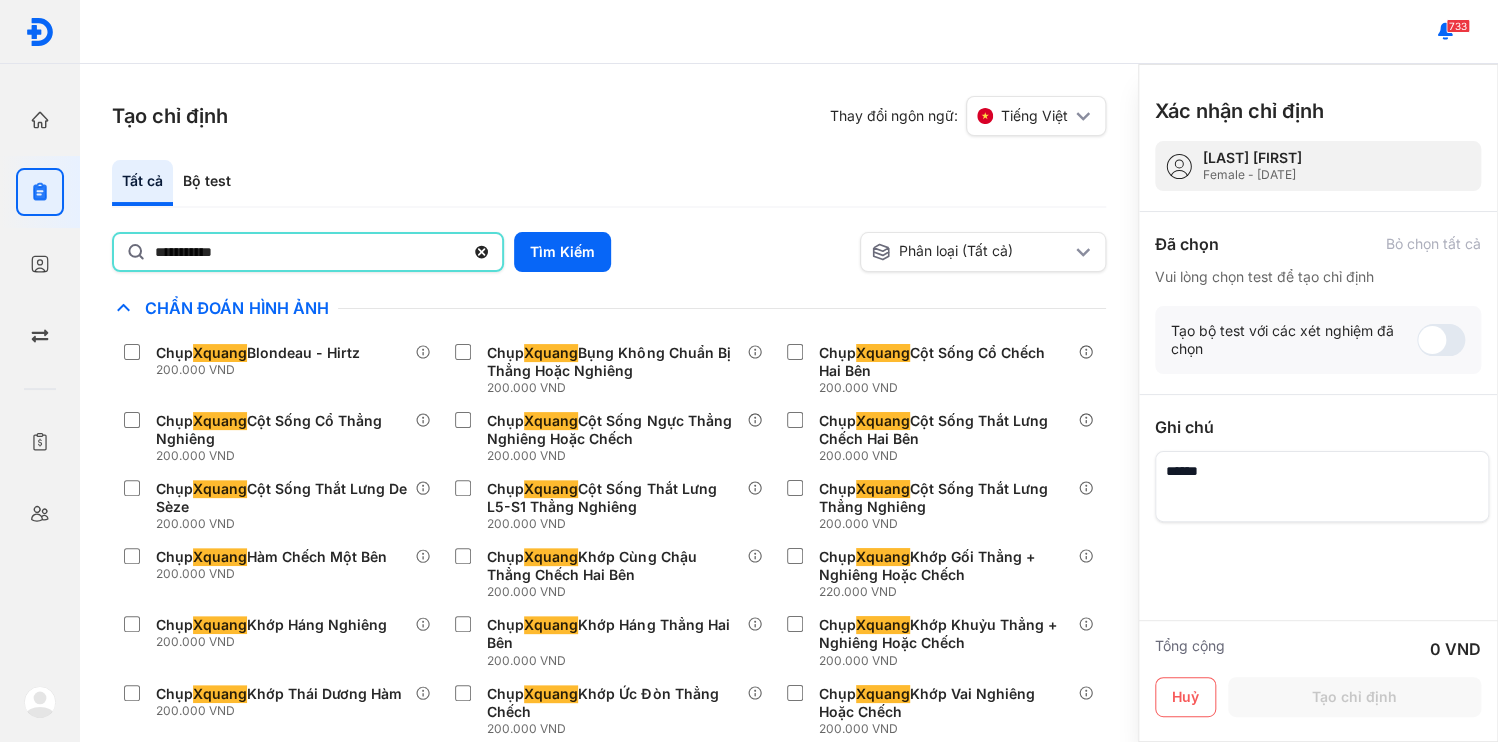 type on "**********" 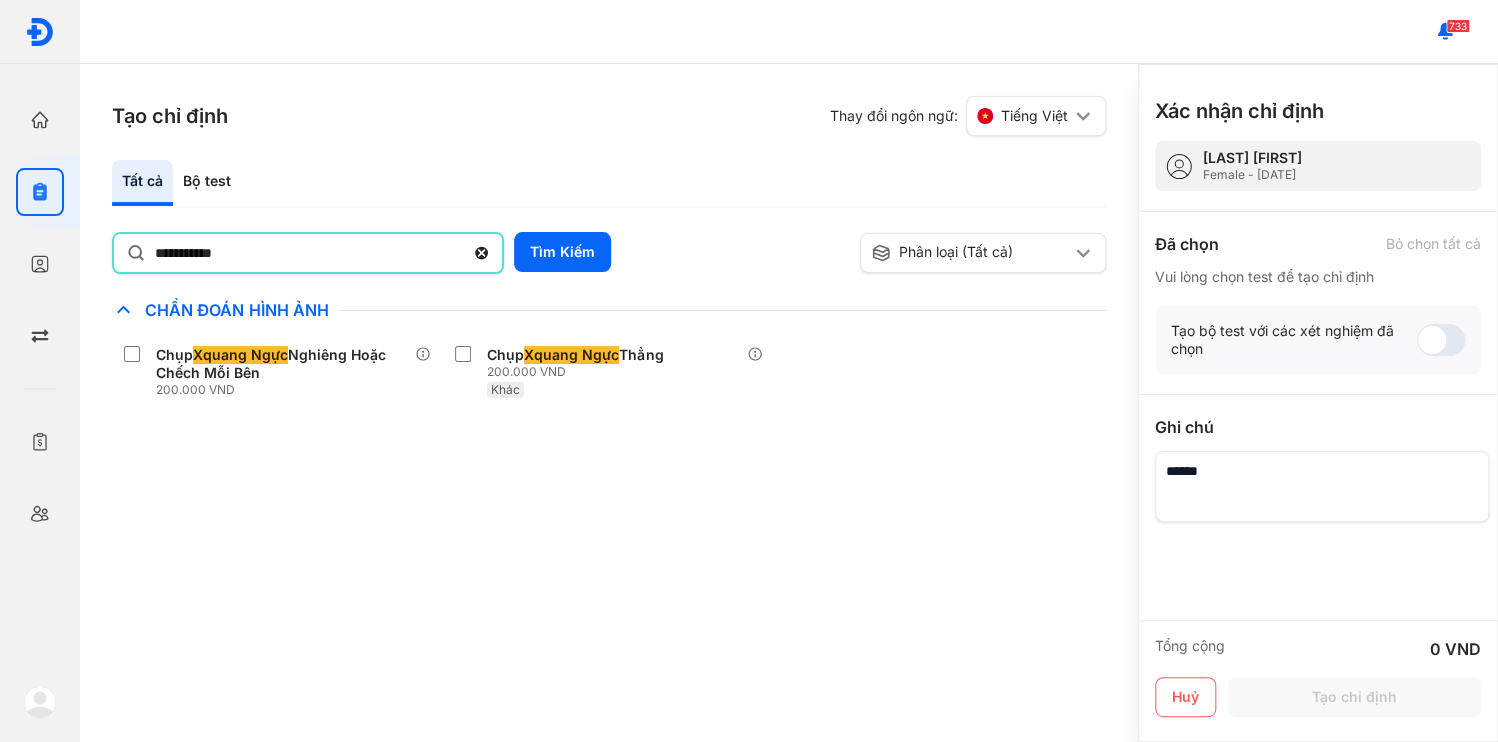 drag, startPoint x: 488, startPoint y: 560, endPoint x: 486, endPoint y: 548, distance: 12.165525 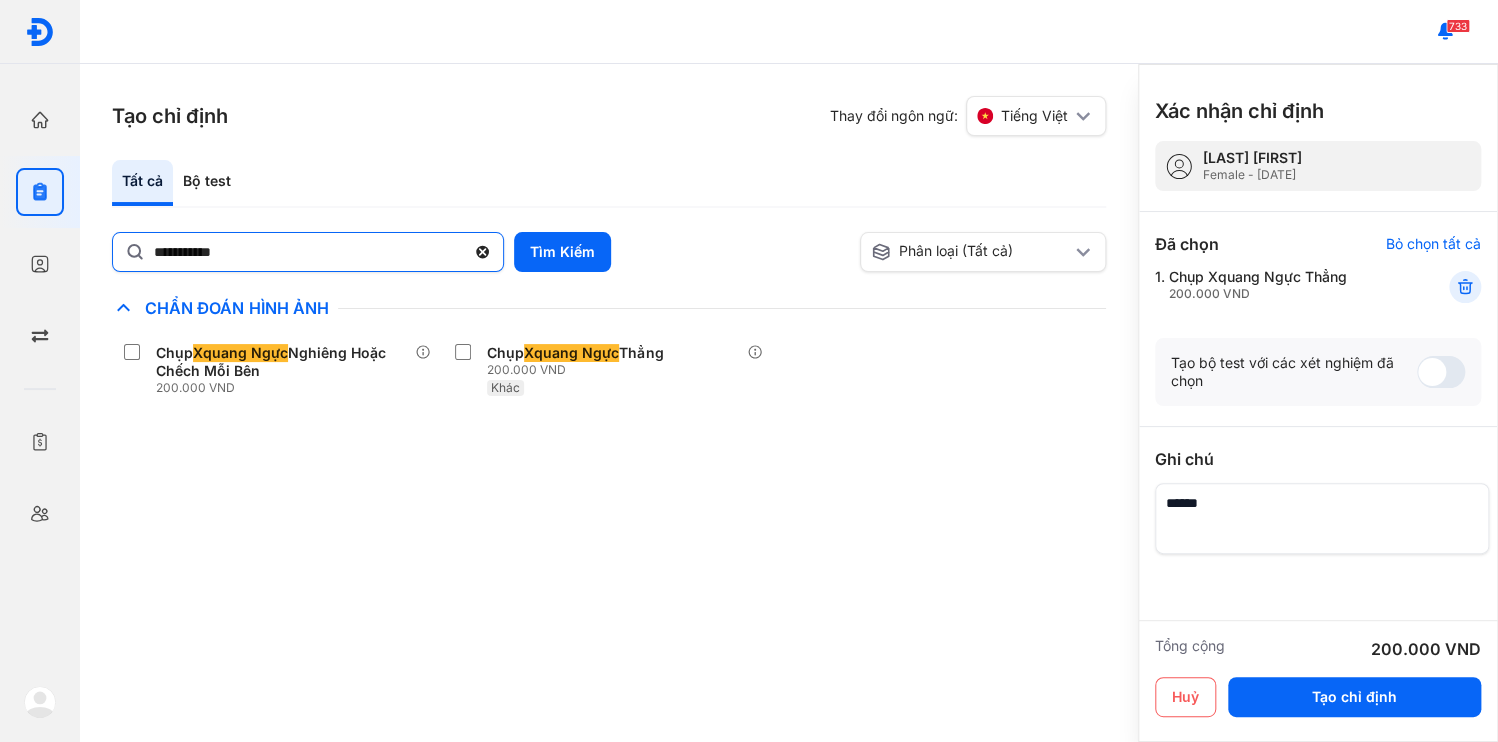 click 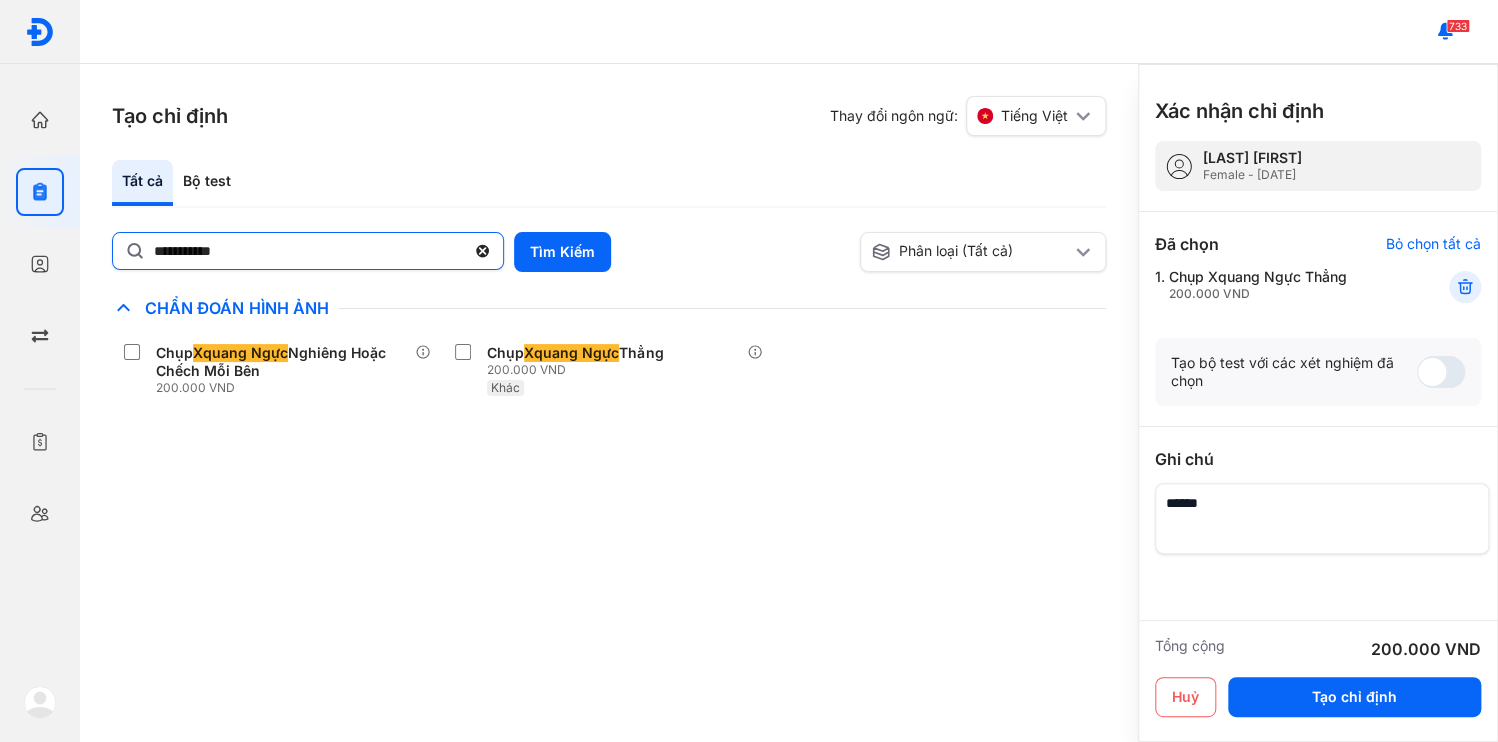 click on "**********" 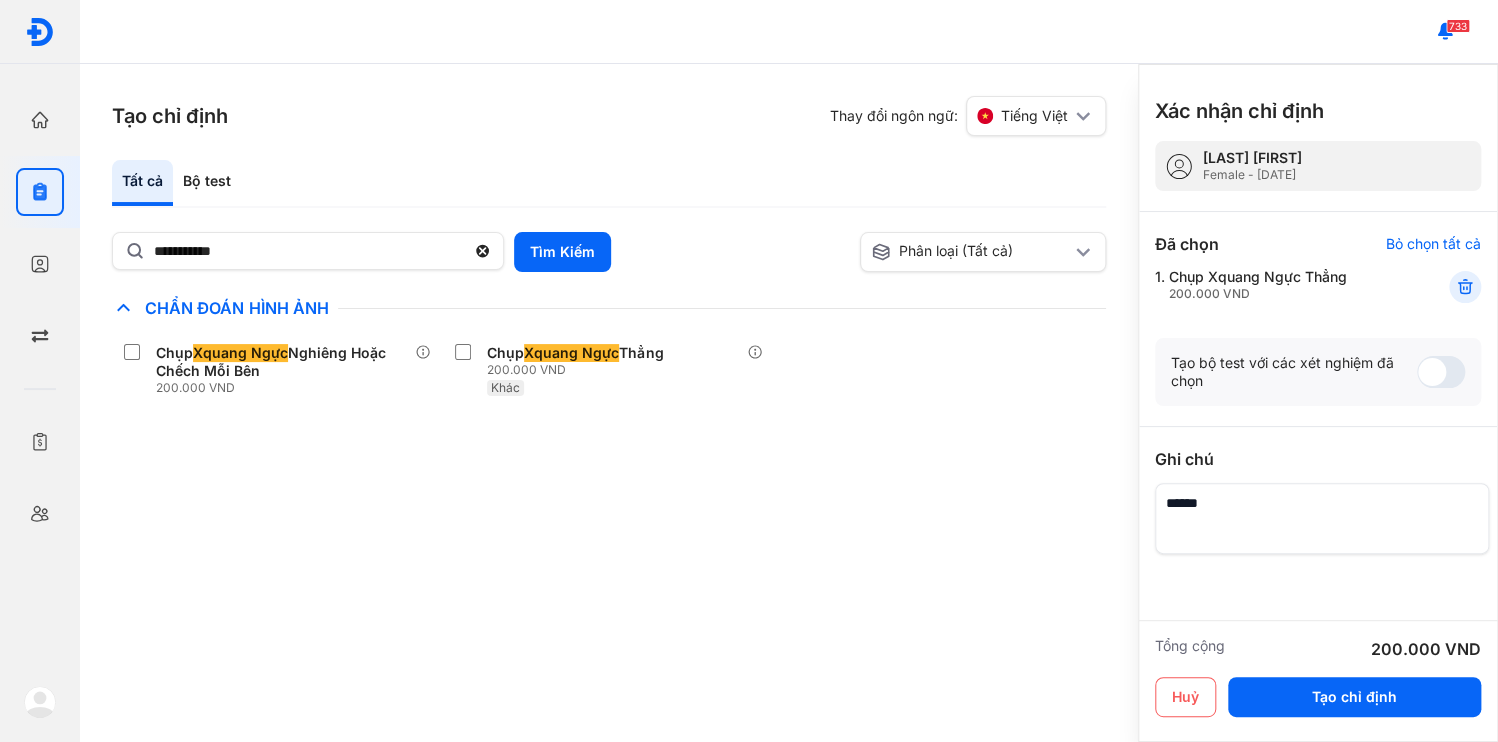 type 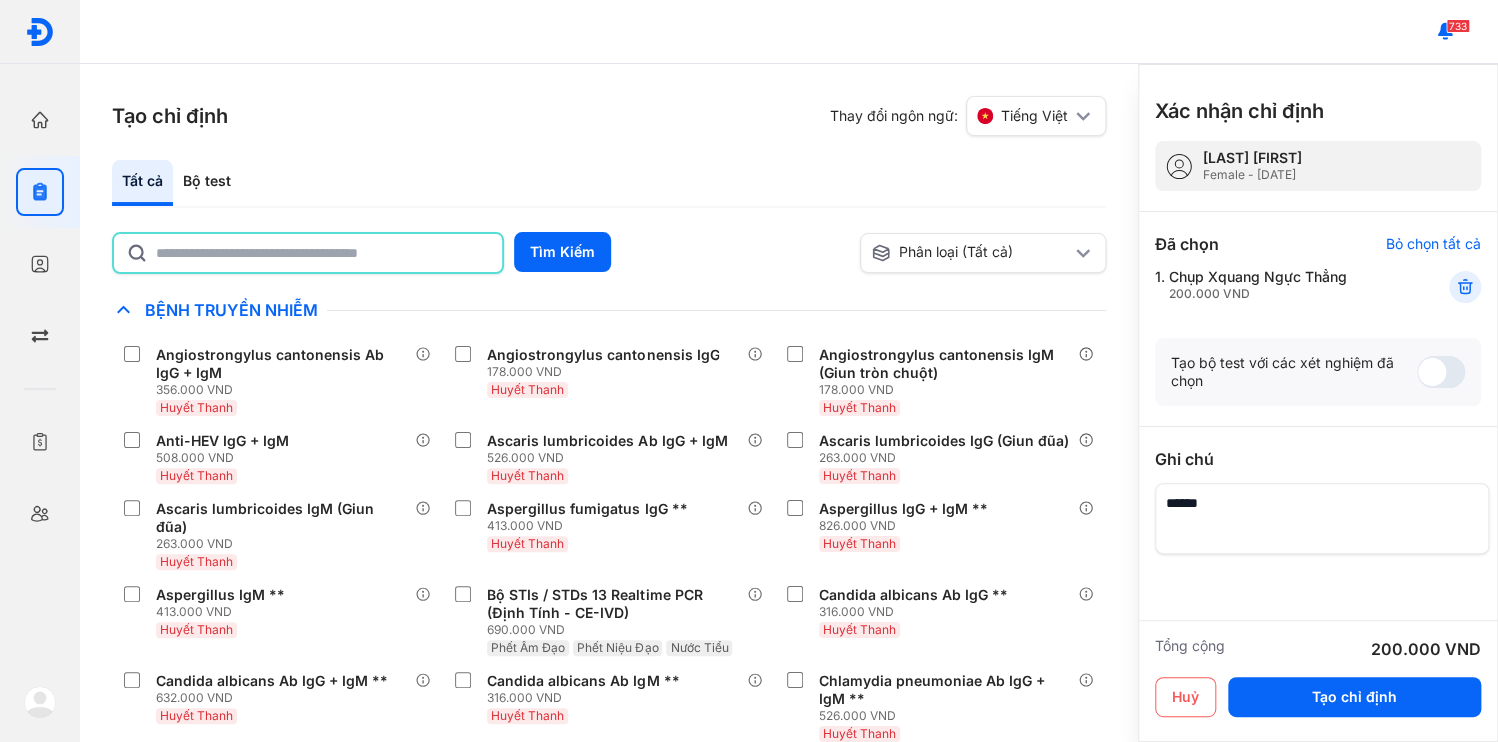 click at bounding box center (1322, 518) 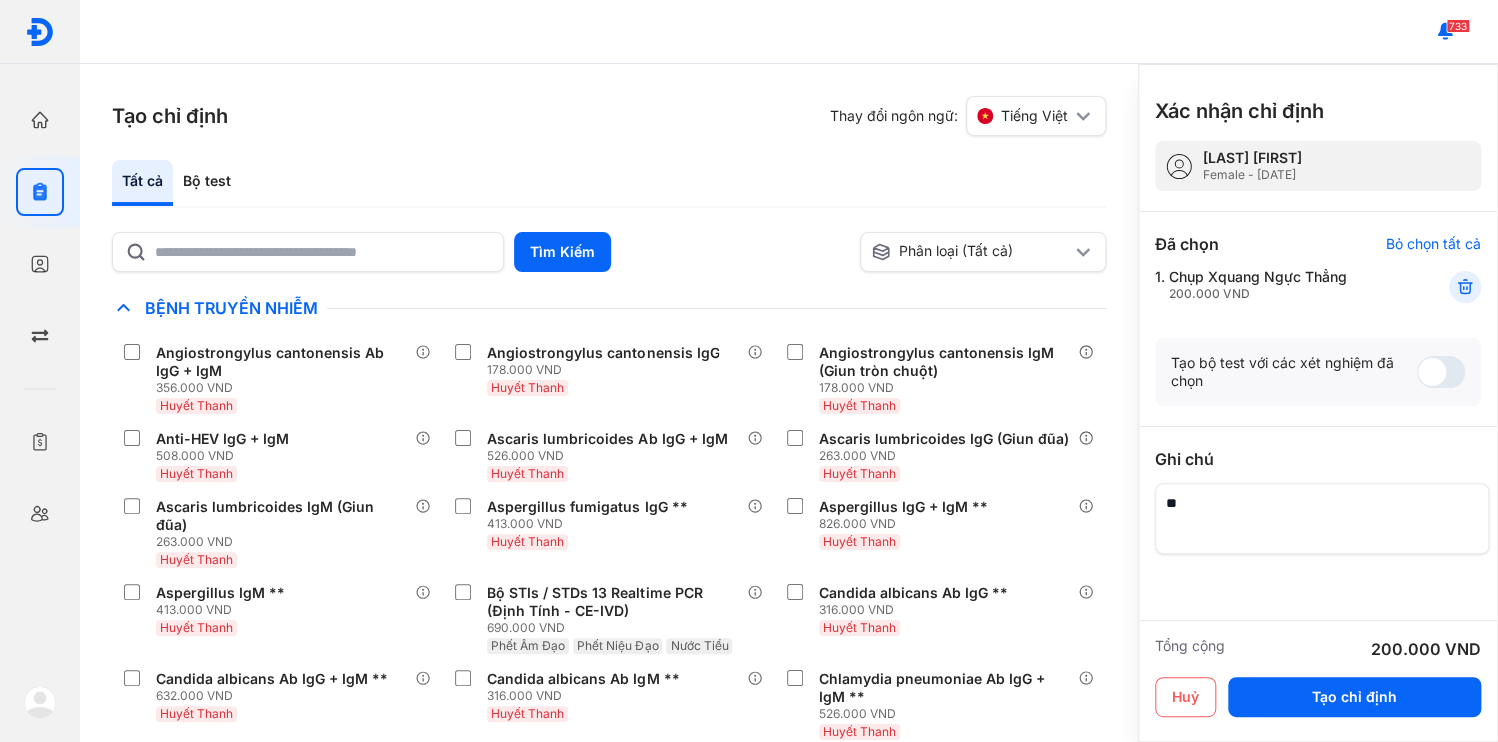type on "*" 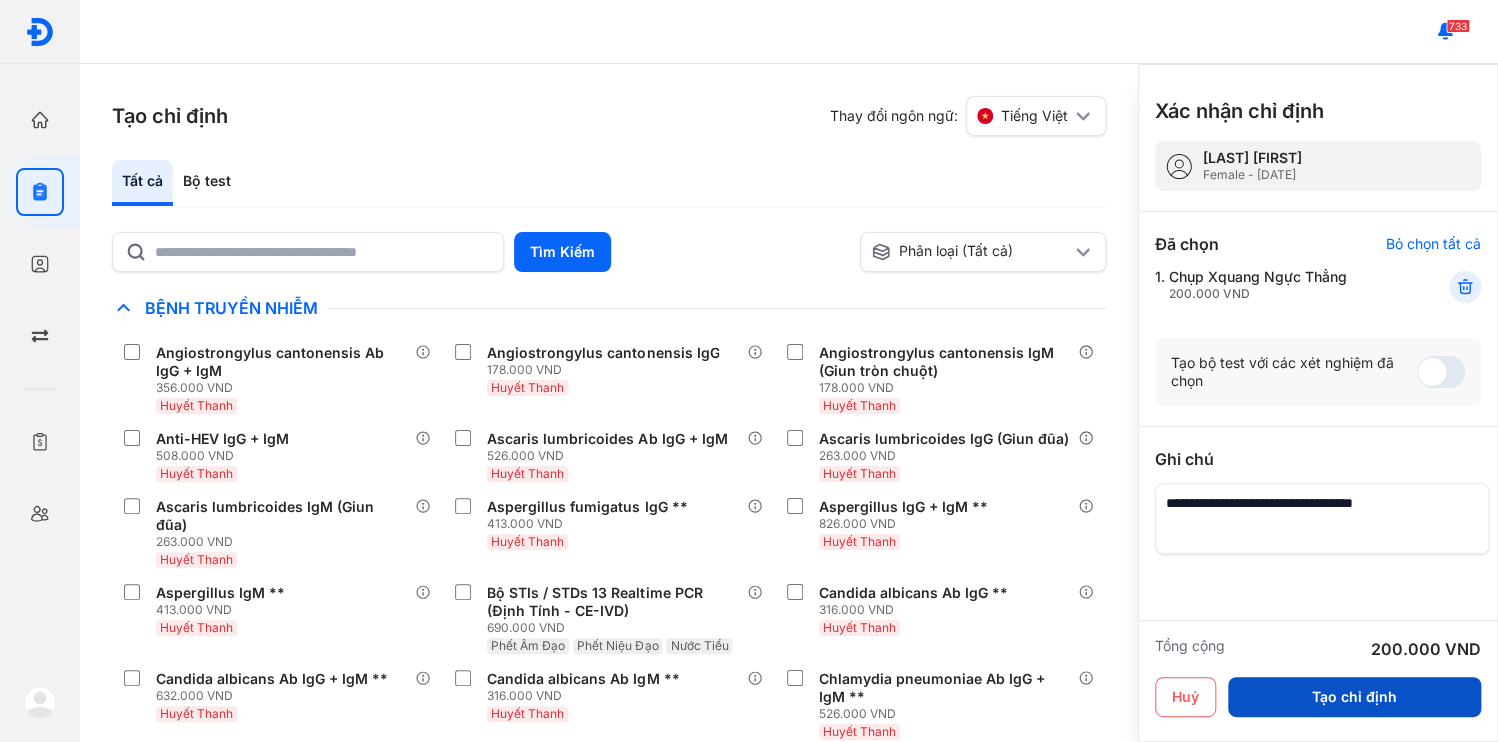 type on "**********" 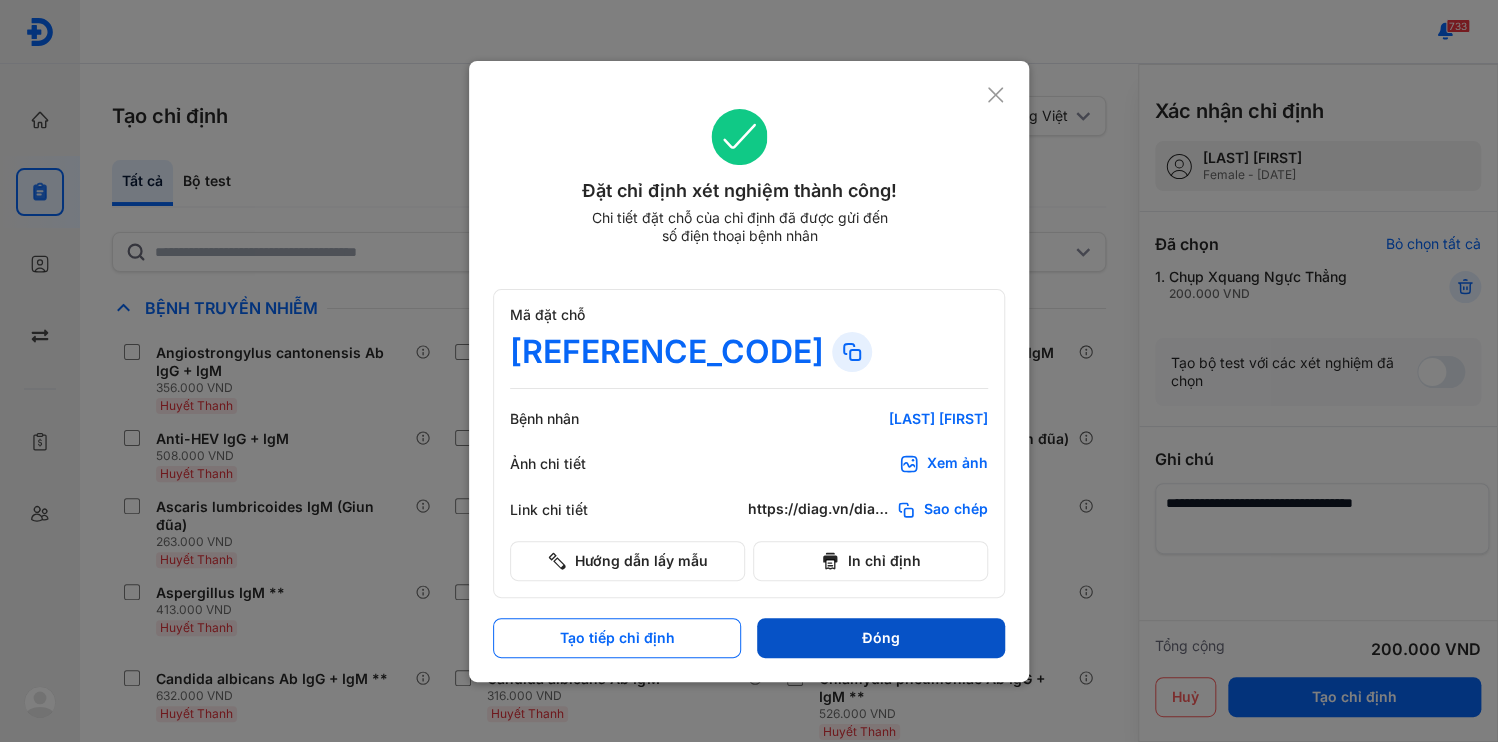 click on "Đóng" at bounding box center (881, 638) 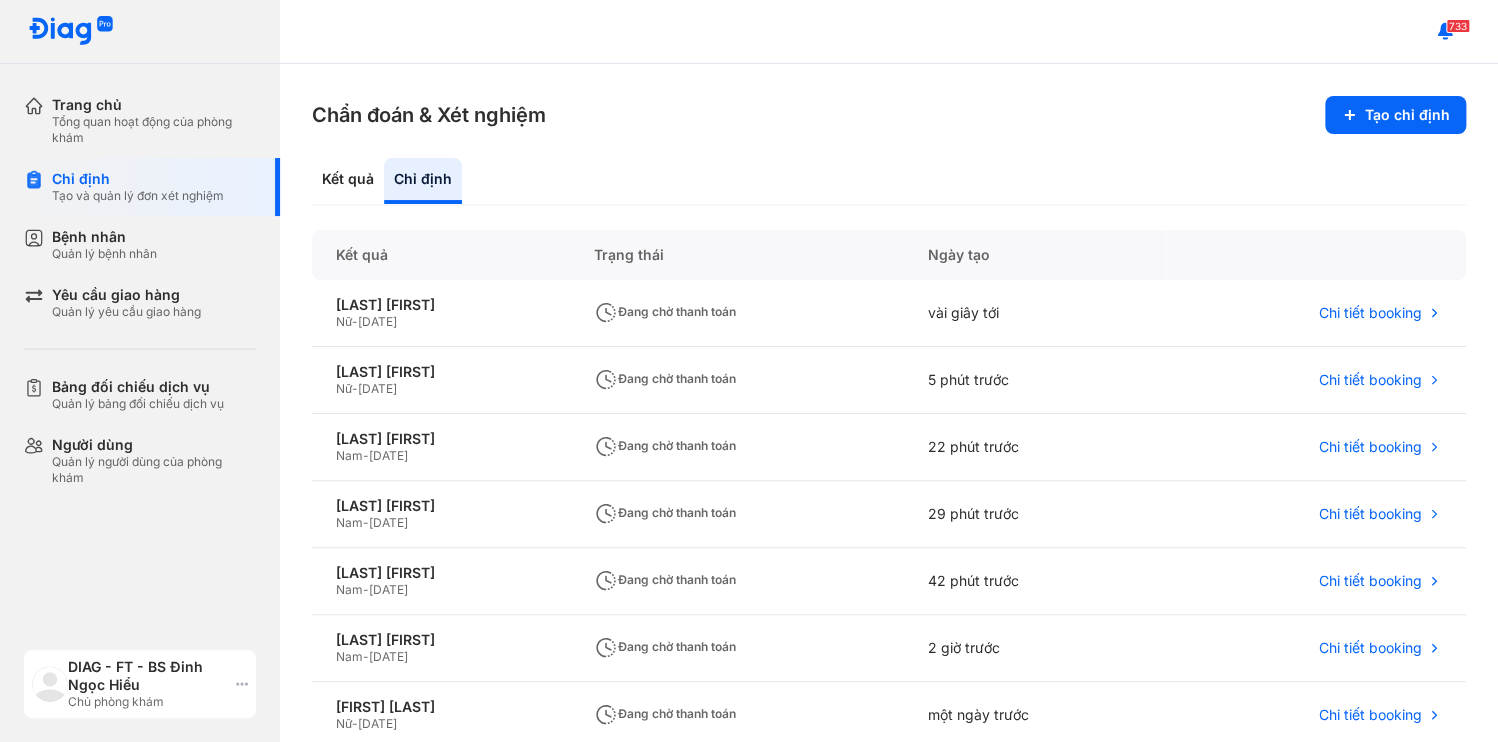 click 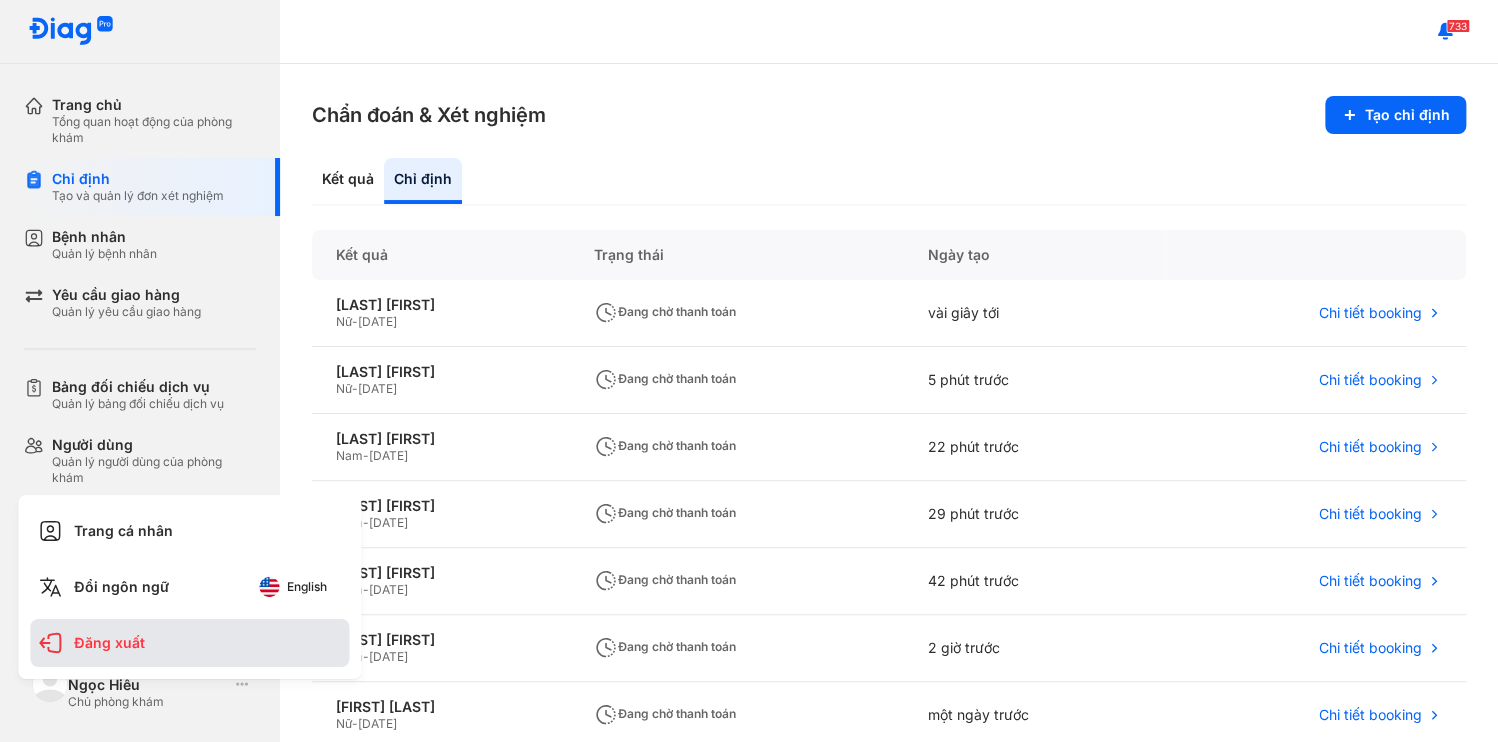 click on "Đăng xuất" 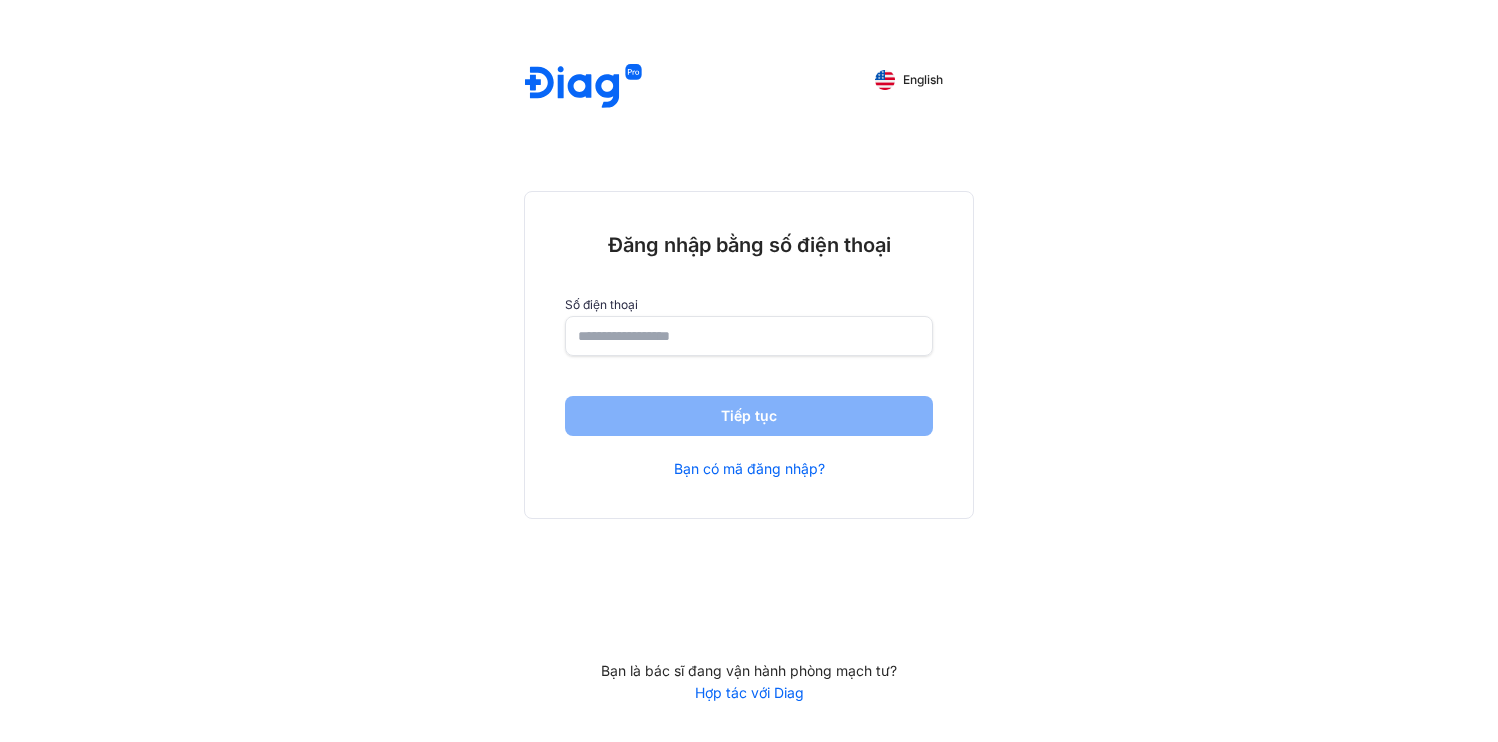 scroll, scrollTop: 0, scrollLeft: 0, axis: both 